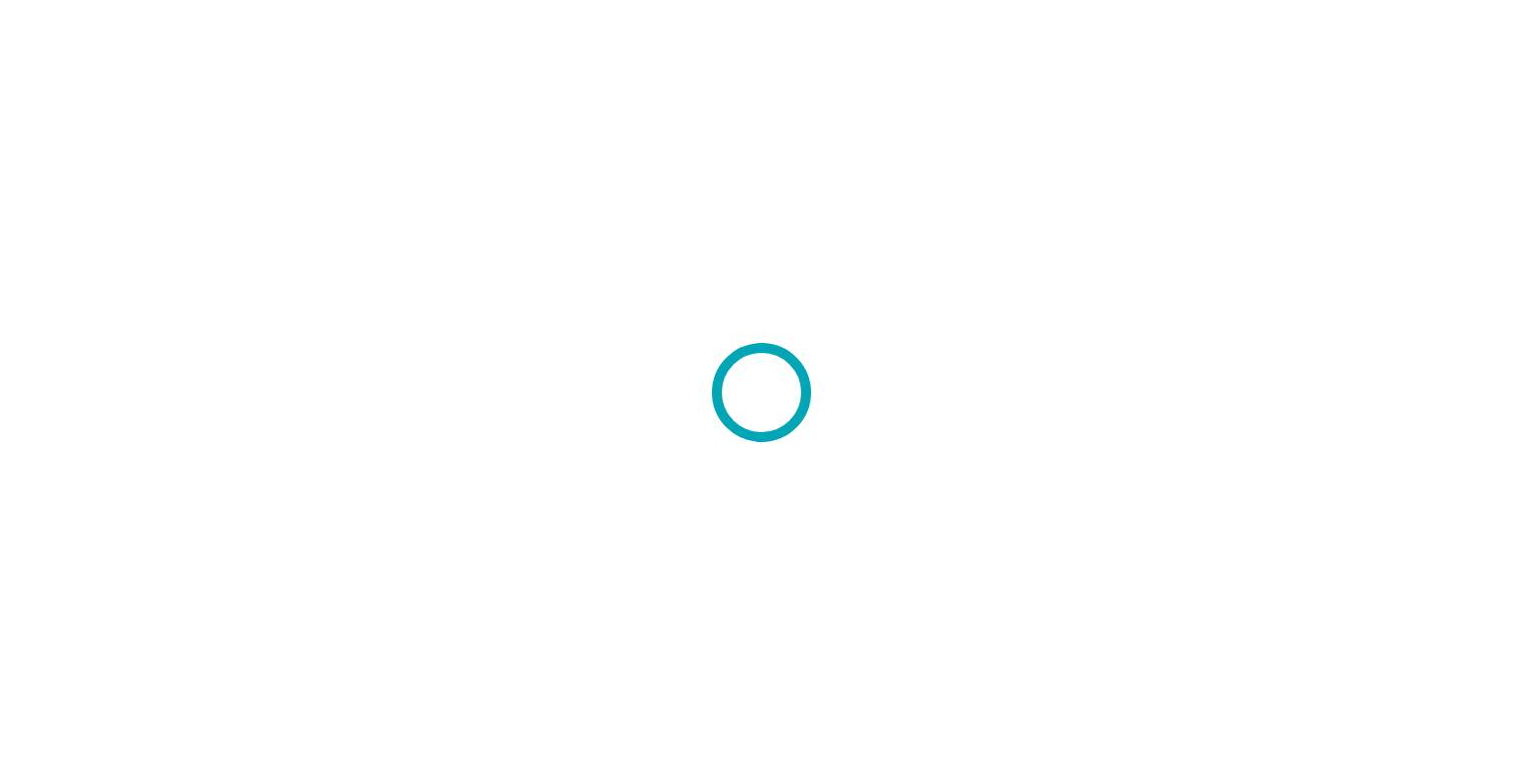 scroll, scrollTop: 0, scrollLeft: 0, axis: both 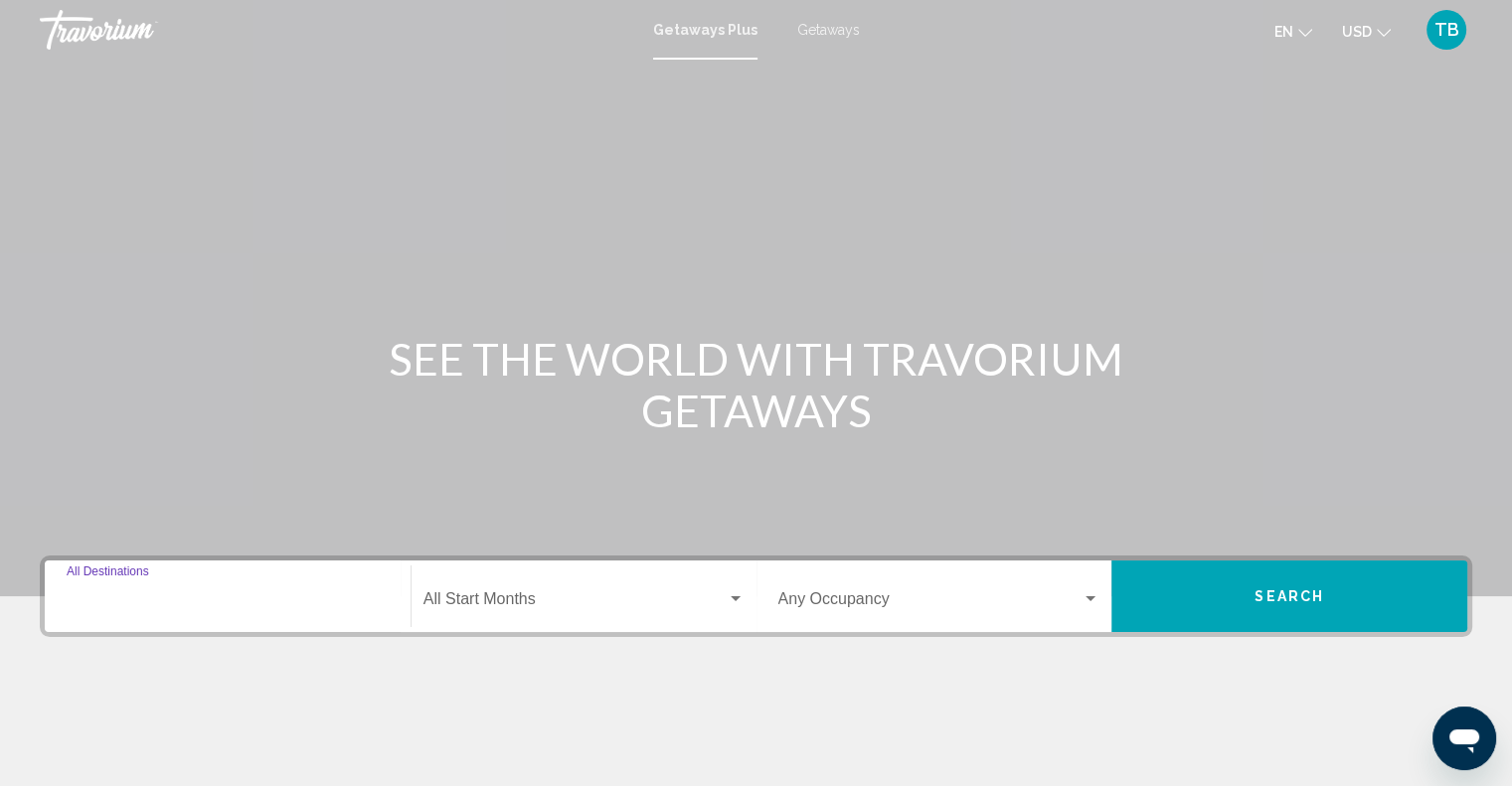 click on "Destination All Destinations" at bounding box center [228, 603] 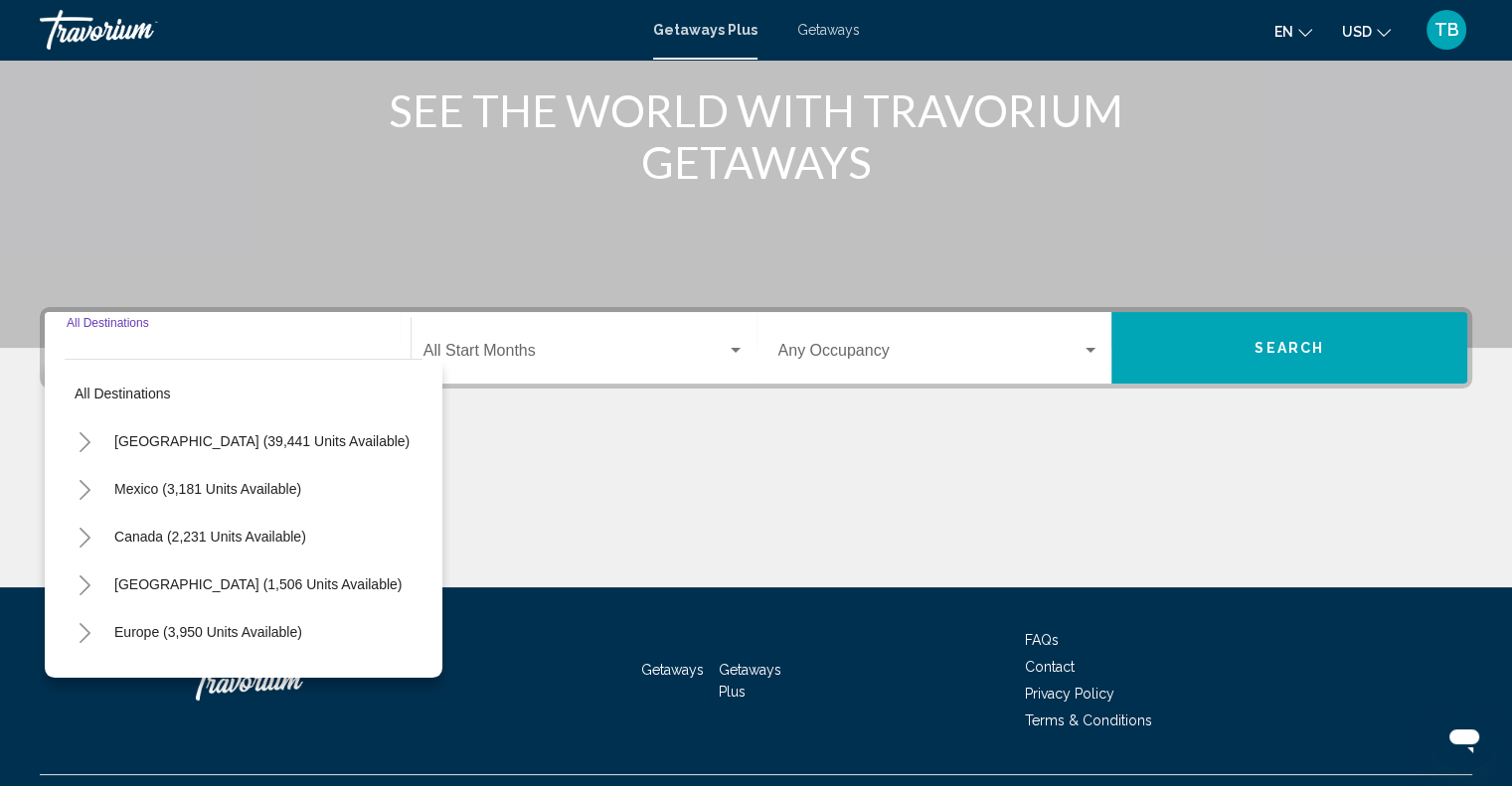 scroll, scrollTop: 292, scrollLeft: 0, axis: vertical 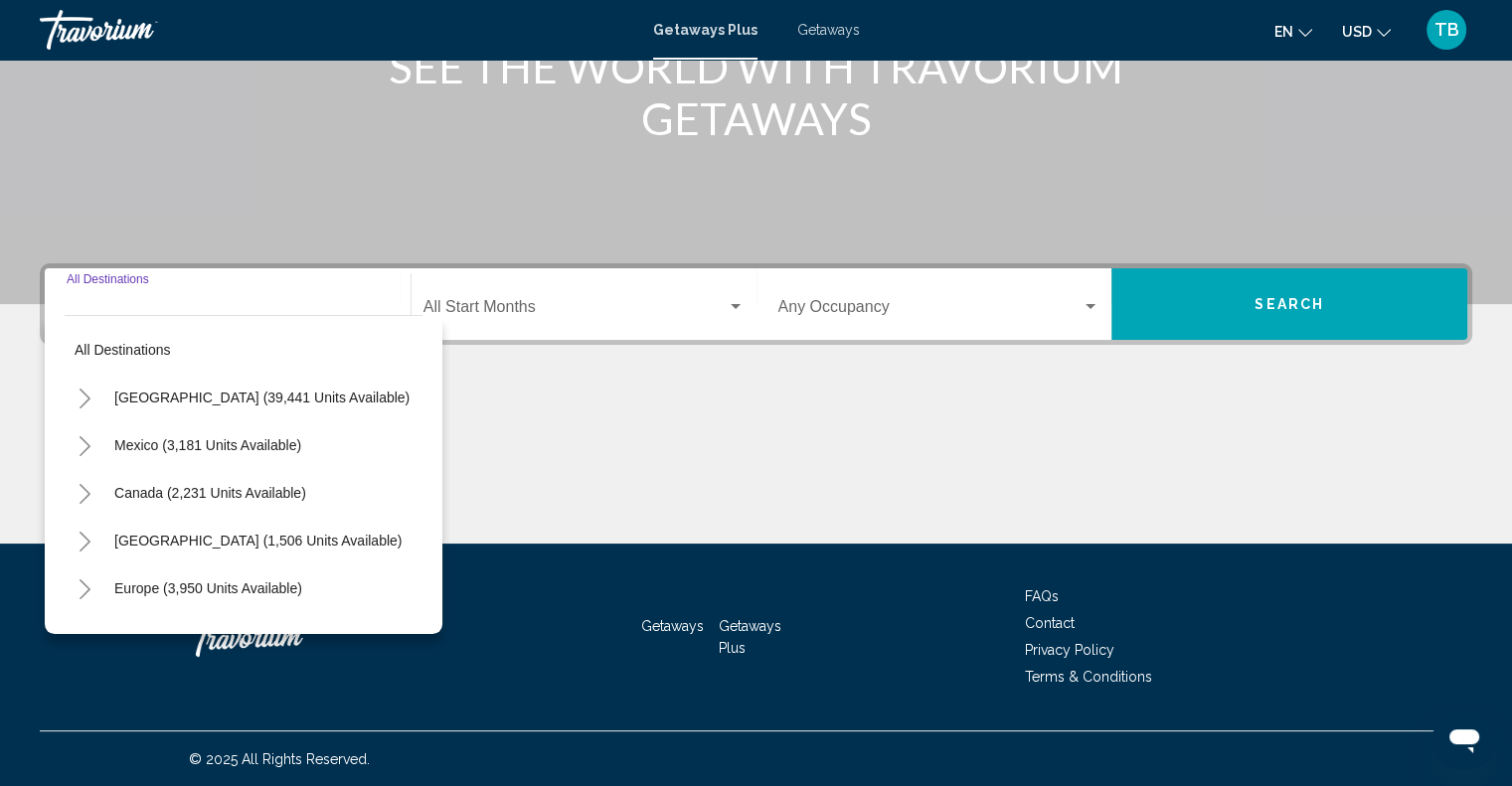 click 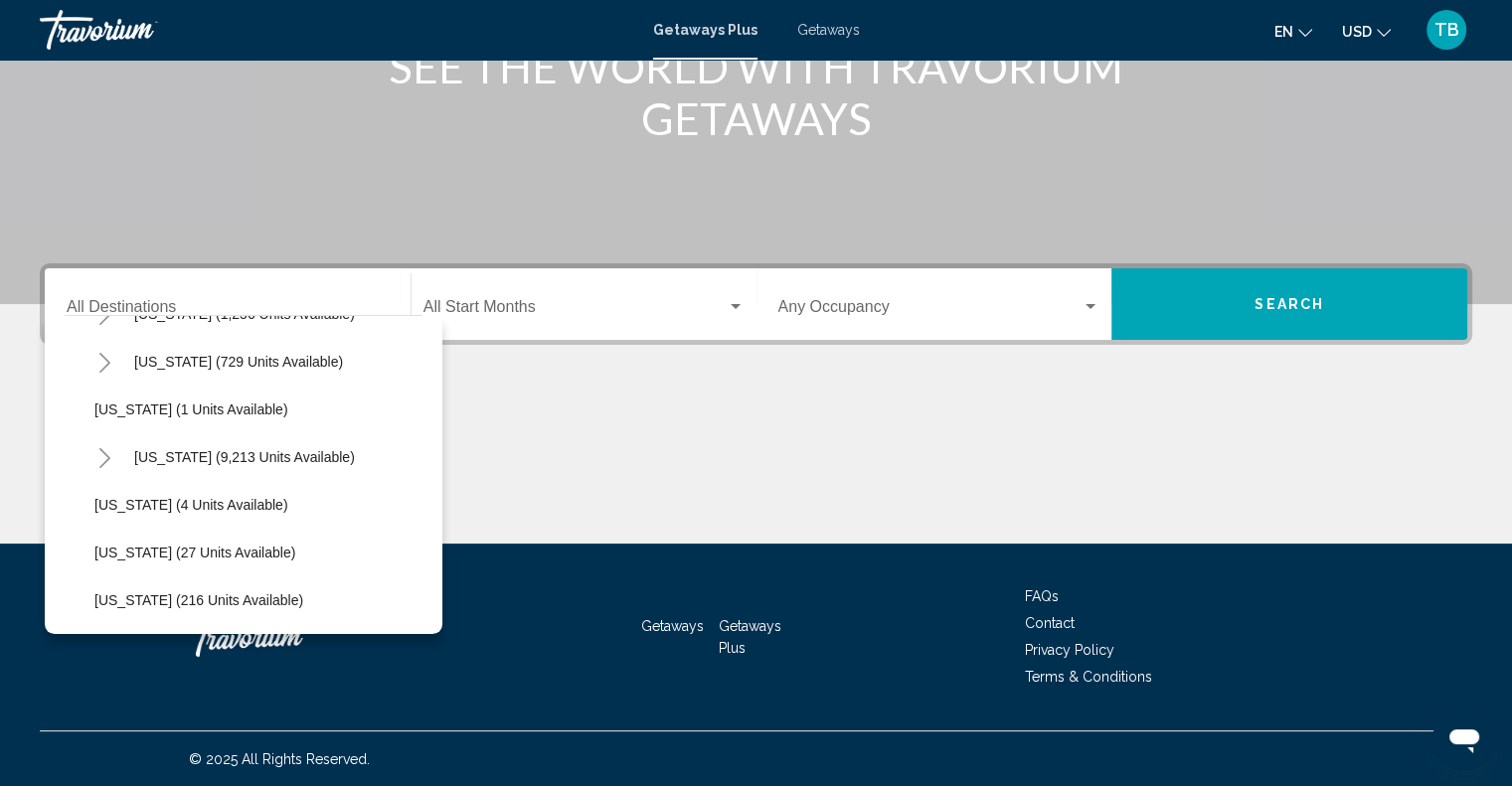 scroll, scrollTop: 257, scrollLeft: 0, axis: vertical 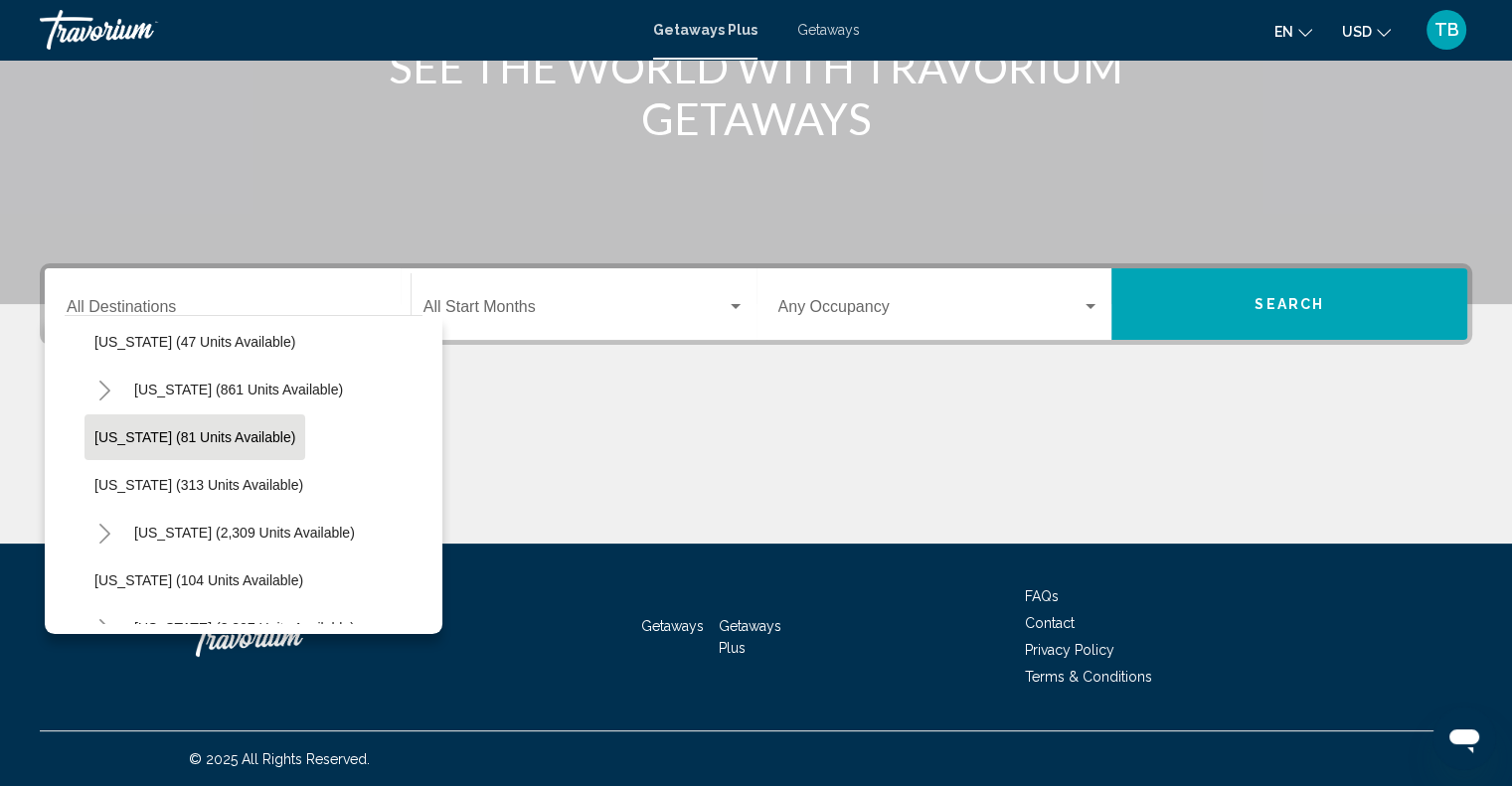 click on "[US_STATE] (81 units available)" 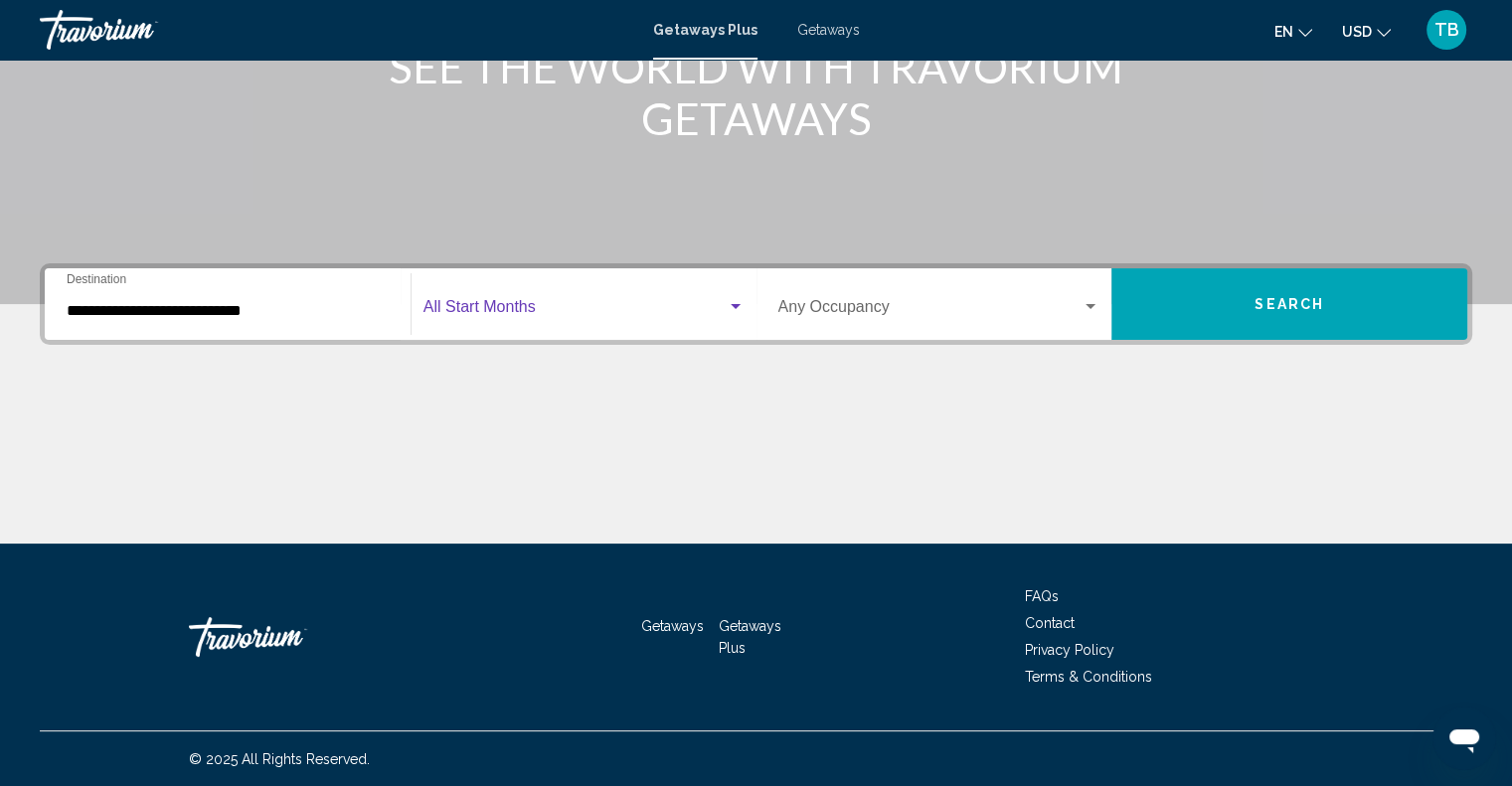click at bounding box center [575, 311] 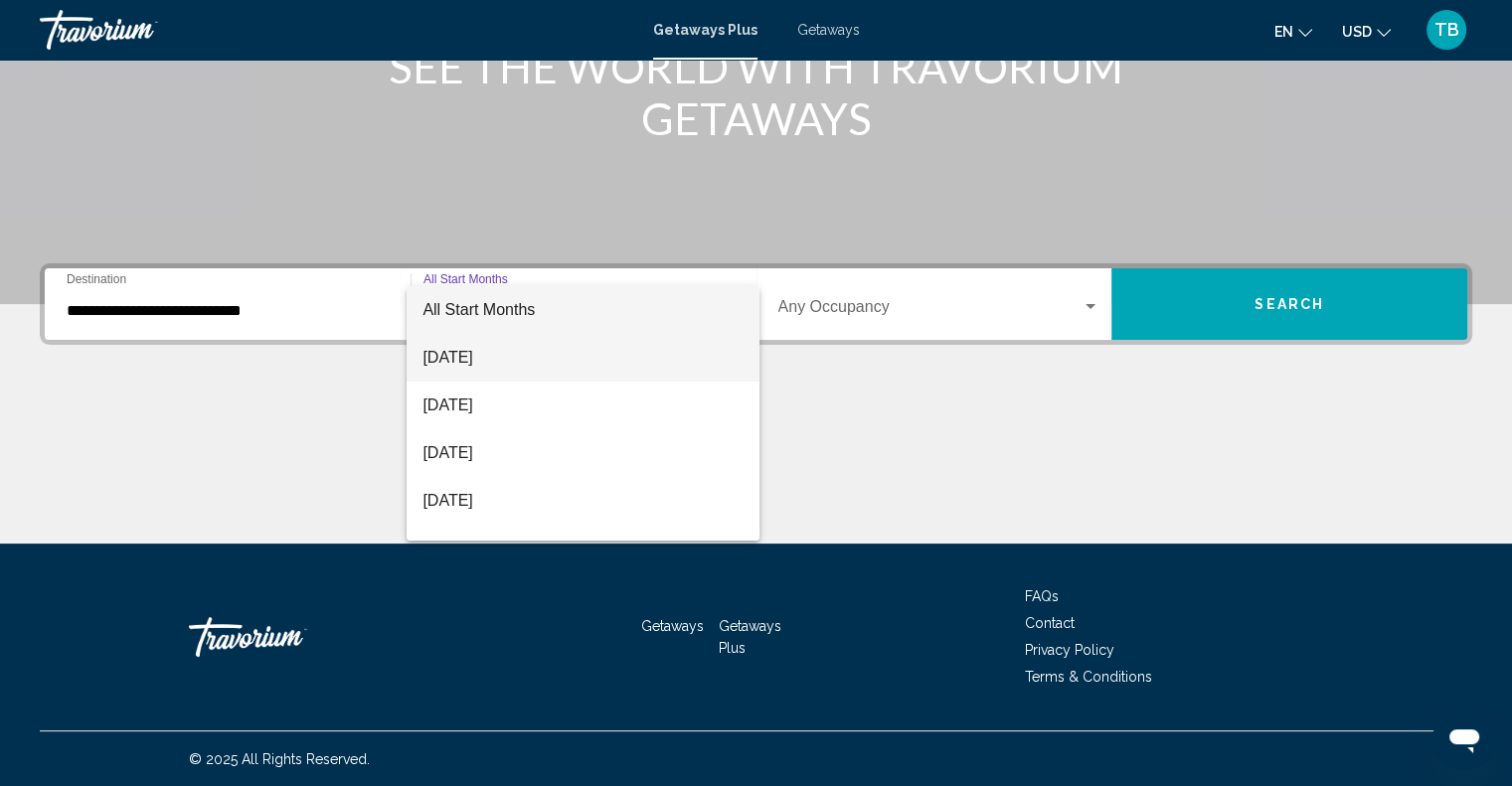 click on "[DATE]" at bounding box center (583, 358) 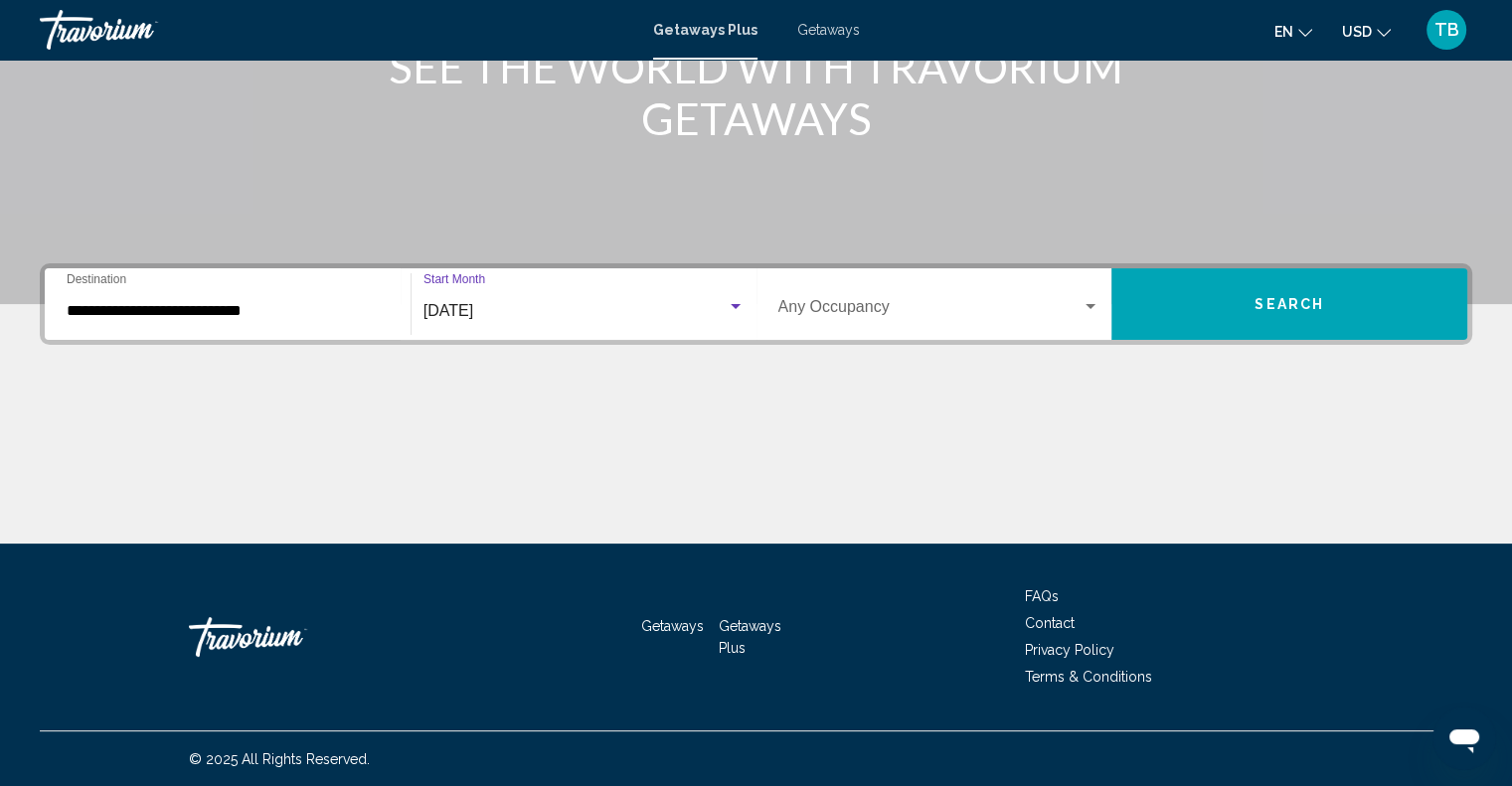 click at bounding box center (930, 311) 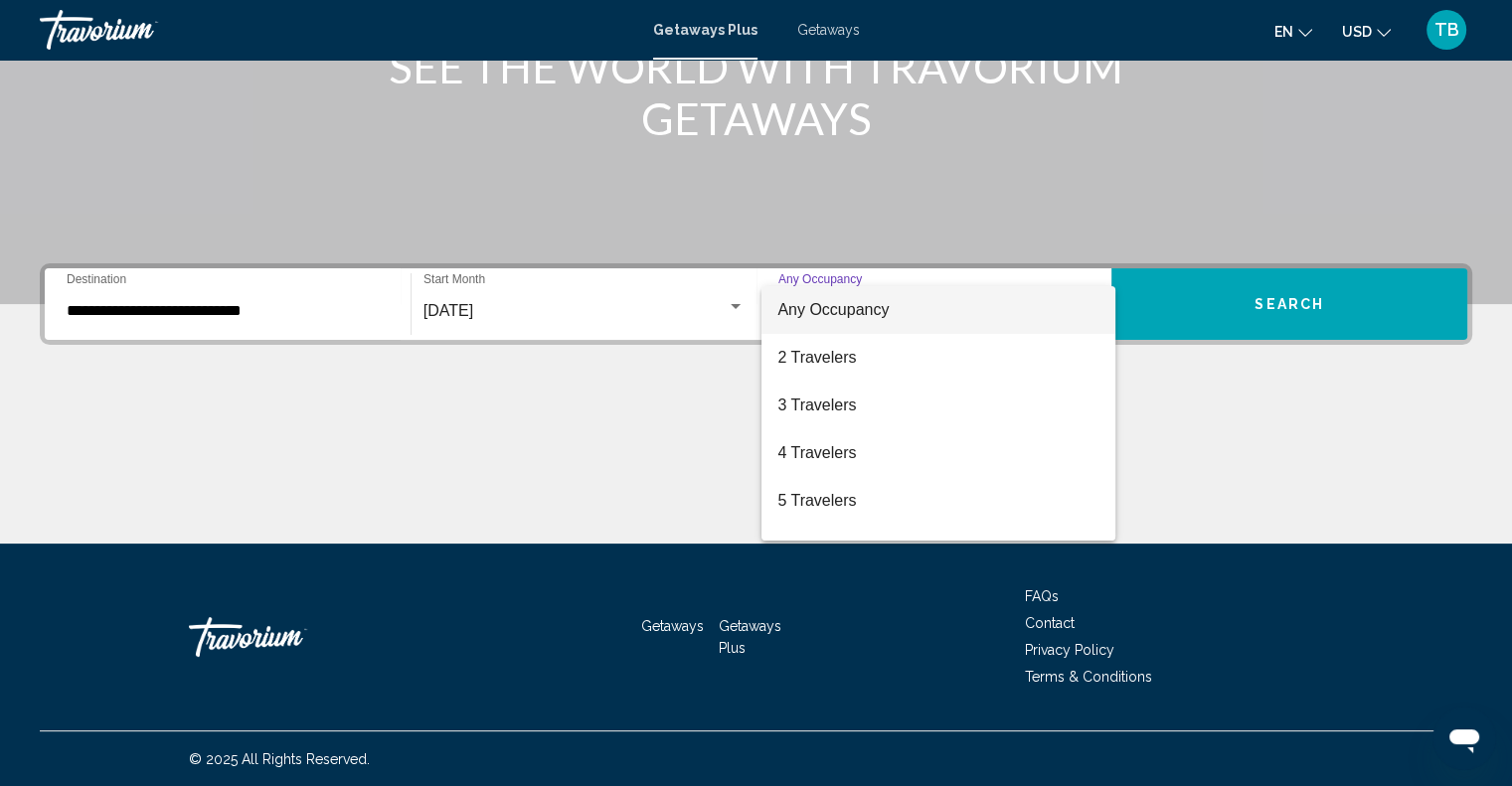 click at bounding box center (756, 393) 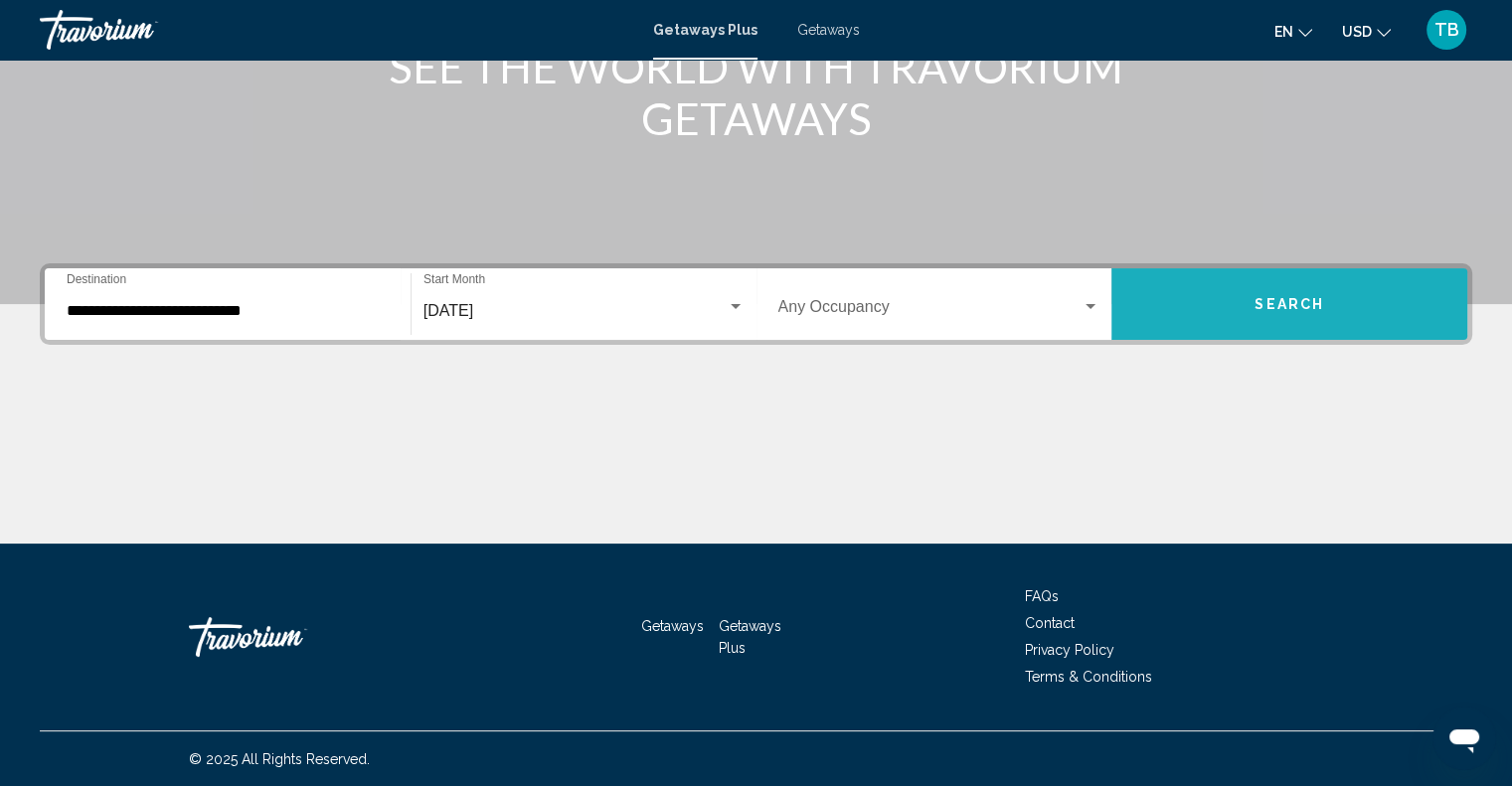 click on "Search" at bounding box center [1289, 304] 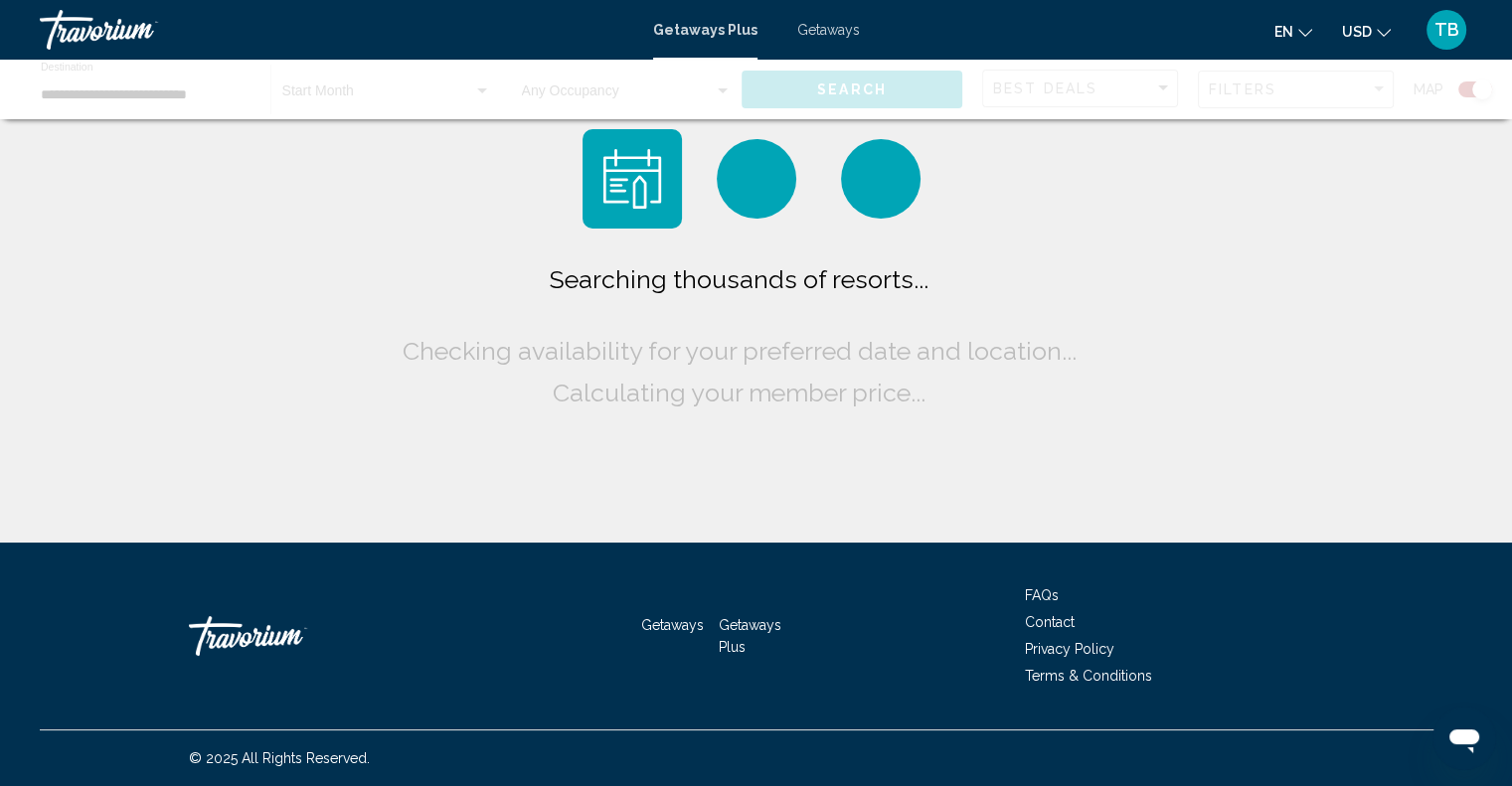 scroll, scrollTop: 0, scrollLeft: 0, axis: both 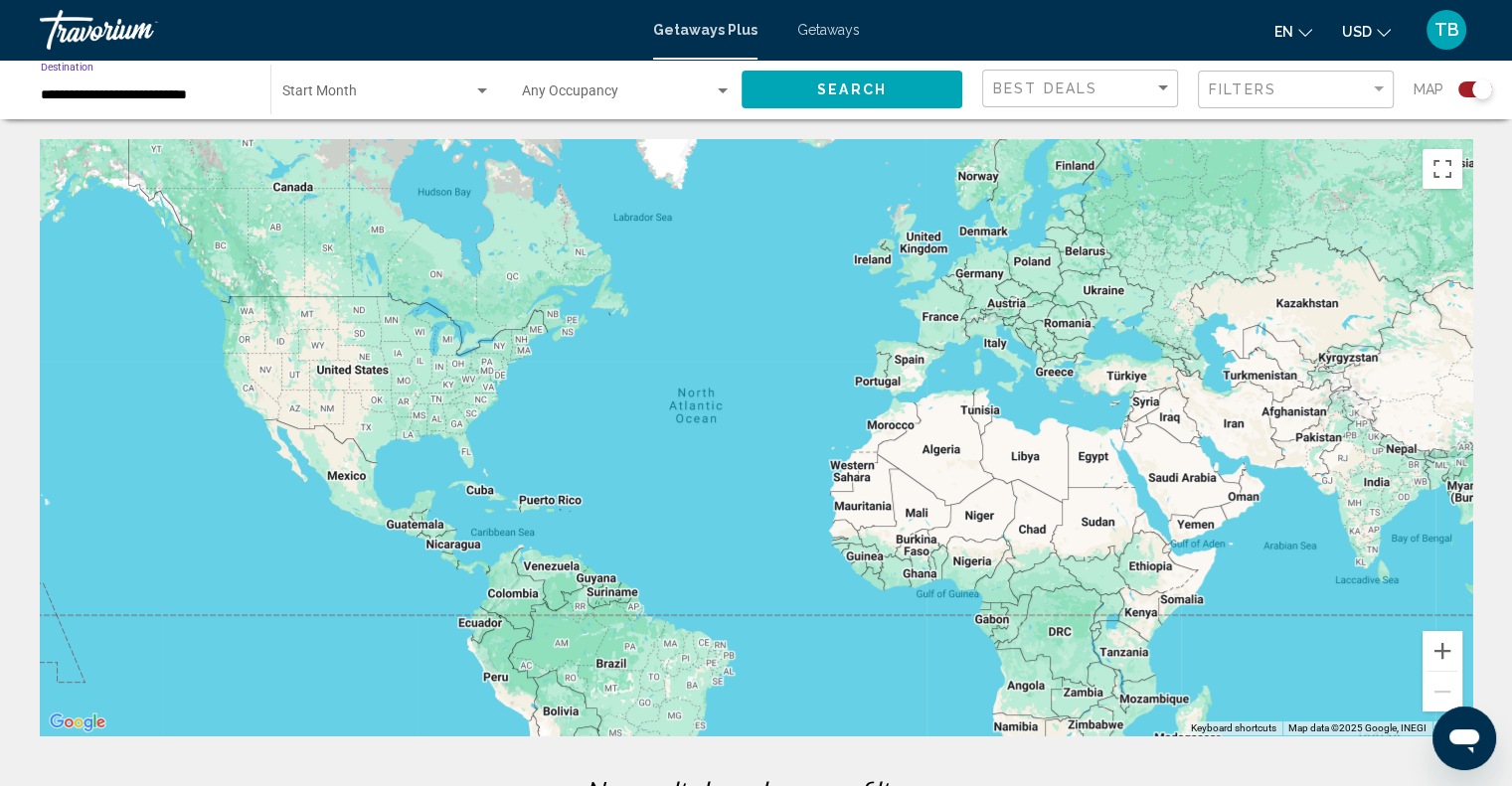click on "**********" at bounding box center (145, 95) 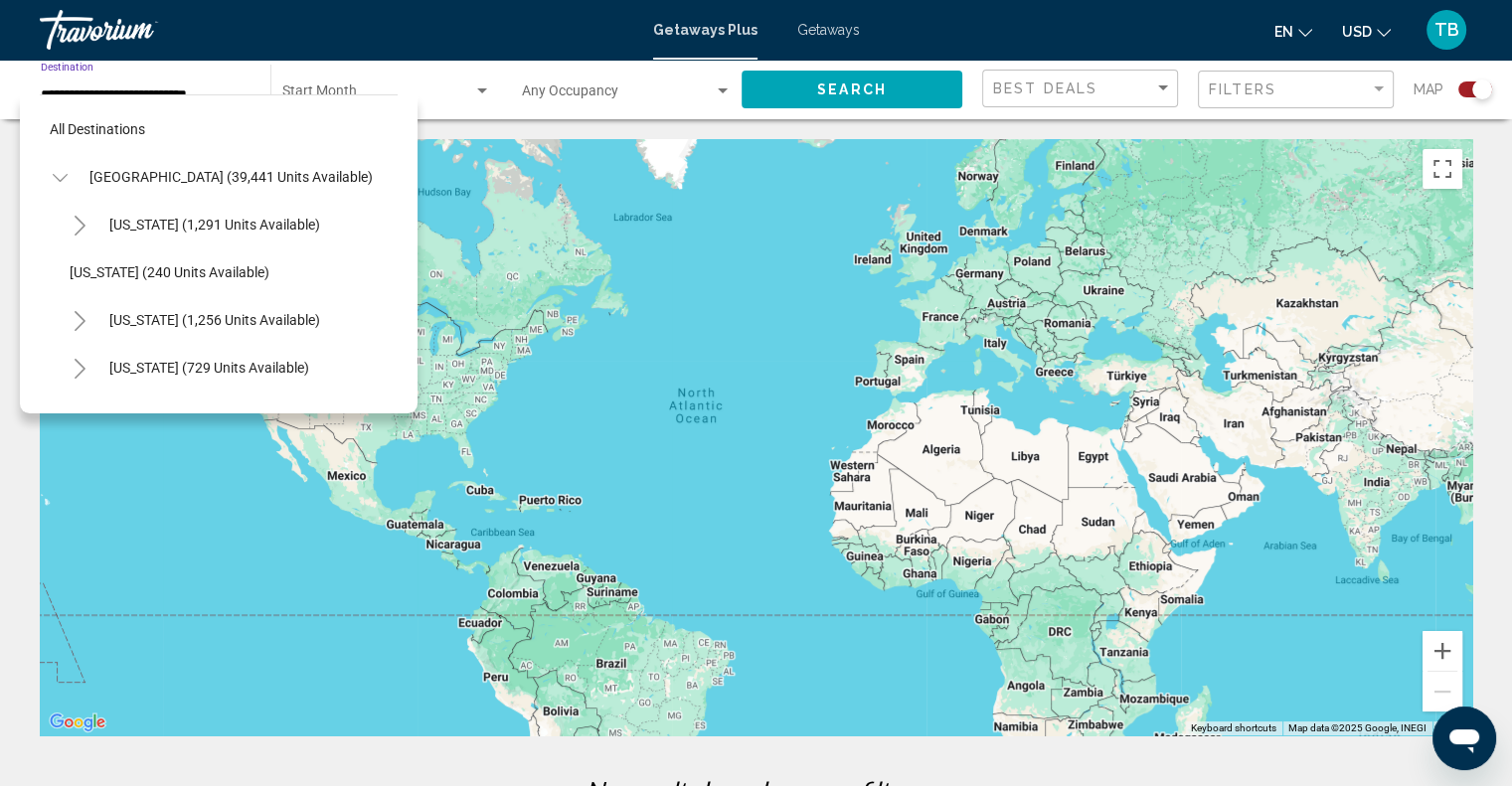 scroll, scrollTop: 745, scrollLeft: 0, axis: vertical 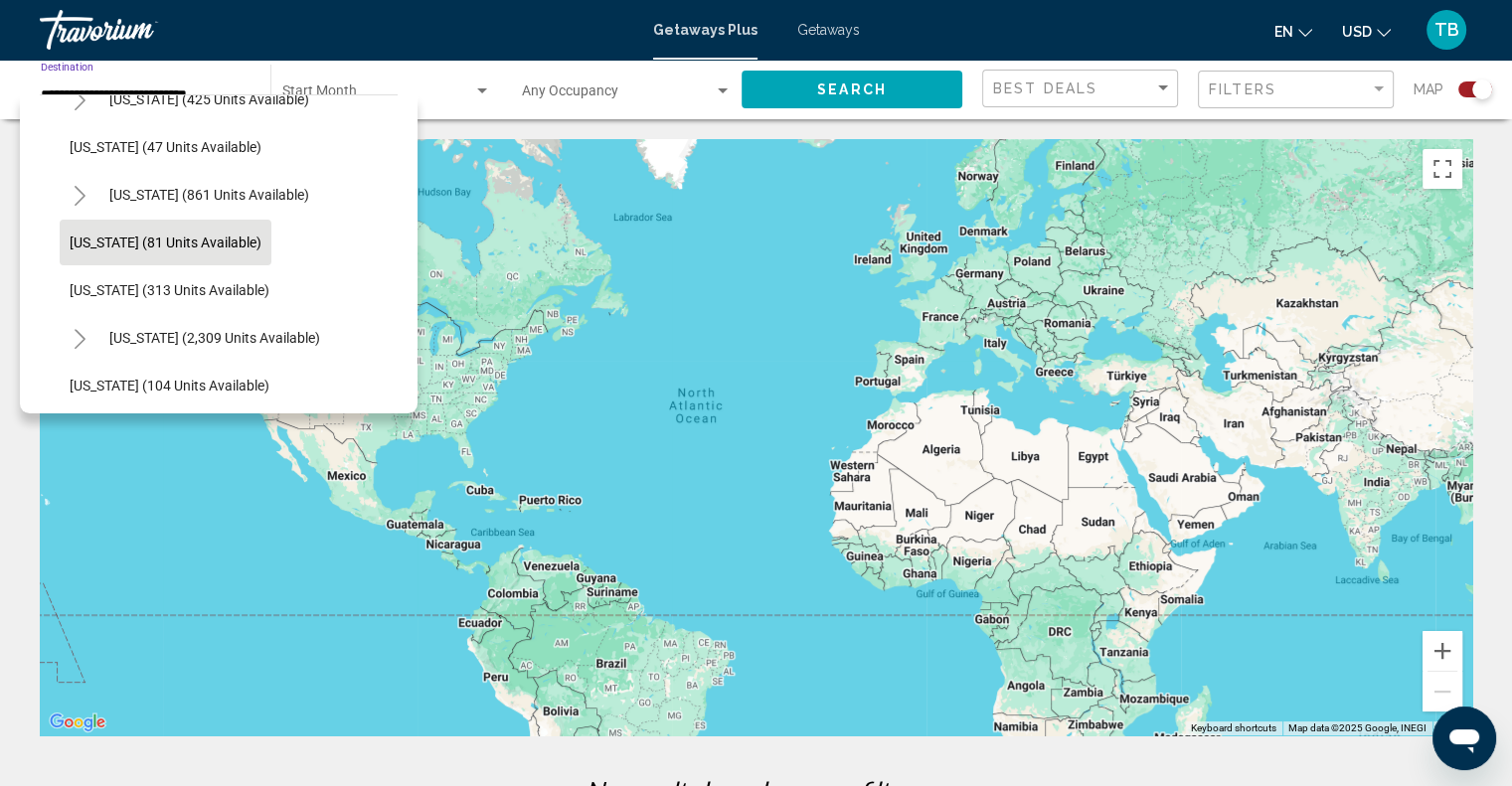 click on "Start Month All Start Months" 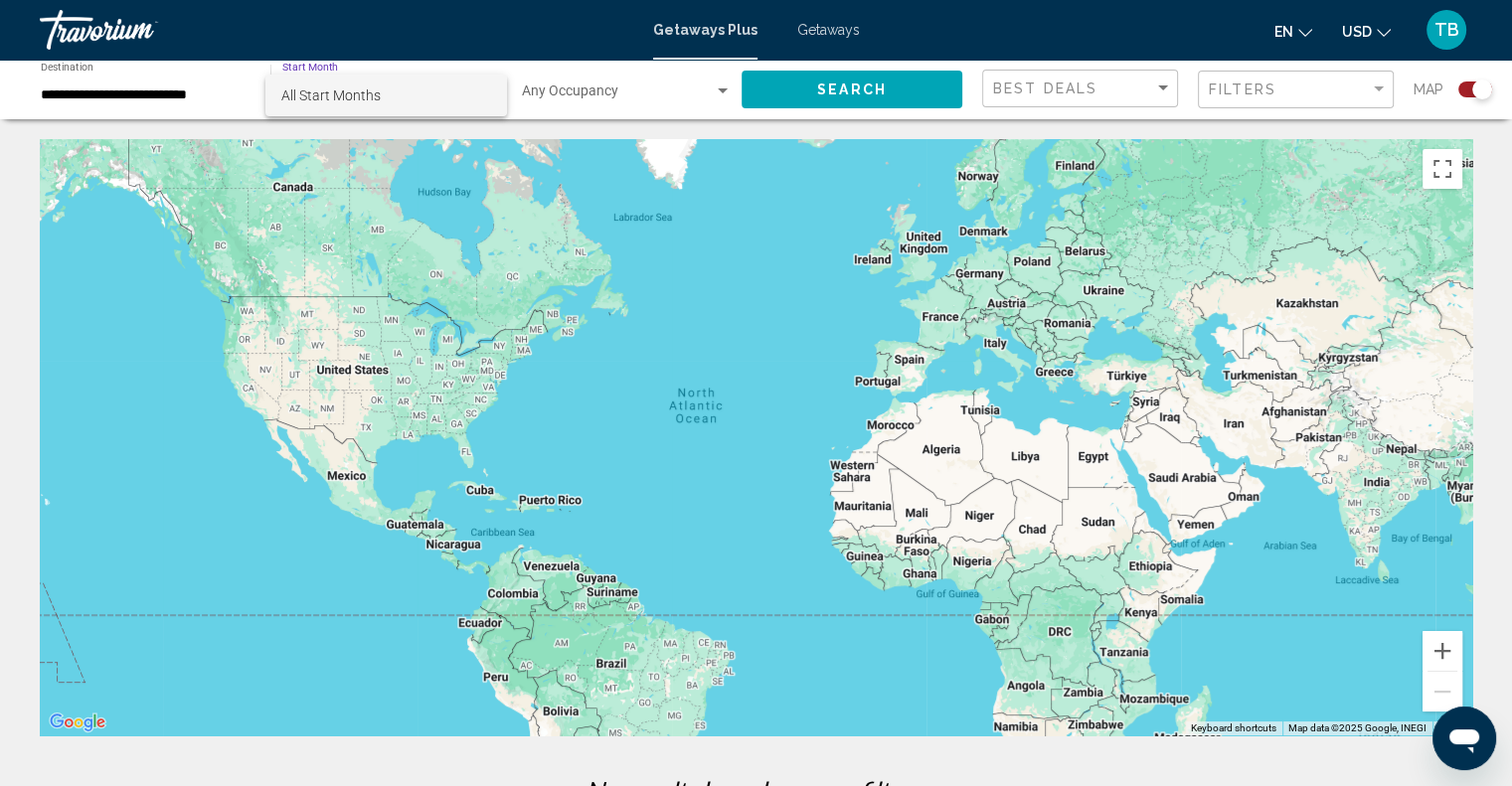 click on "All Start Months" at bounding box center (386, 95) 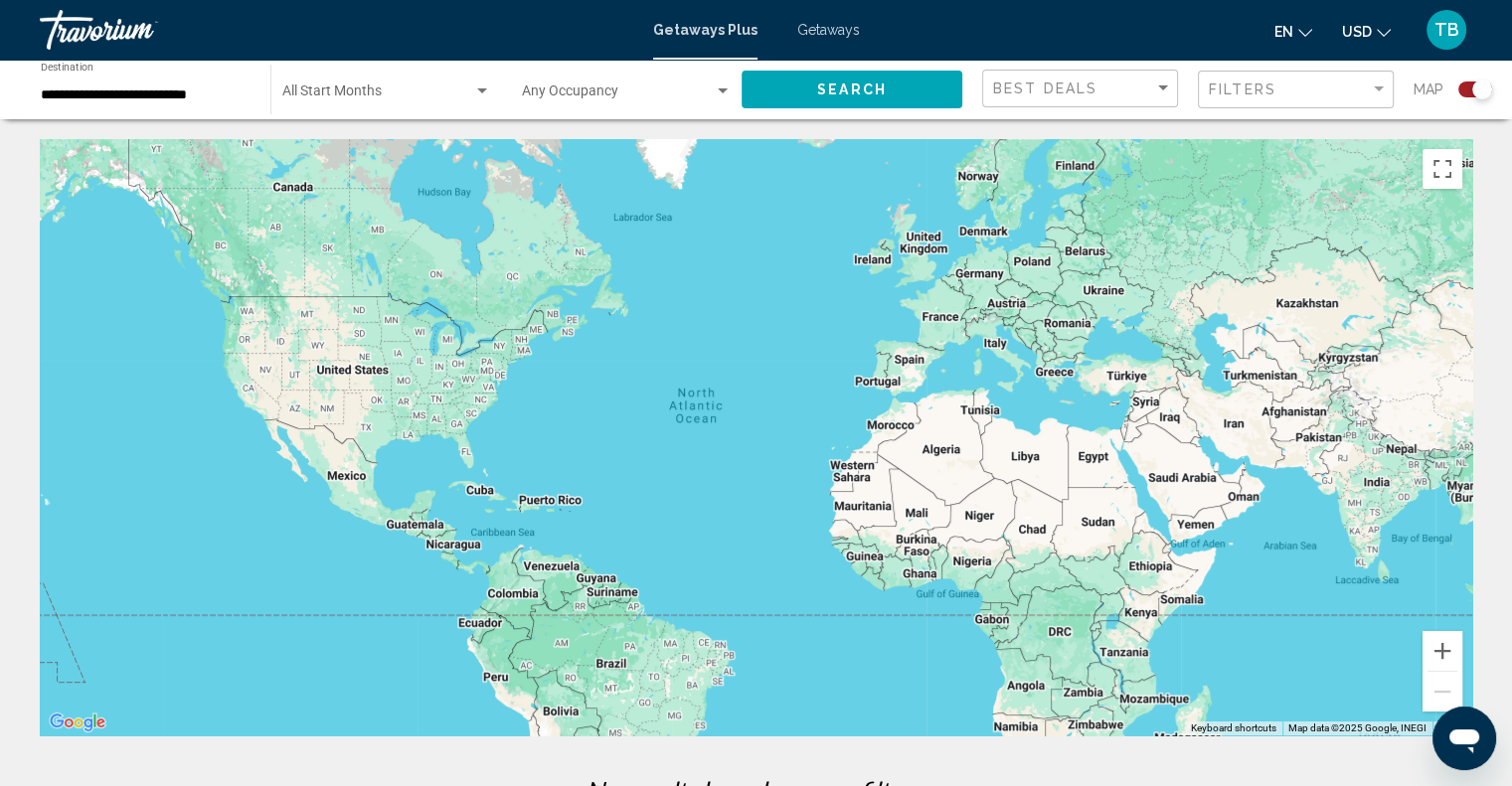 click on "Start Month All Start Months" 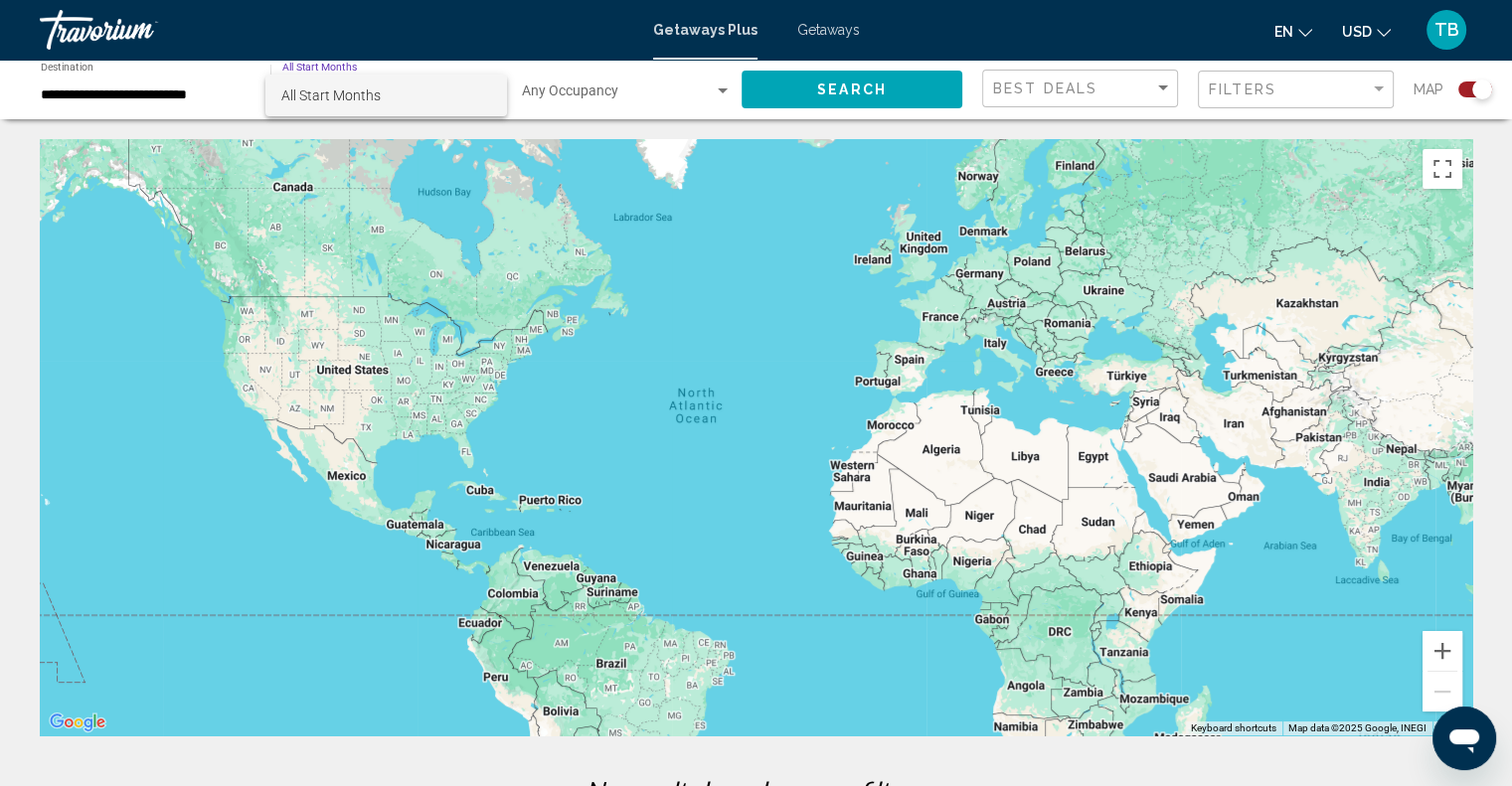 click on "All Start Months" at bounding box center [386, 95] 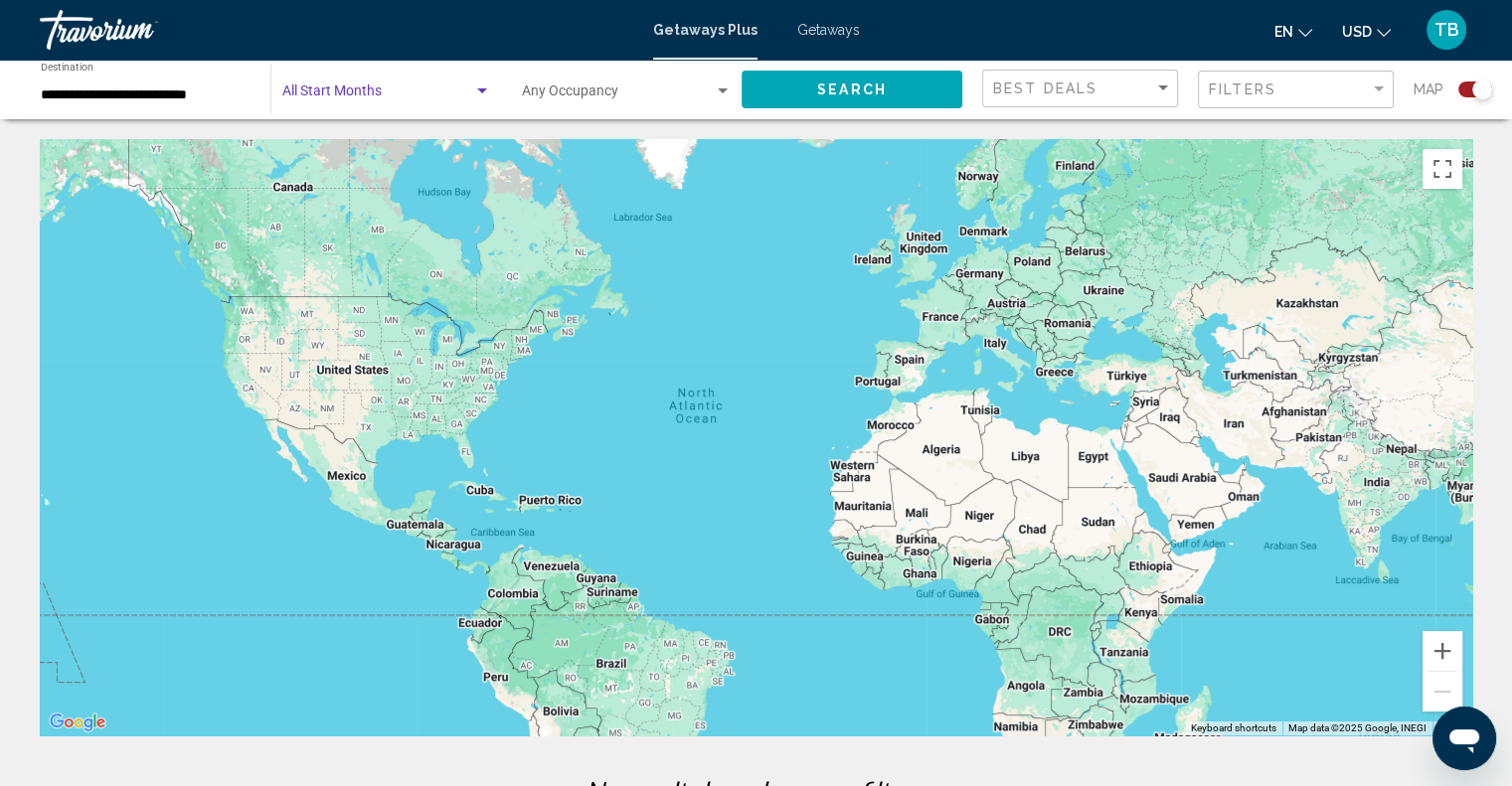 click at bounding box center [617, 95] 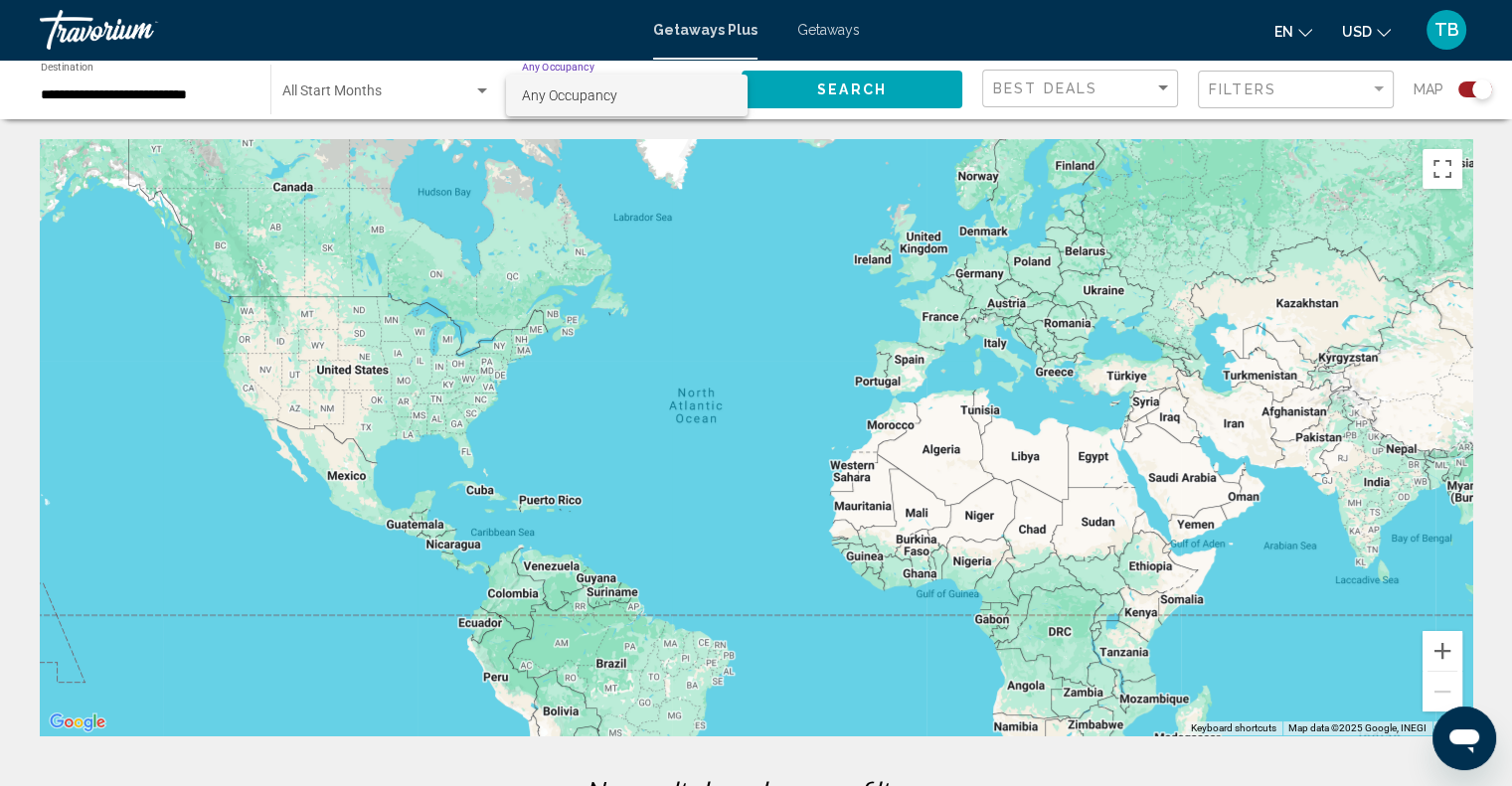 click at bounding box center (756, 393) 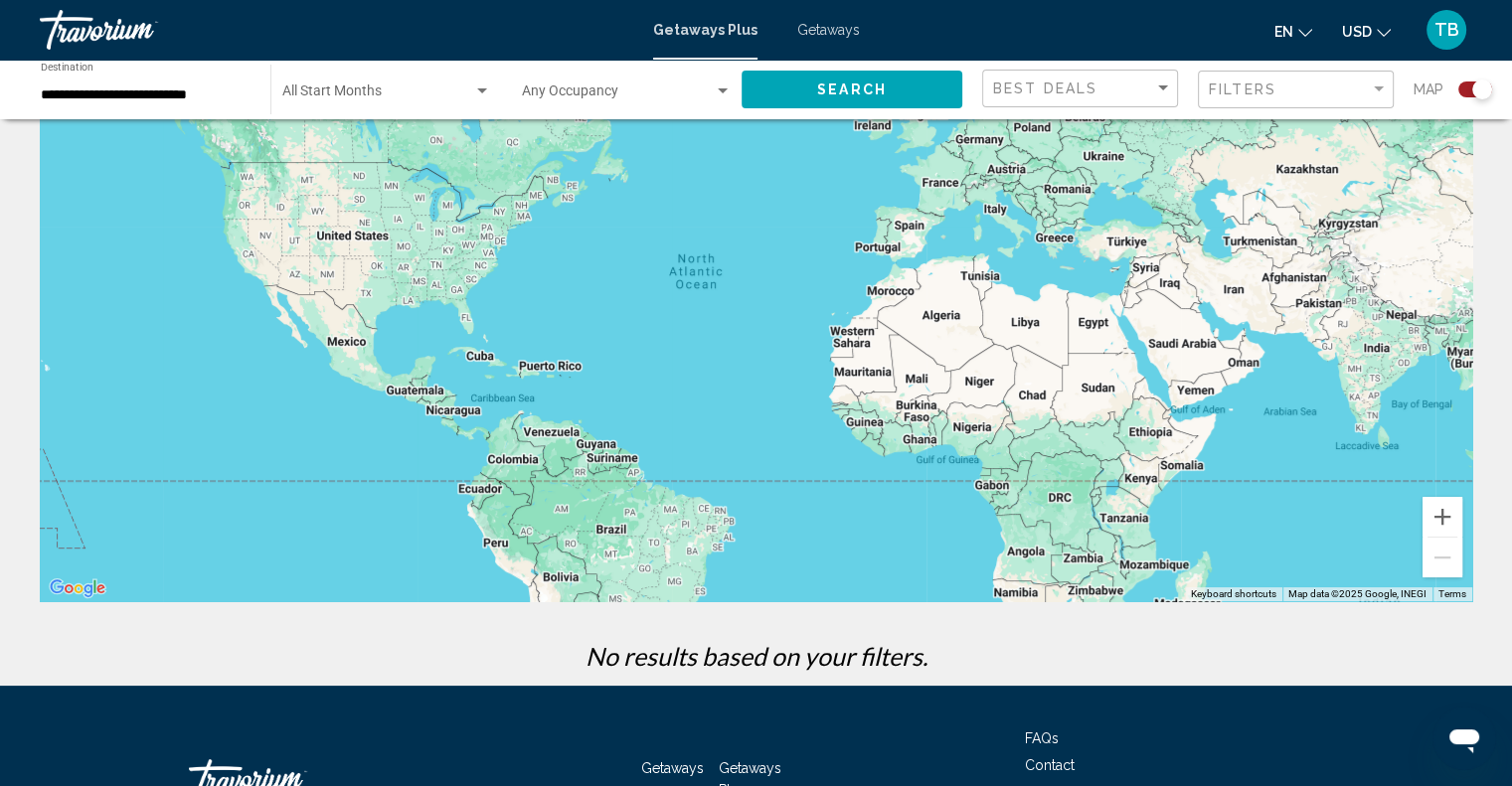 scroll, scrollTop: 0, scrollLeft: 0, axis: both 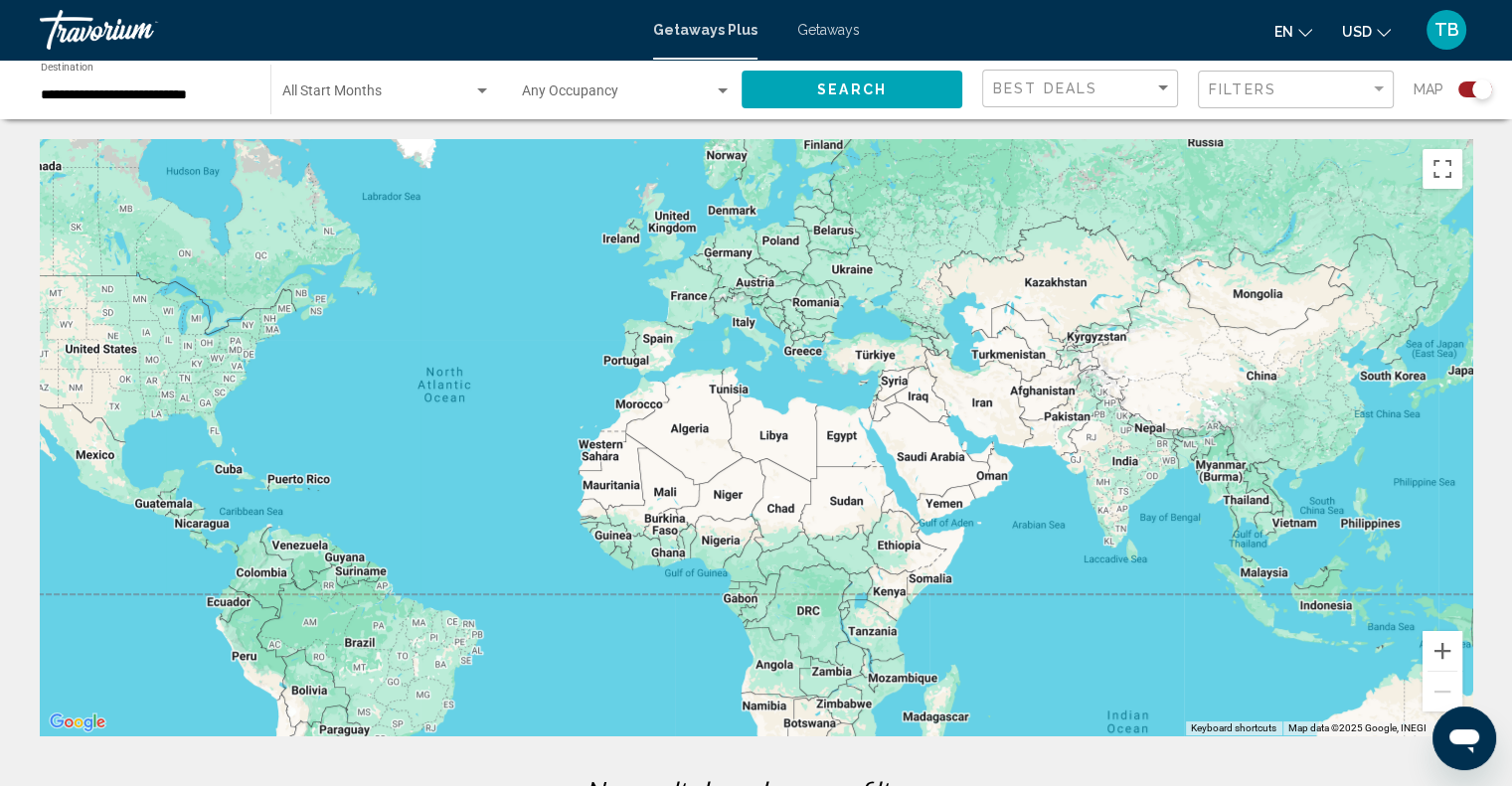 drag, startPoint x: 1048, startPoint y: 480, endPoint x: 798, endPoint y: 451, distance: 251.67638 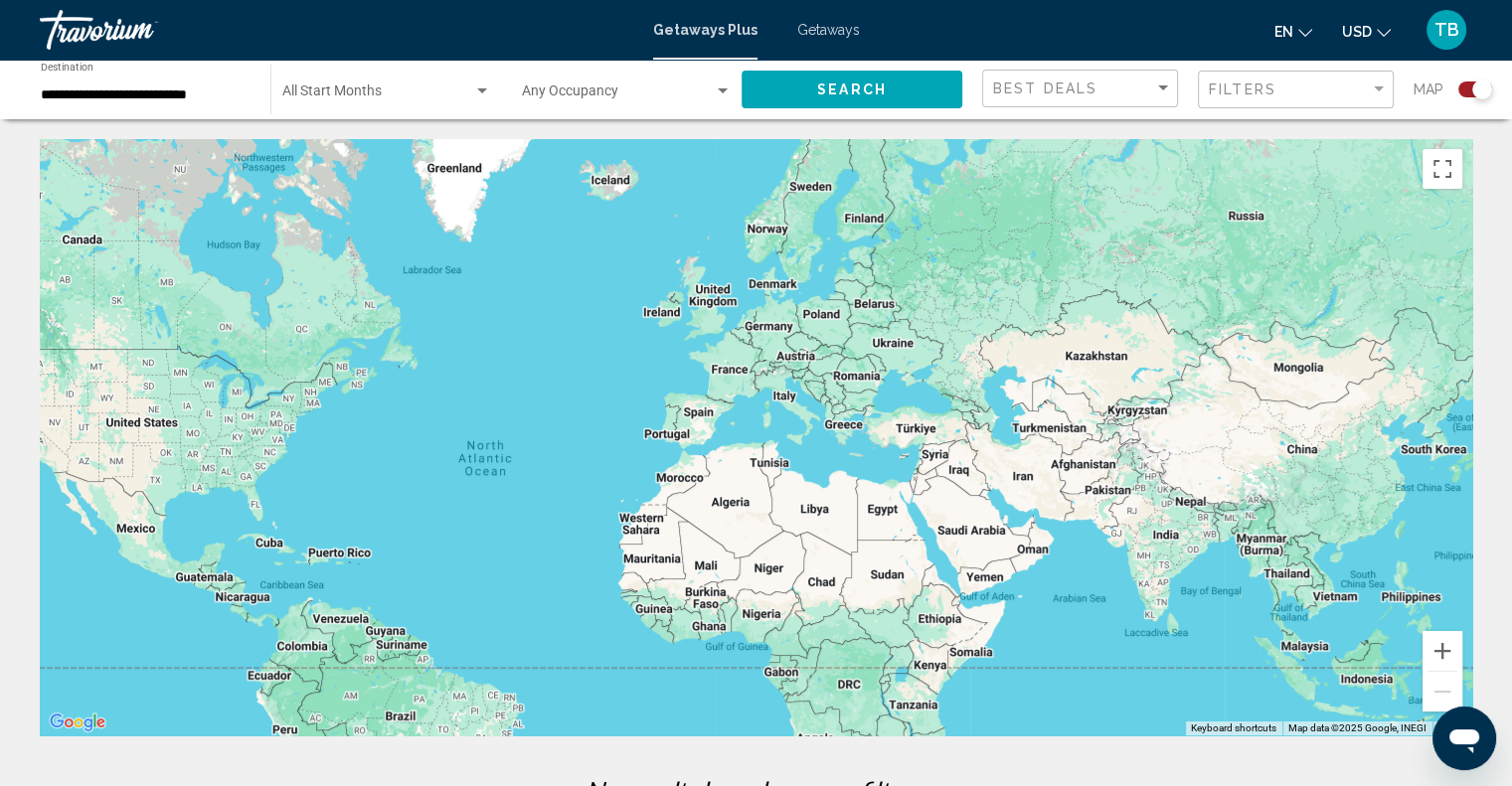 drag, startPoint x: 891, startPoint y: 348, endPoint x: 929, endPoint y: 427, distance: 88 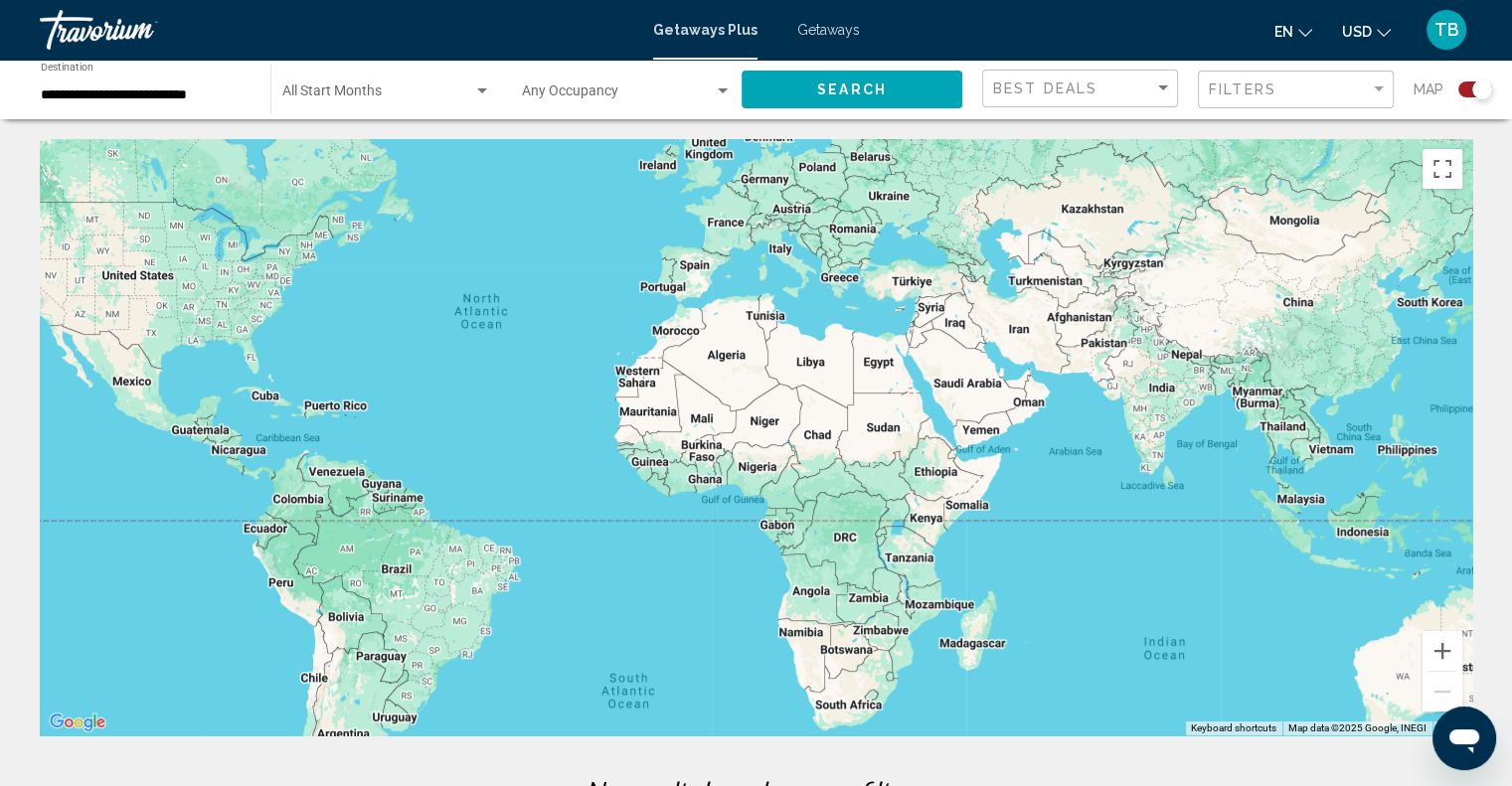 drag, startPoint x: 803, startPoint y: 454, endPoint x: 799, endPoint y: 302, distance: 152.05262 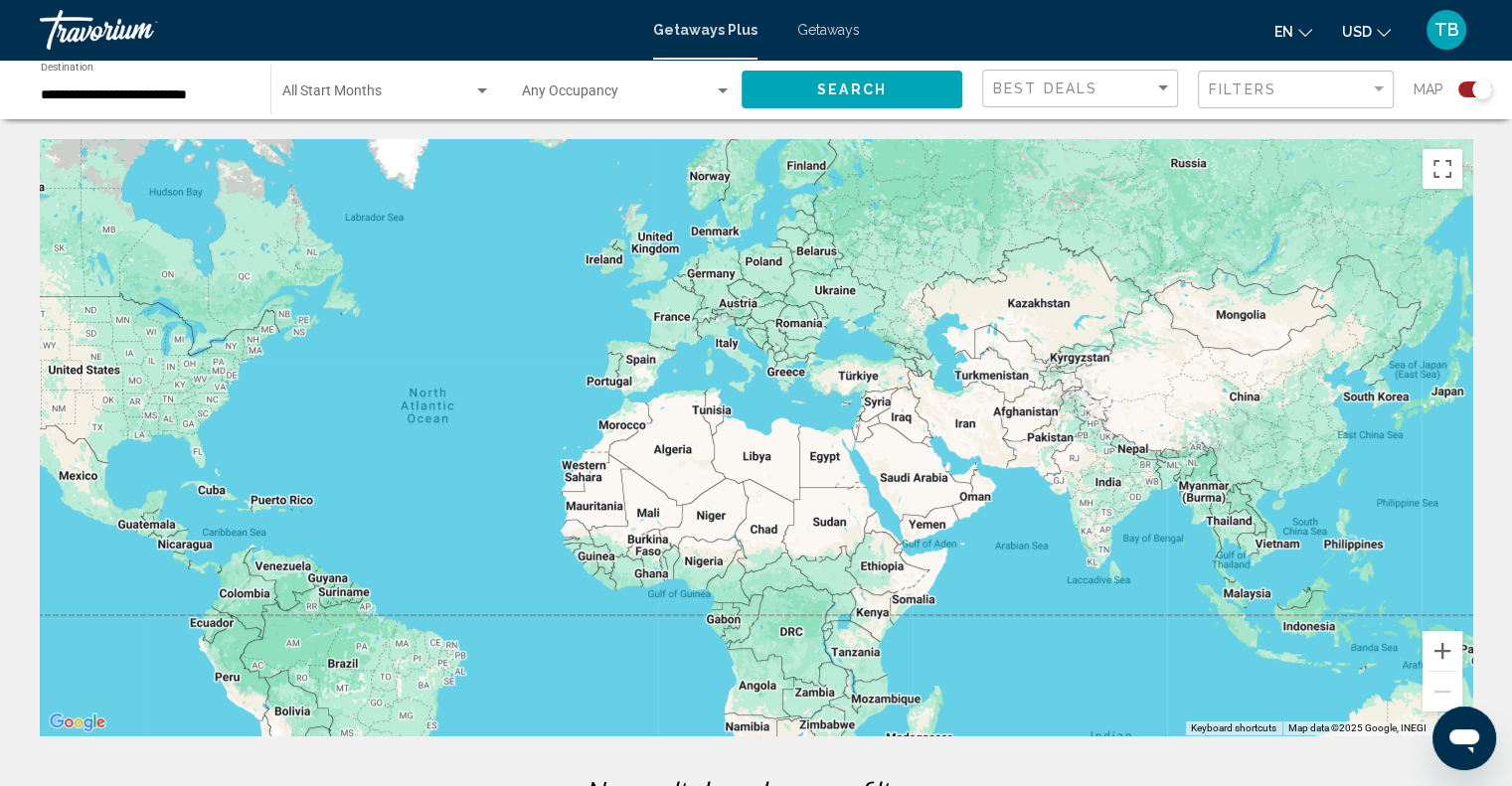 drag, startPoint x: 867, startPoint y: 430, endPoint x: 813, endPoint y: 527, distance: 111.01802 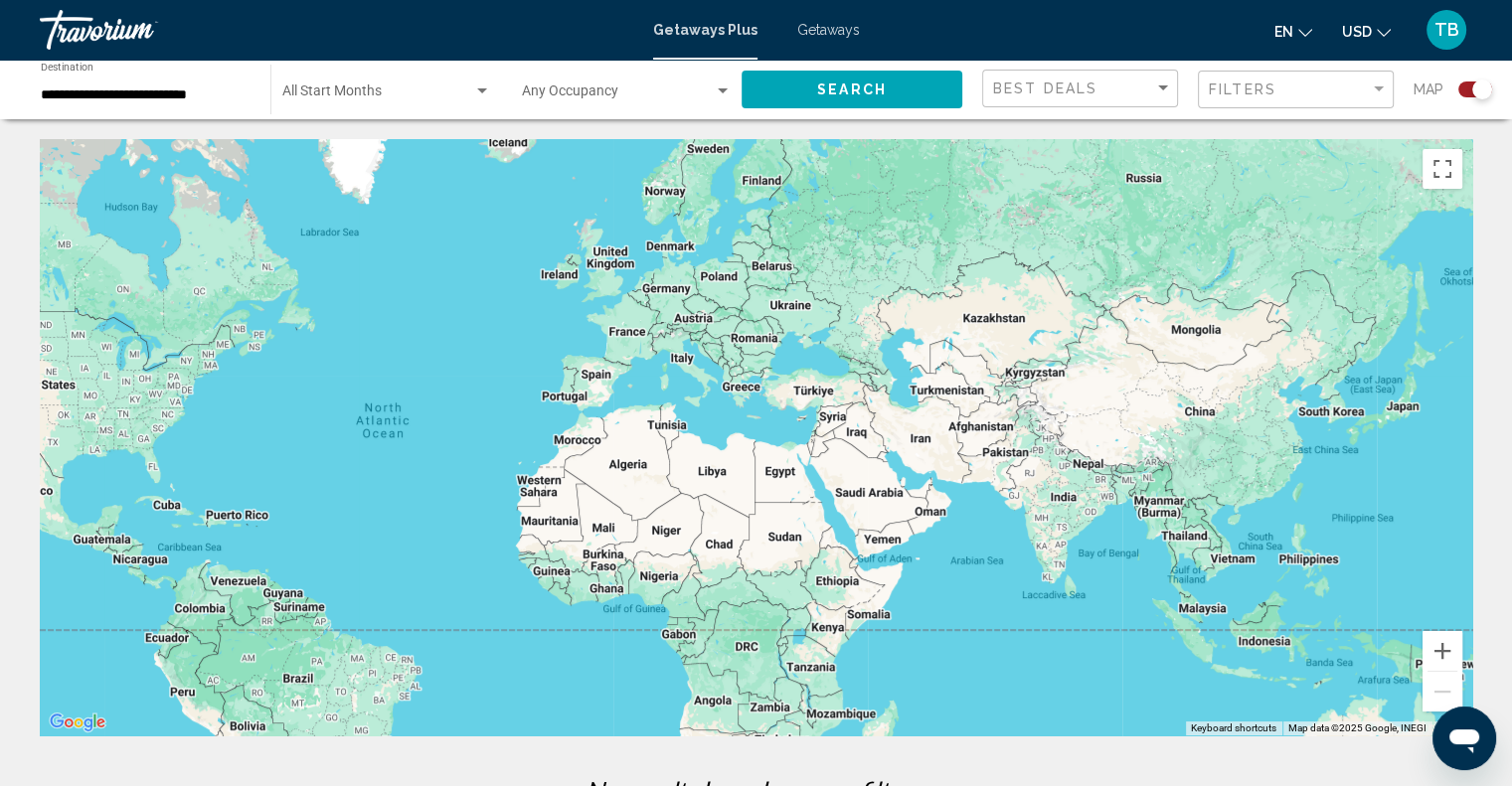 drag, startPoint x: 809, startPoint y: 412, endPoint x: 762, endPoint y: 428, distance: 49.648766 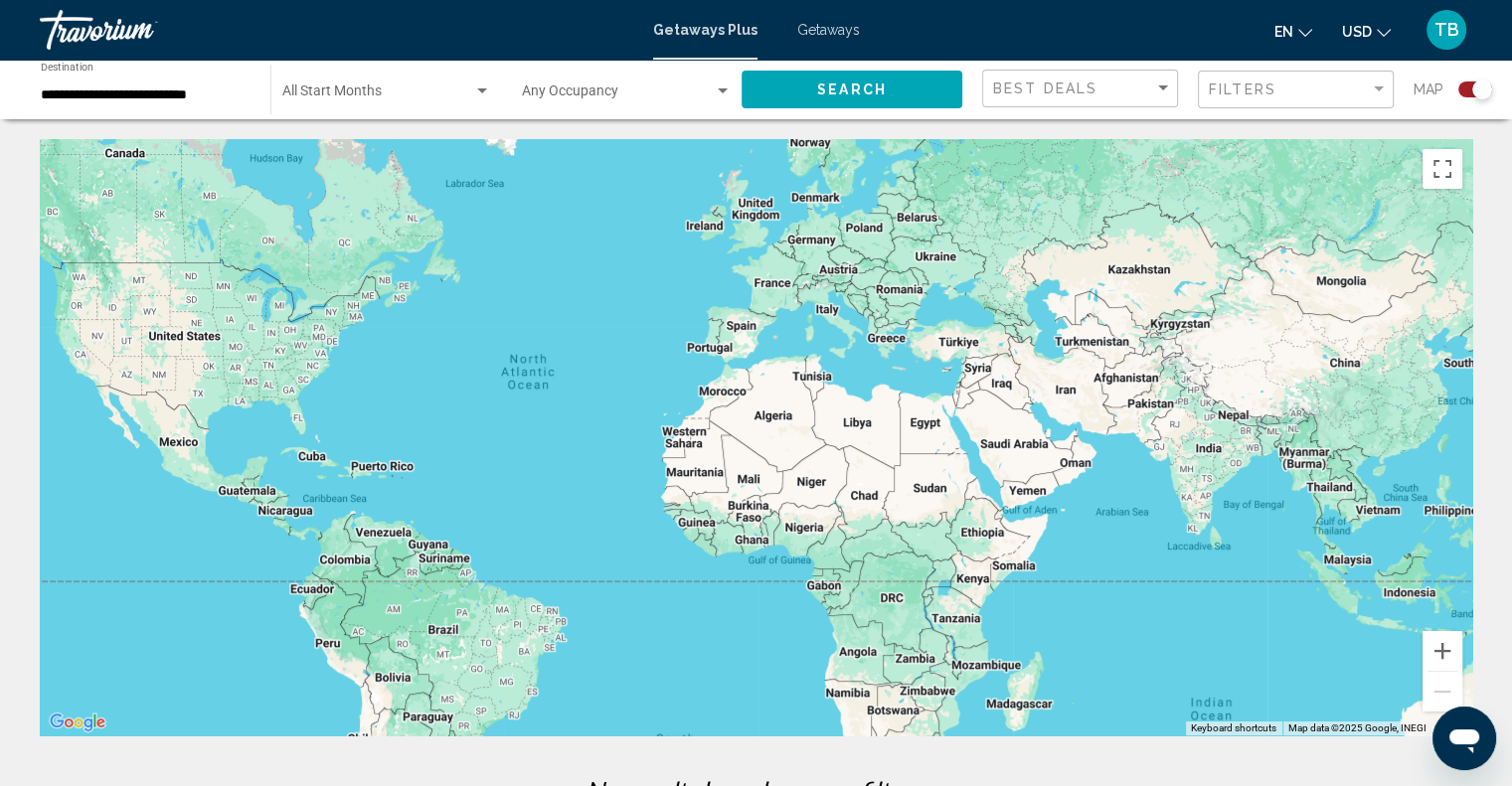 drag, startPoint x: 829, startPoint y: 332, endPoint x: 974, endPoint y: 285, distance: 152.42703 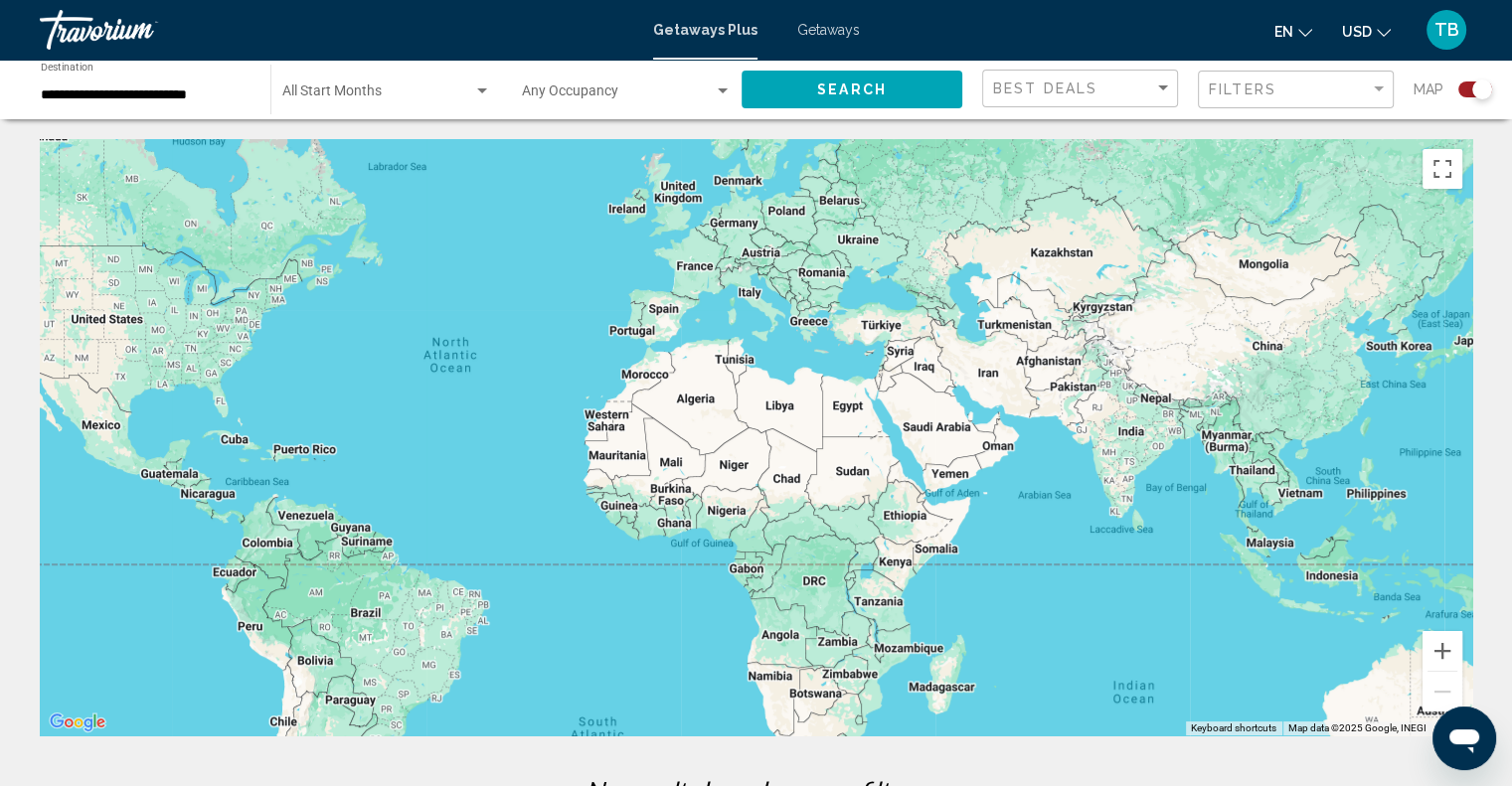 drag, startPoint x: 879, startPoint y: 370, endPoint x: 803, endPoint y: 353, distance: 77.87811 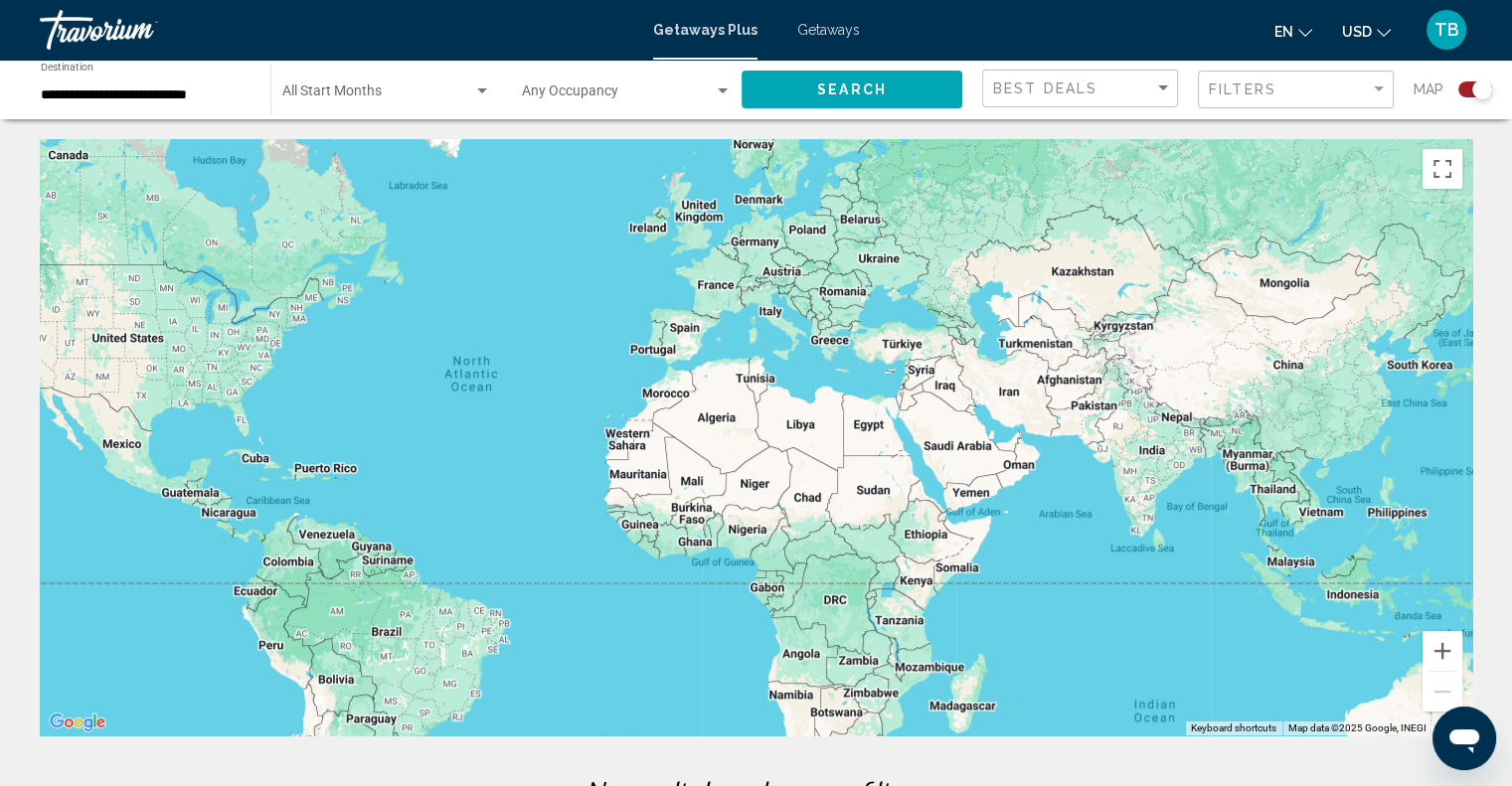 drag, startPoint x: 599, startPoint y: 361, endPoint x: 620, endPoint y: 376, distance: 25.806976 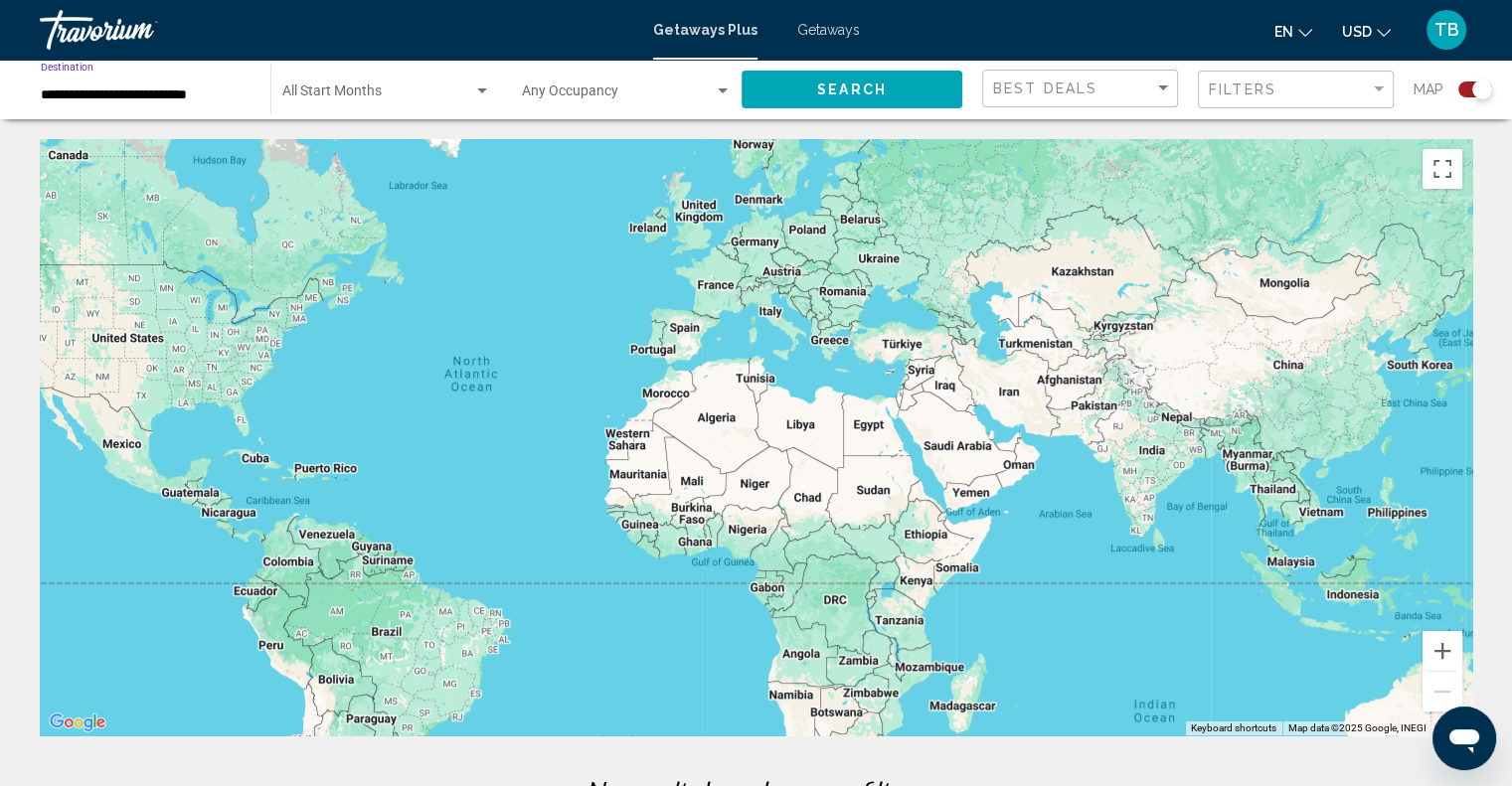 click on "**********" at bounding box center [145, 95] 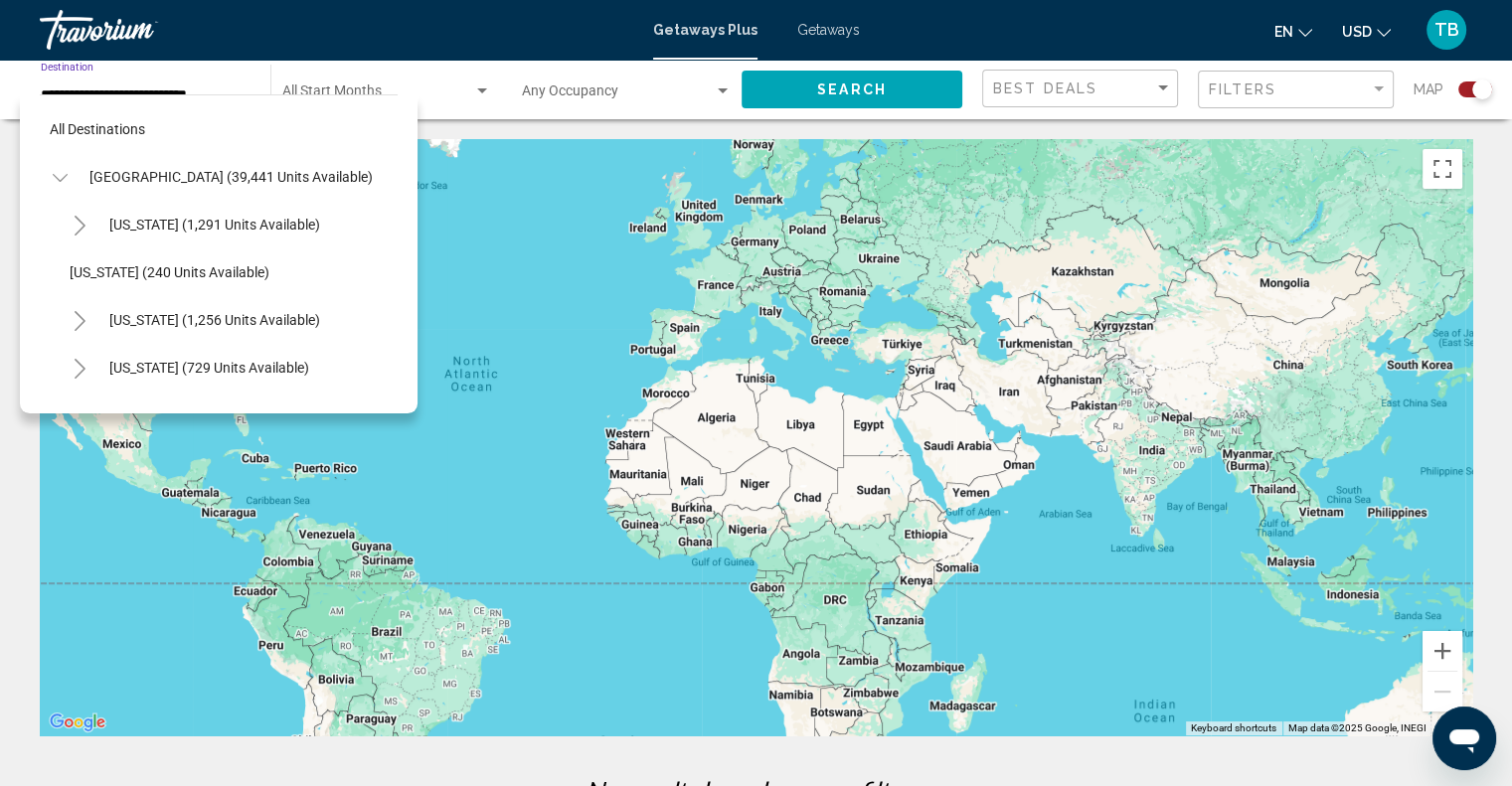 scroll, scrollTop: 745, scrollLeft: 0, axis: vertical 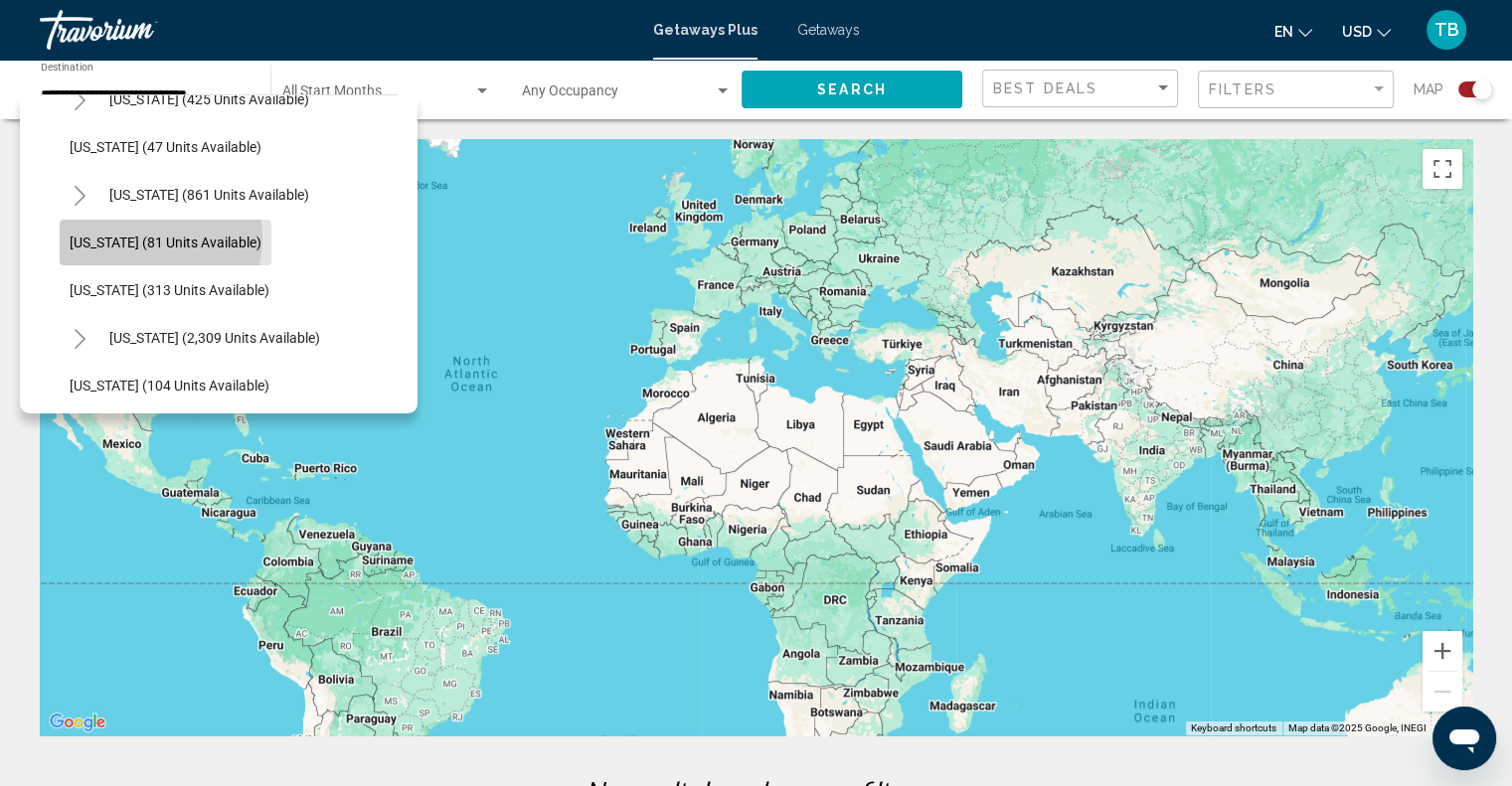 click on "[US_STATE] (81 units available)" 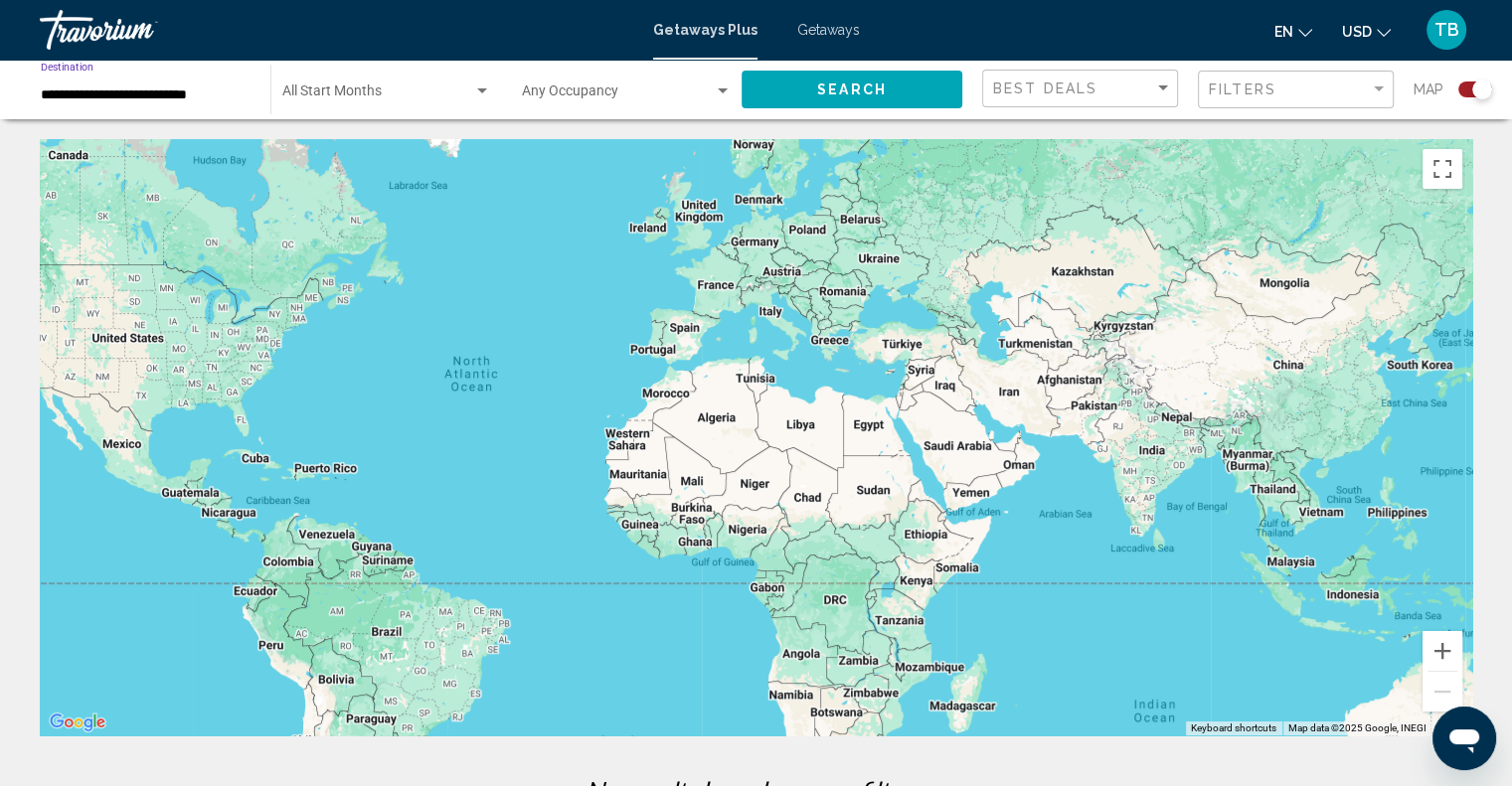 click at bounding box center (378, 95) 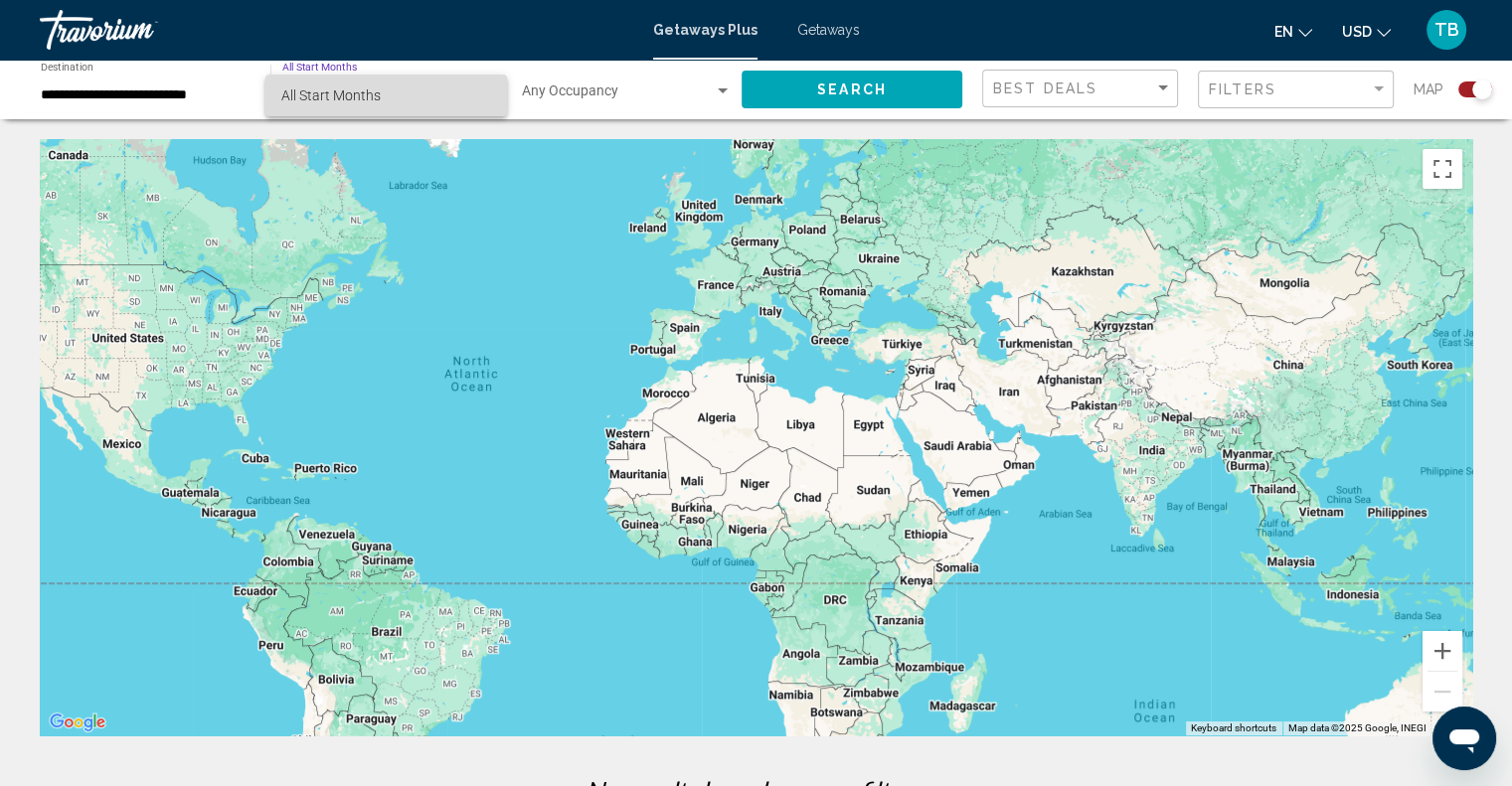 click on "All Start Months" at bounding box center [386, 95] 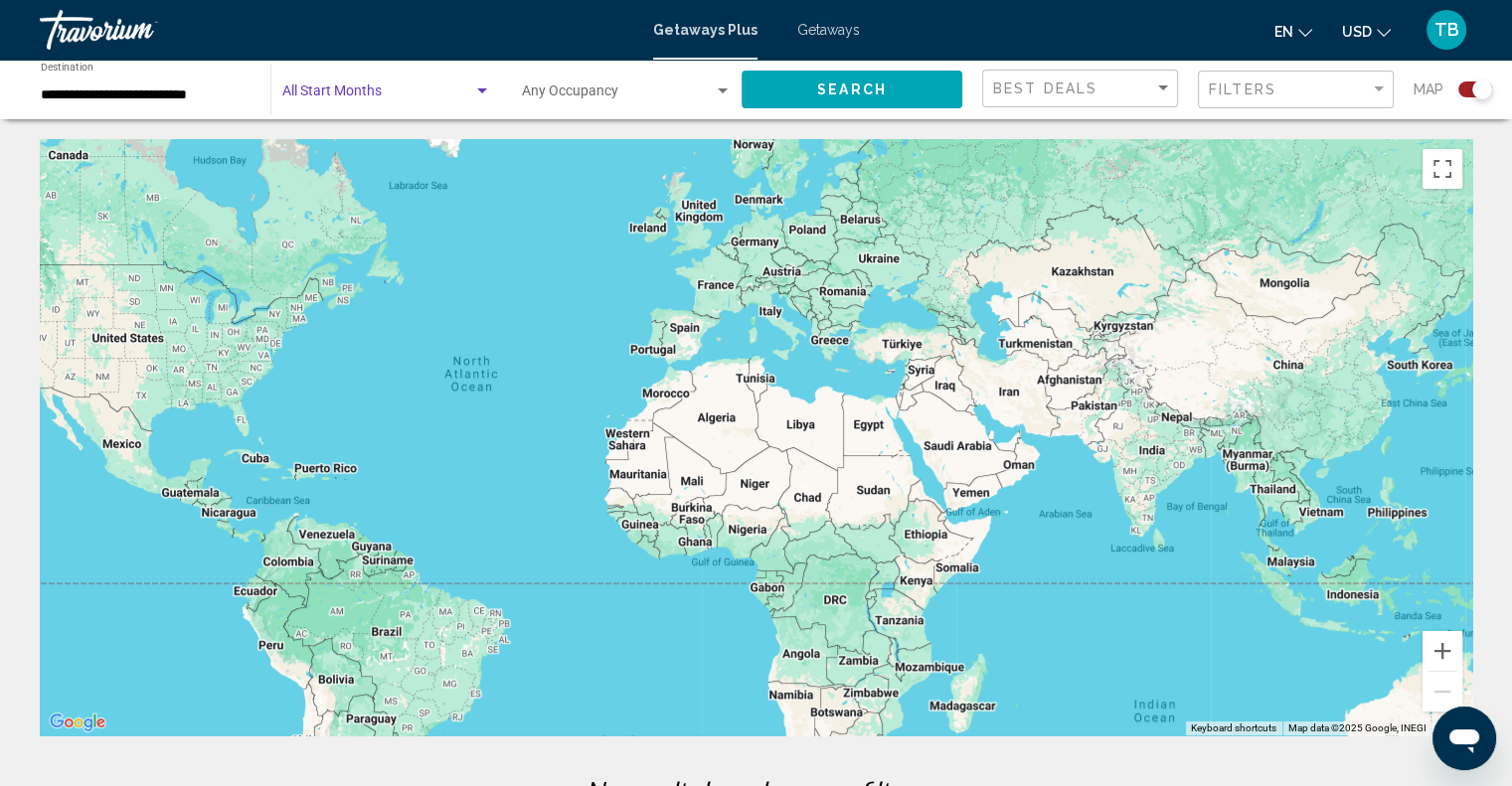 click at bounding box center [482, 91] 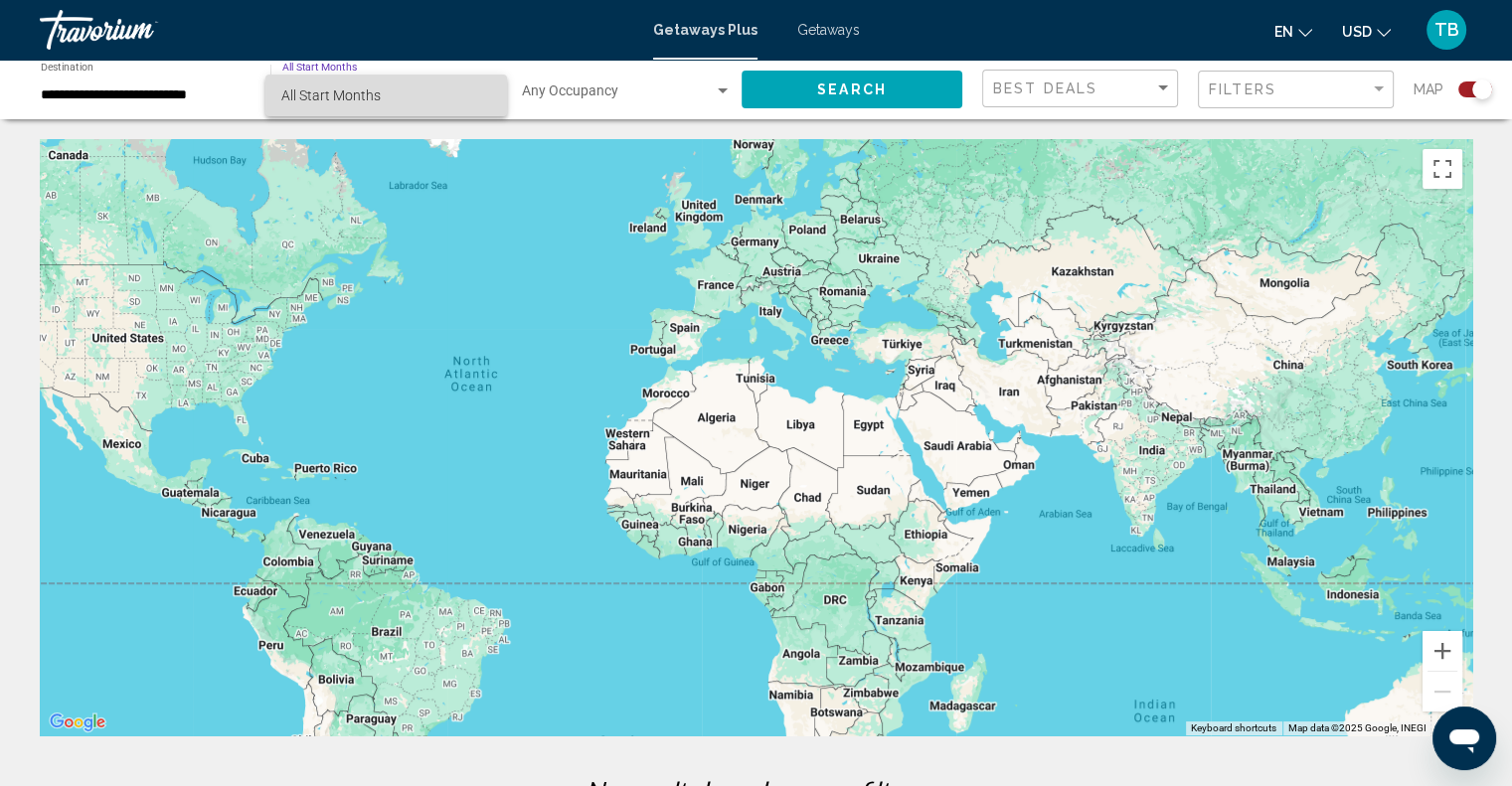 click on "All Start Months" at bounding box center (386, 95) 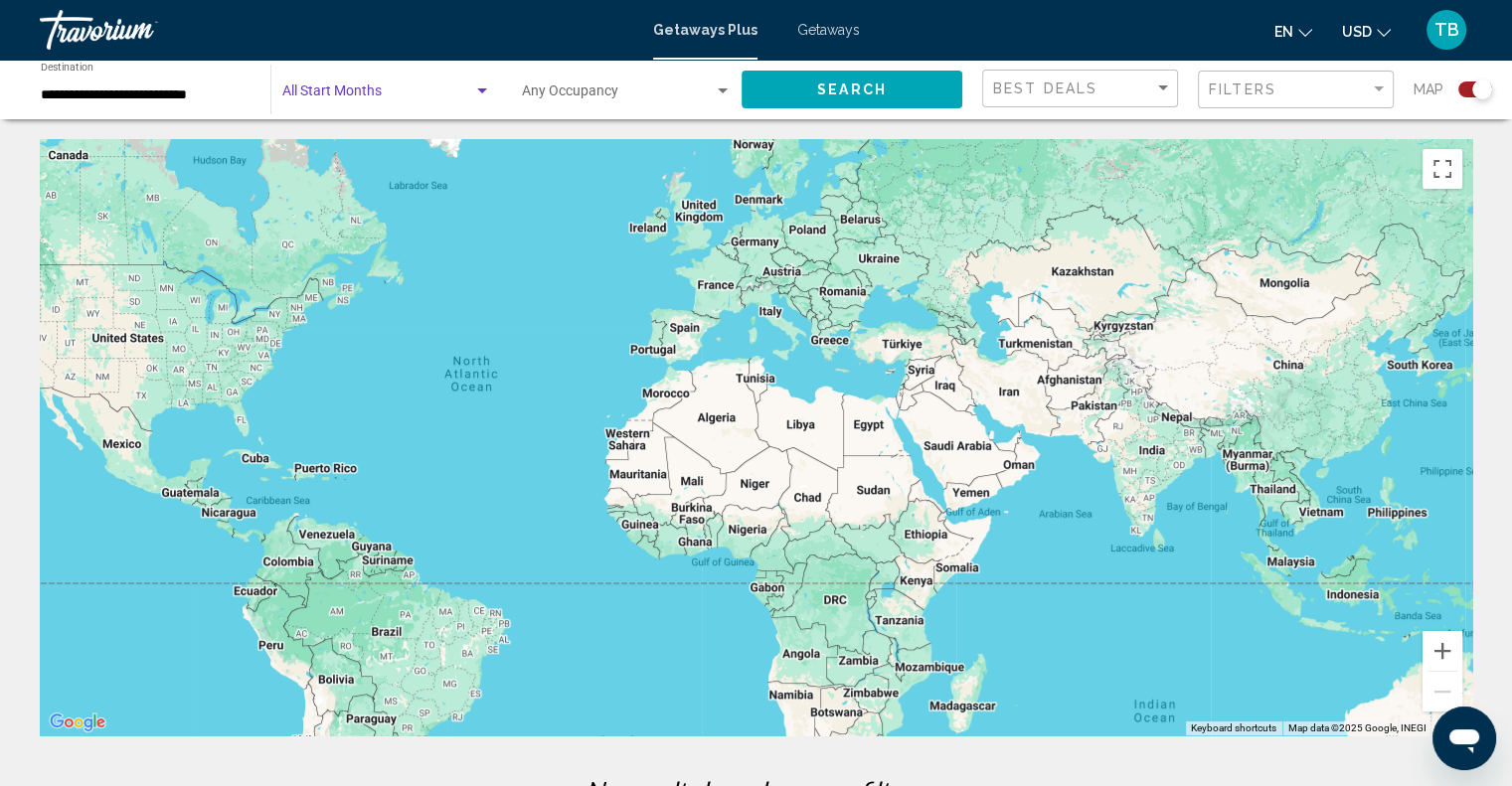 click at bounding box center [482, 91] 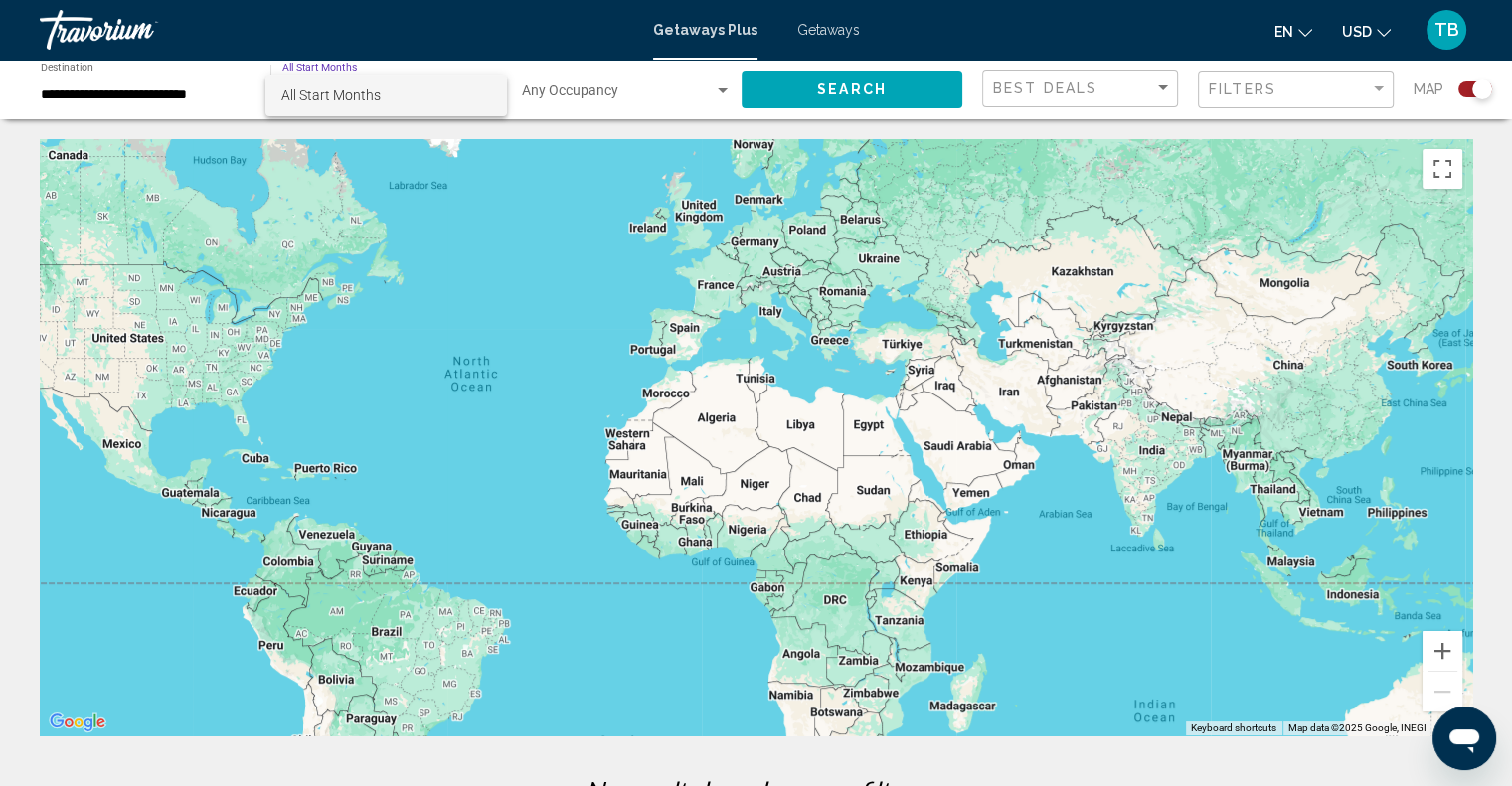 click on "All Start Months" at bounding box center [331, 95] 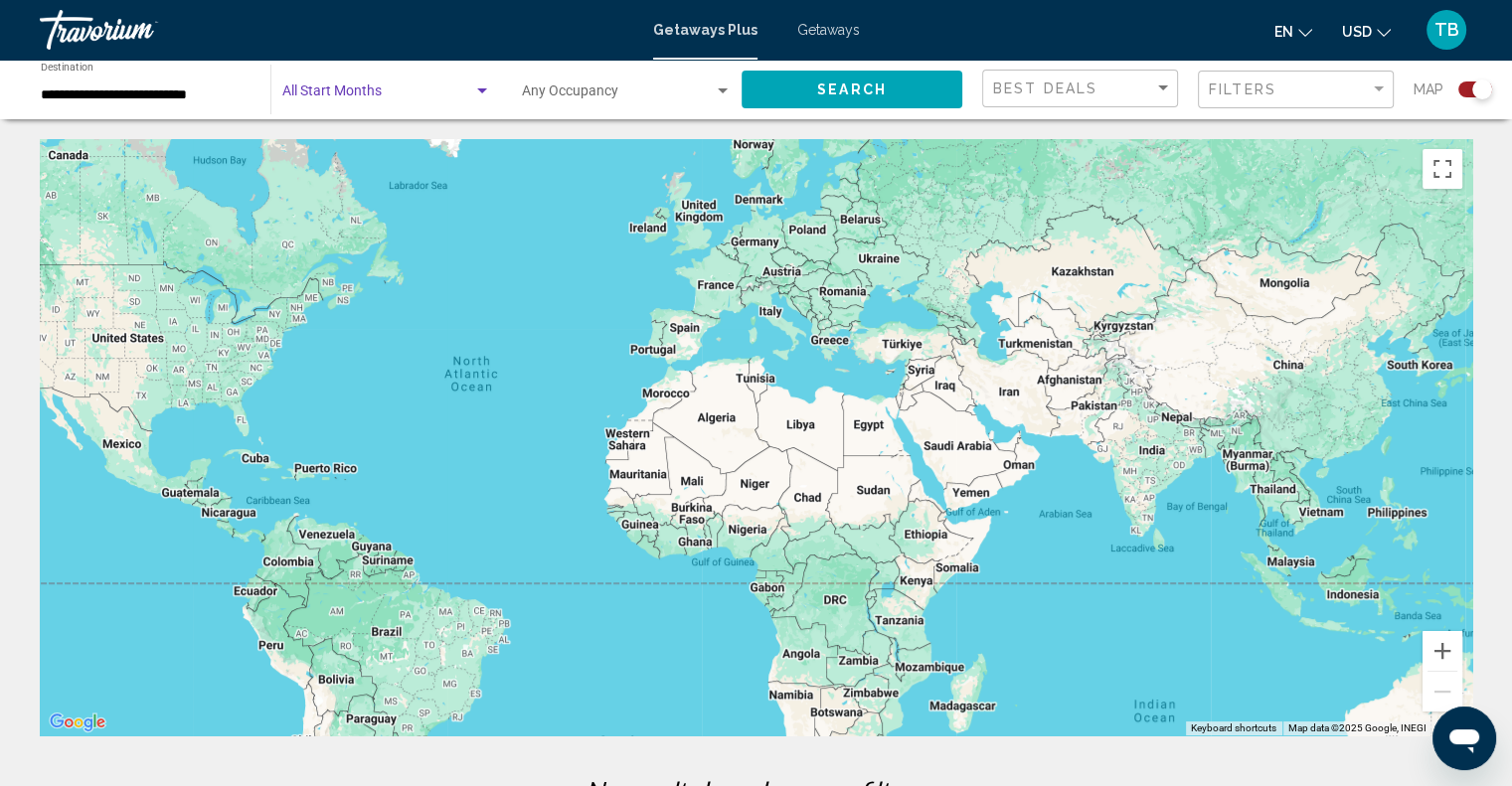 click at bounding box center [378, 95] 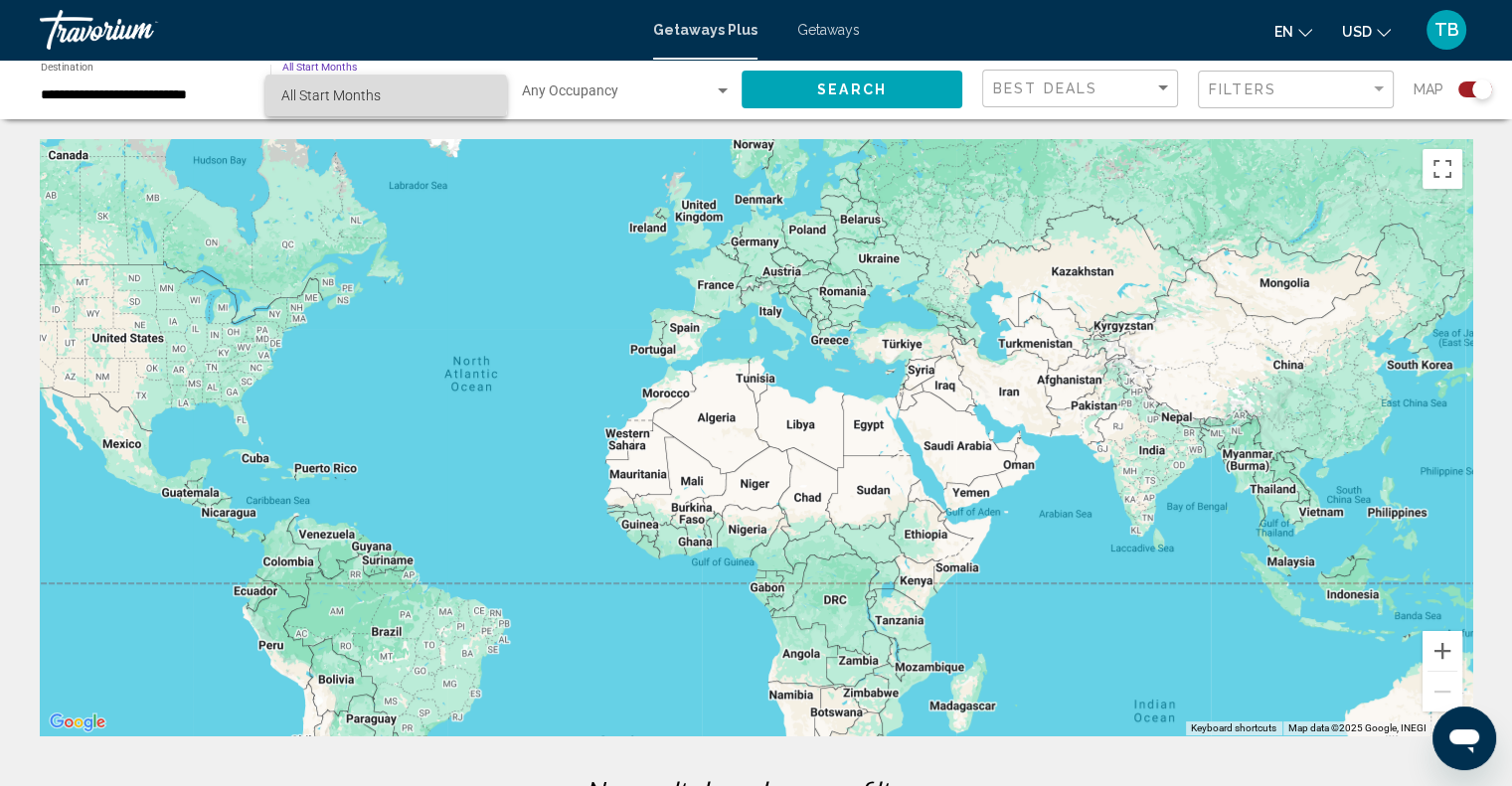 click on "All Start Months" at bounding box center [386, 95] 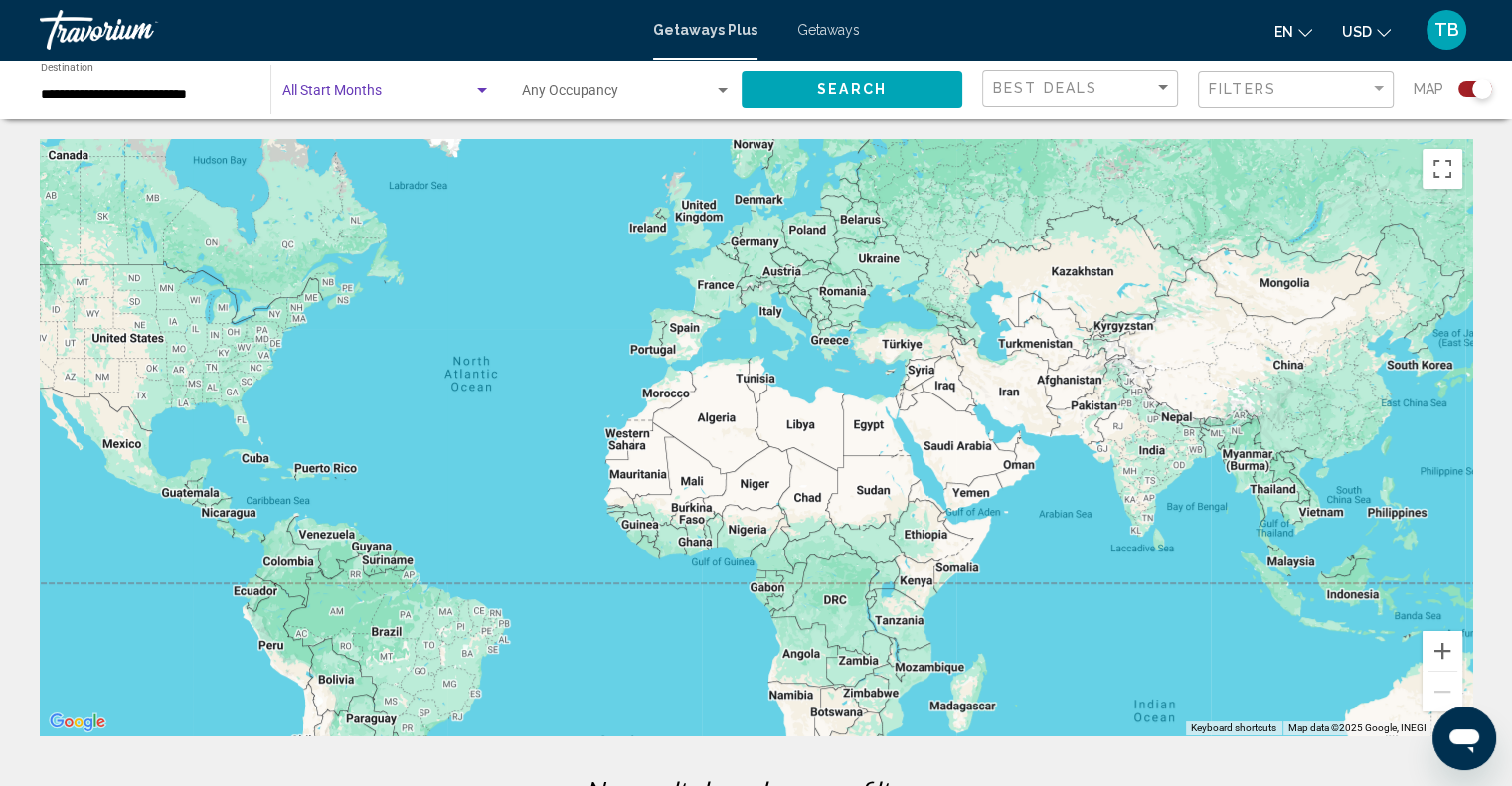 click at bounding box center [378, 95] 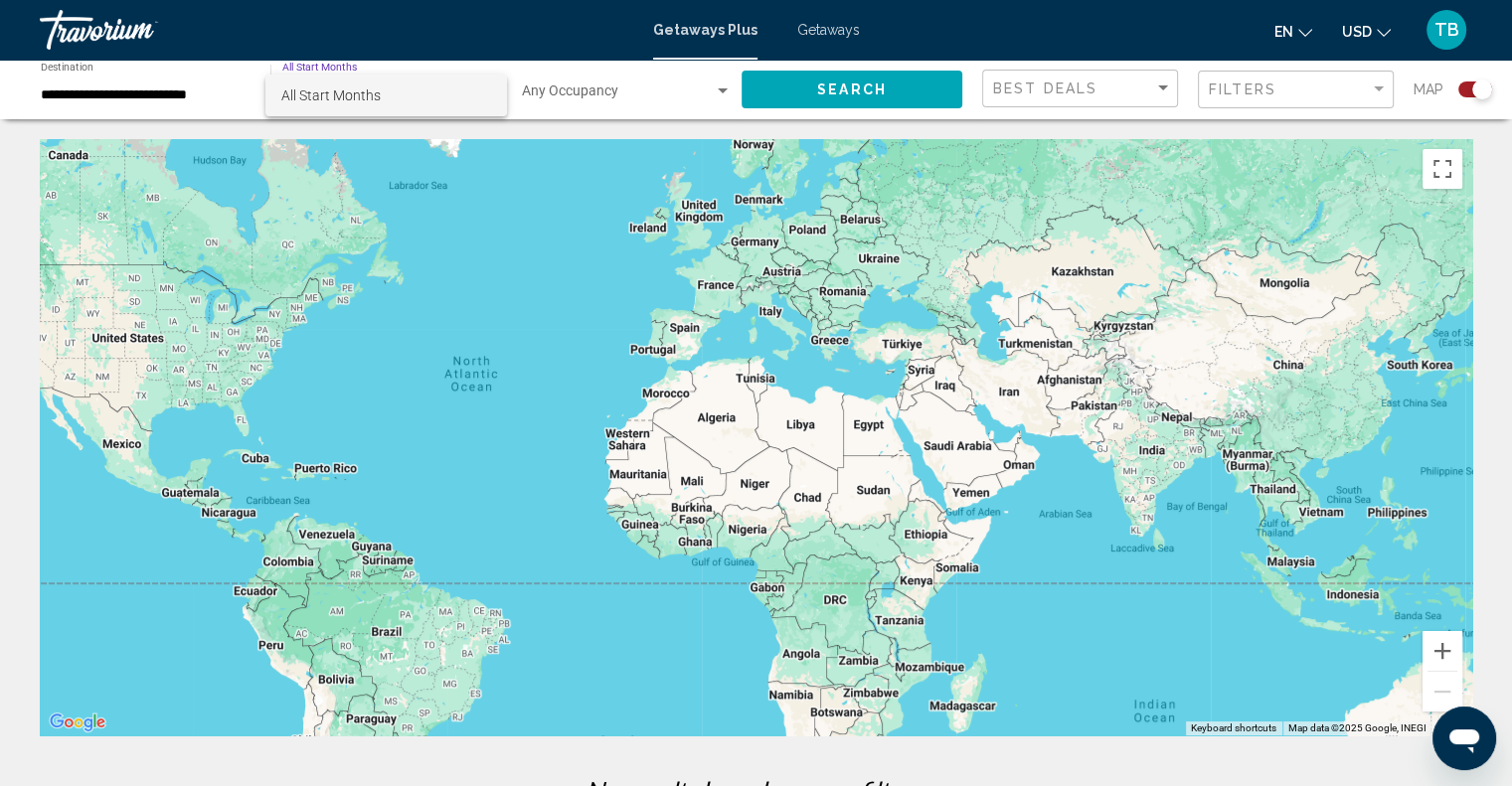 click on "All Start Months" at bounding box center [386, 95] 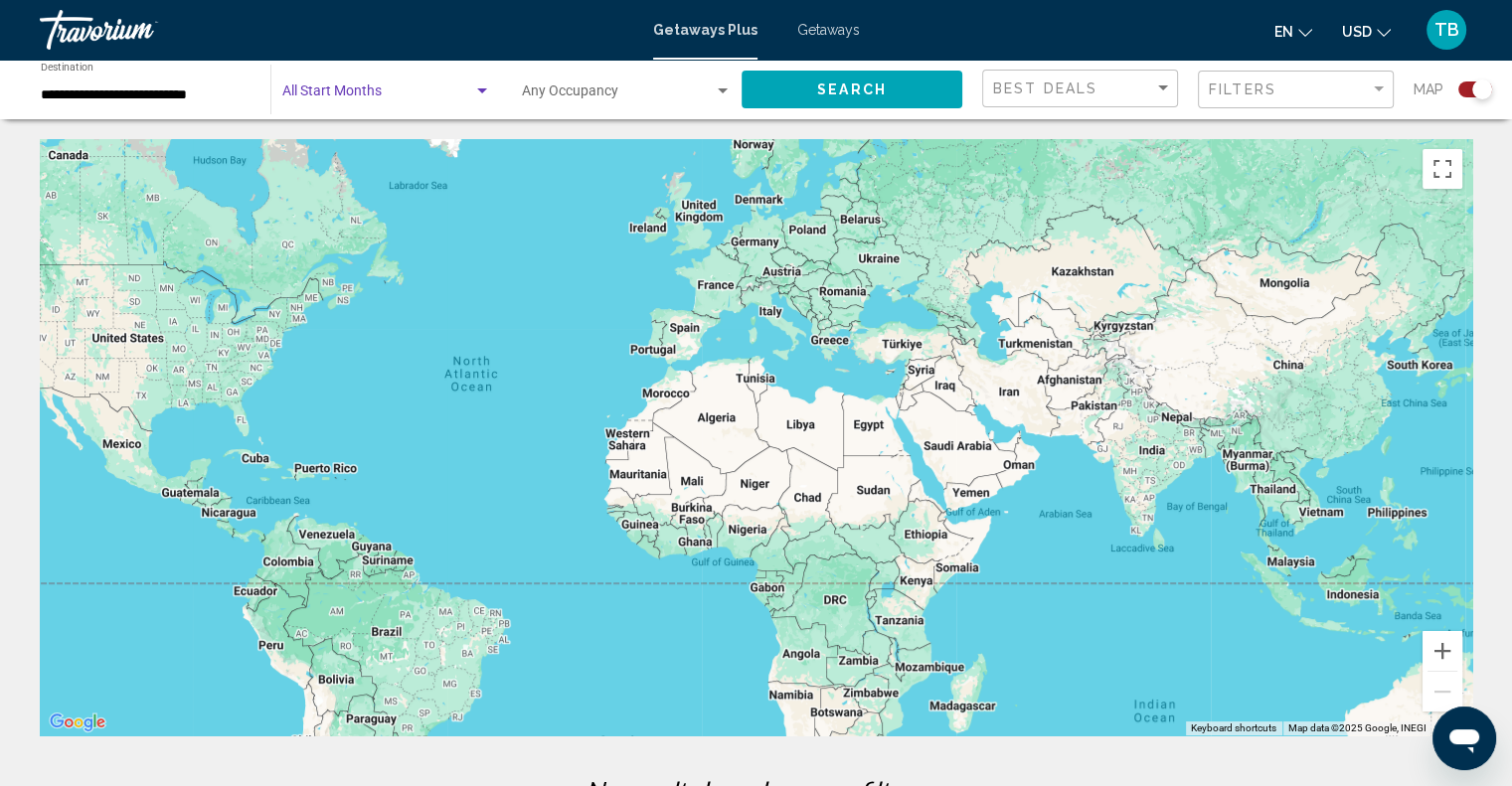 click at bounding box center (482, 91) 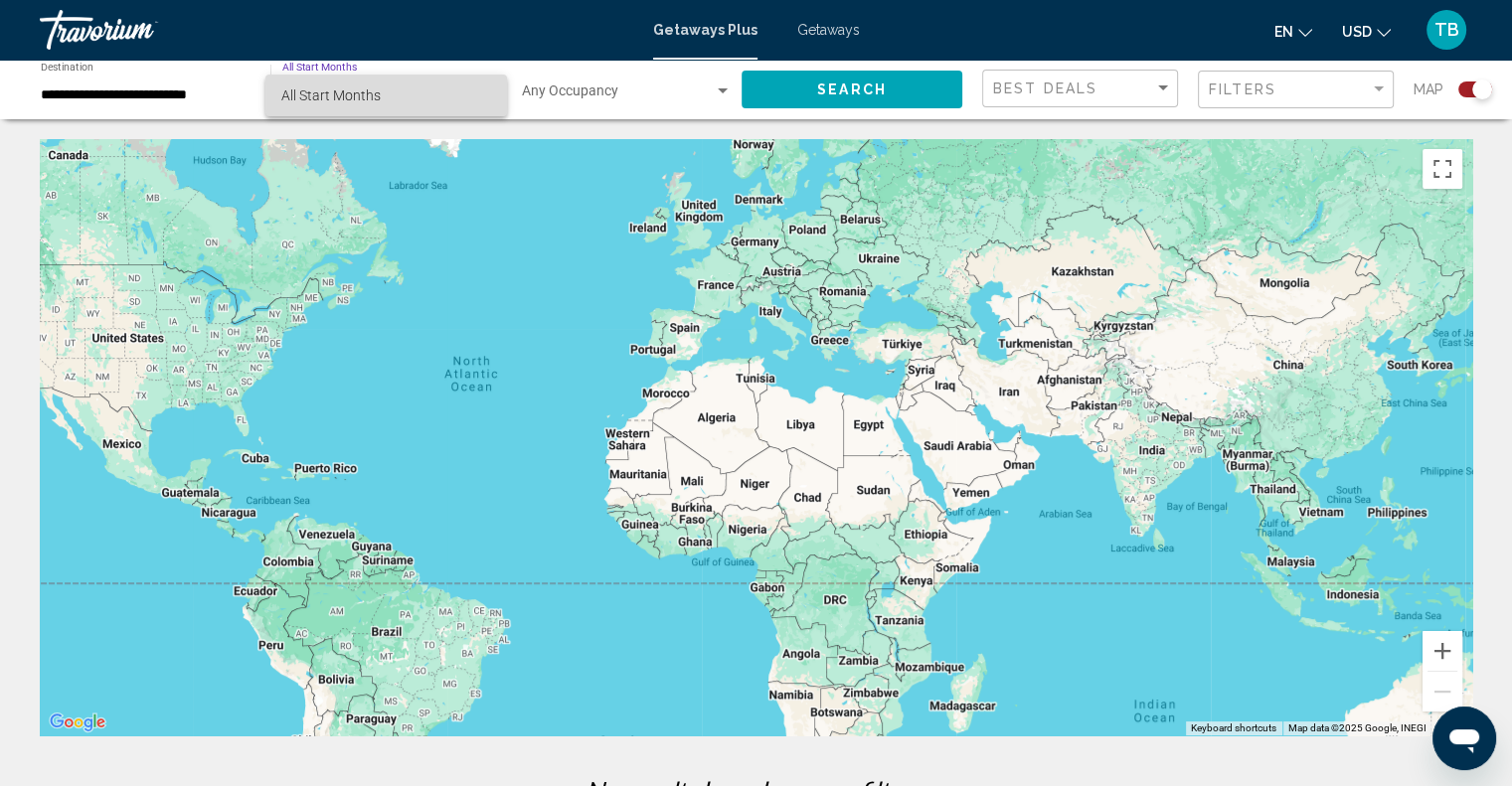 click on "All Start Months" at bounding box center (386, 95) 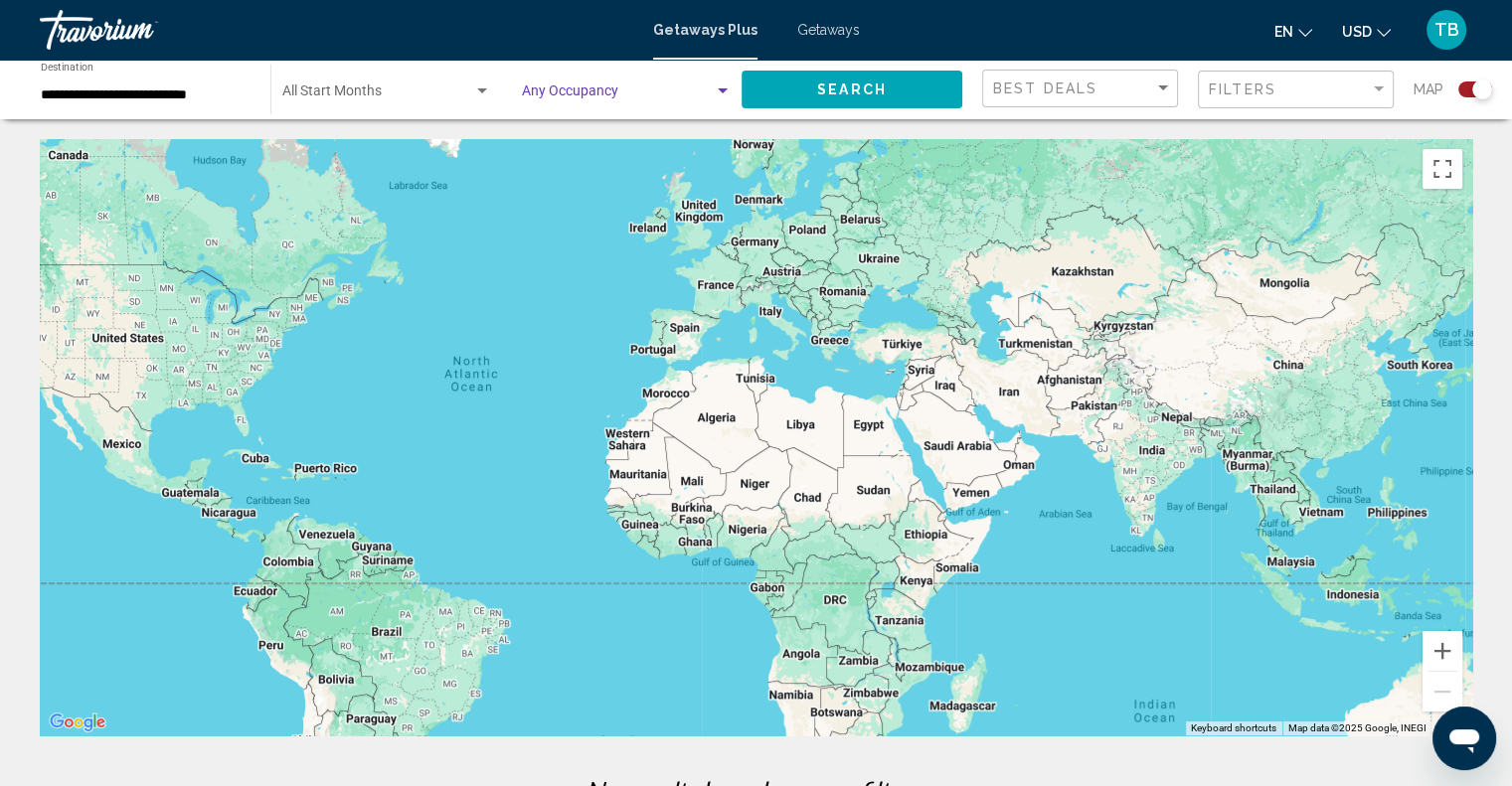 click at bounding box center [617, 95] 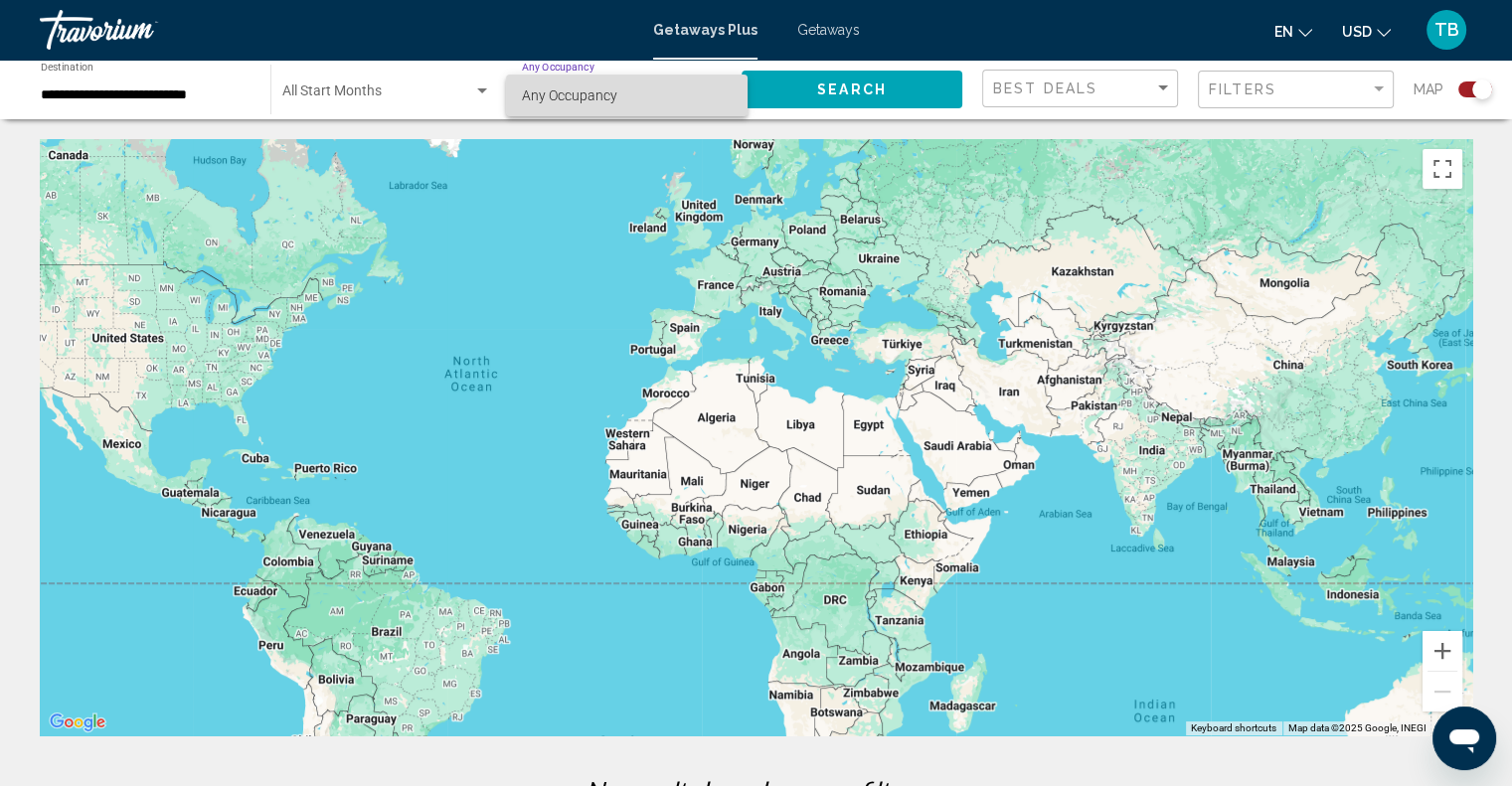 click on "Any Occupancy" at bounding box center [570, 95] 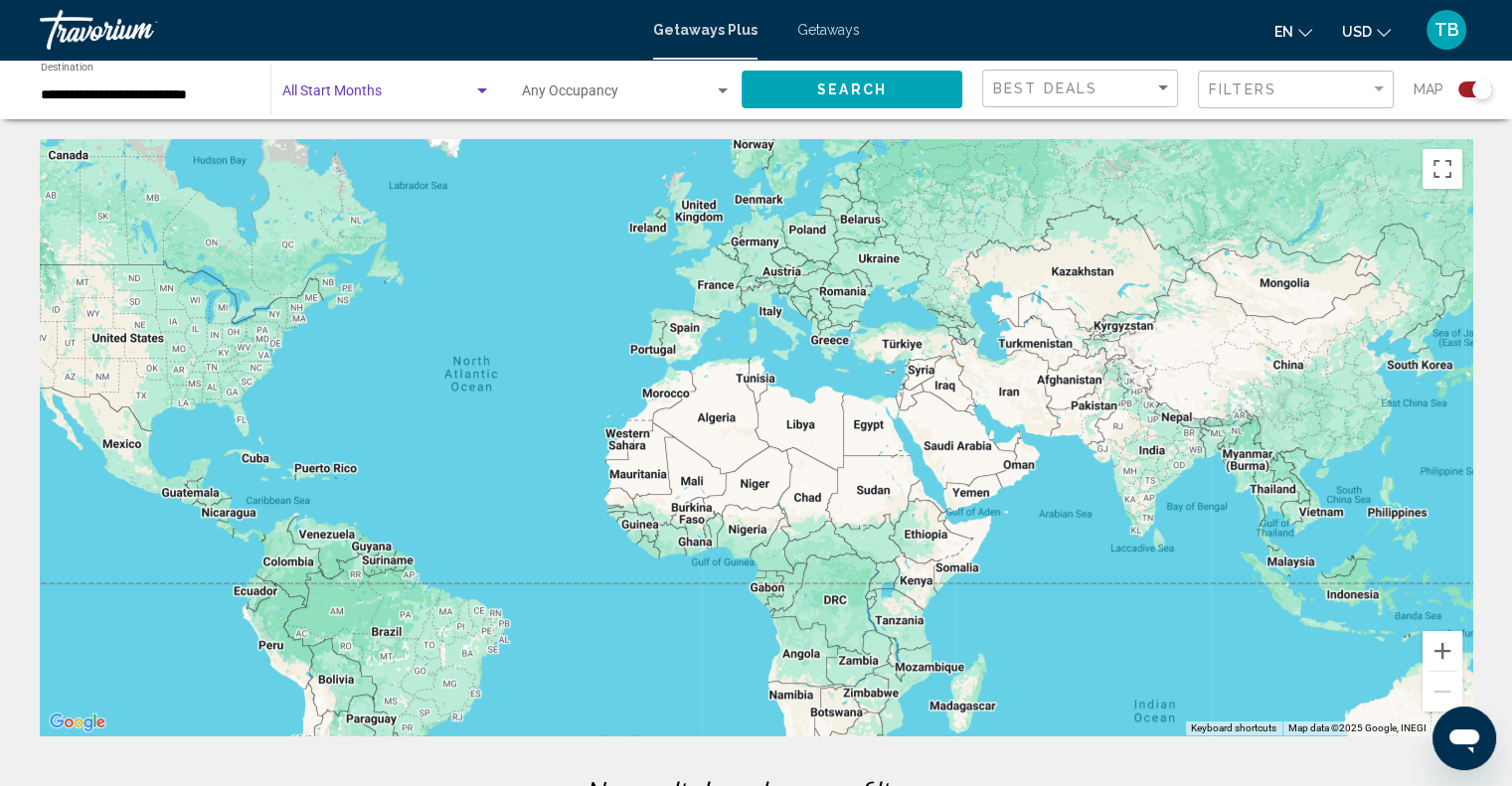 click at bounding box center [482, 91] 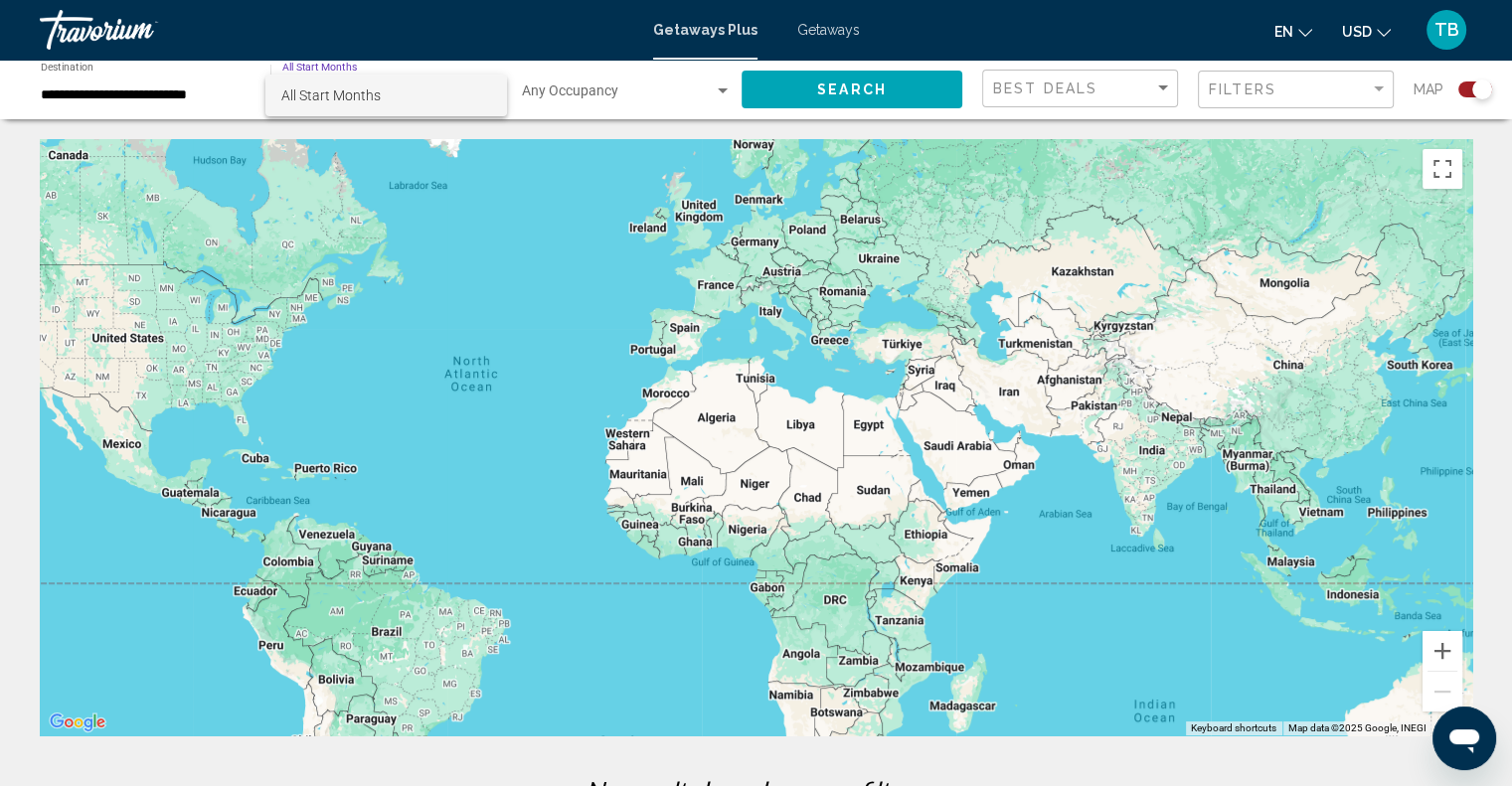 click on "All Start Months" at bounding box center [386, 95] 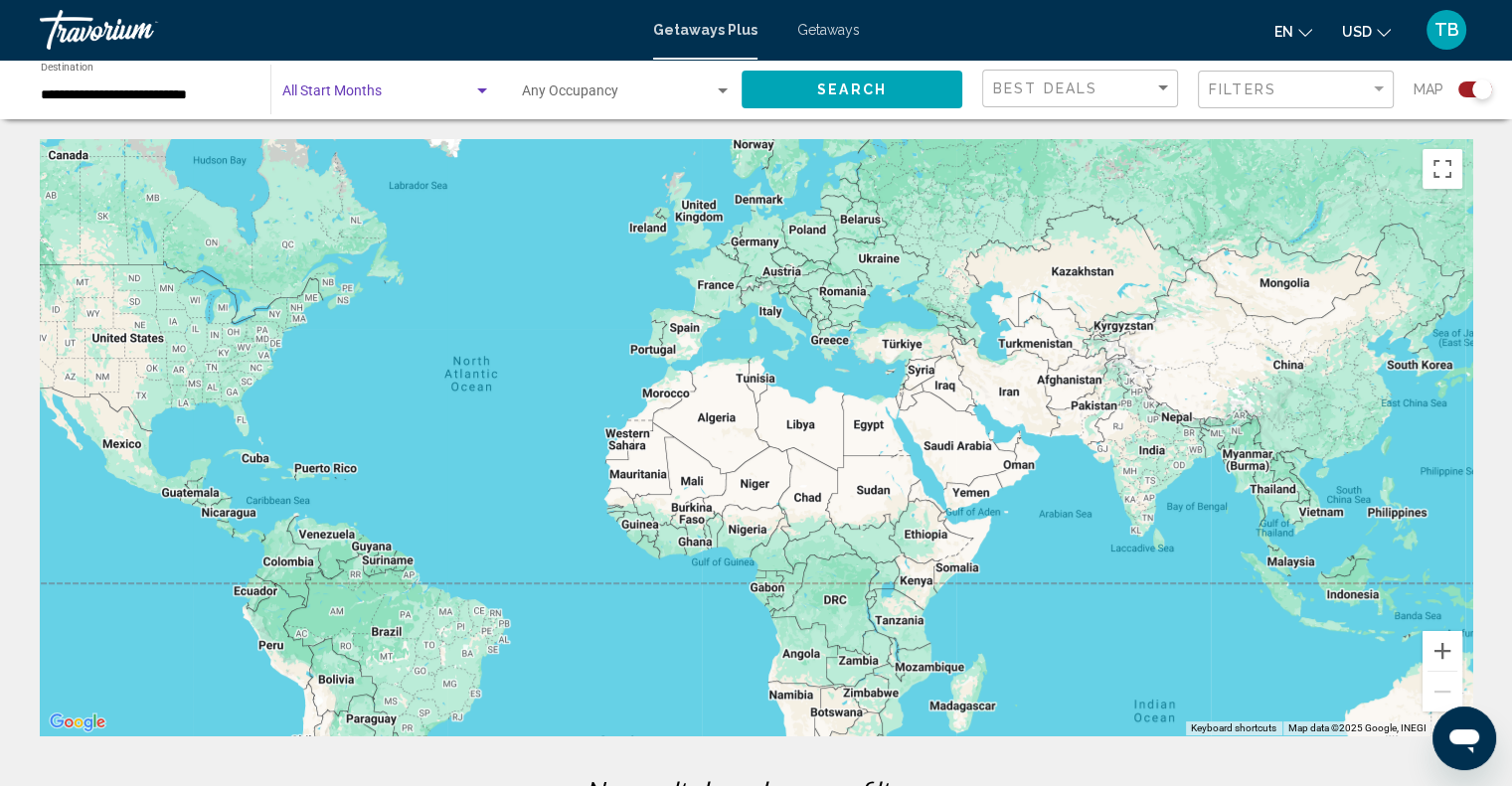 click at bounding box center (482, 90) 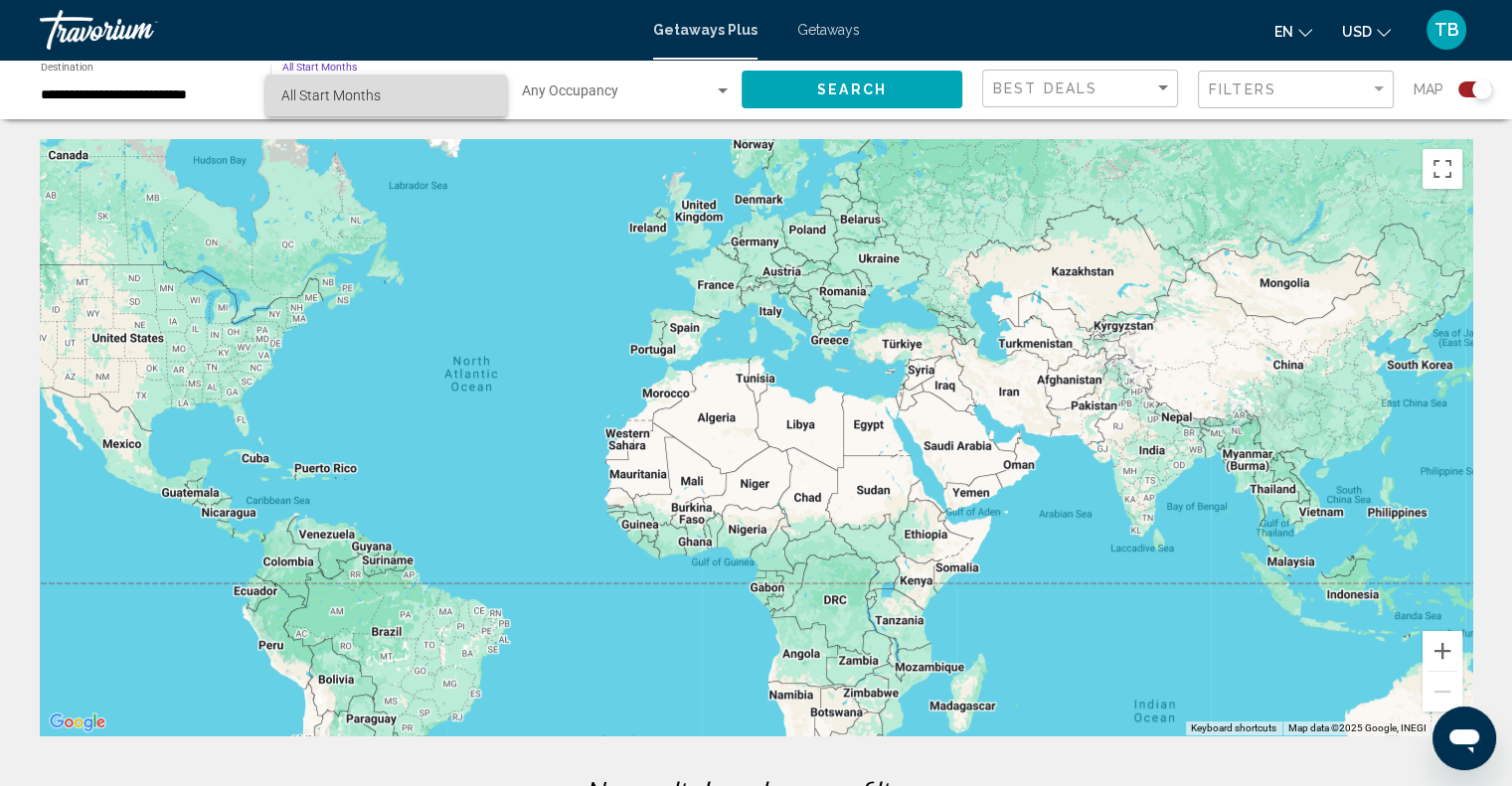 click on "All Start Months" at bounding box center [386, 95] 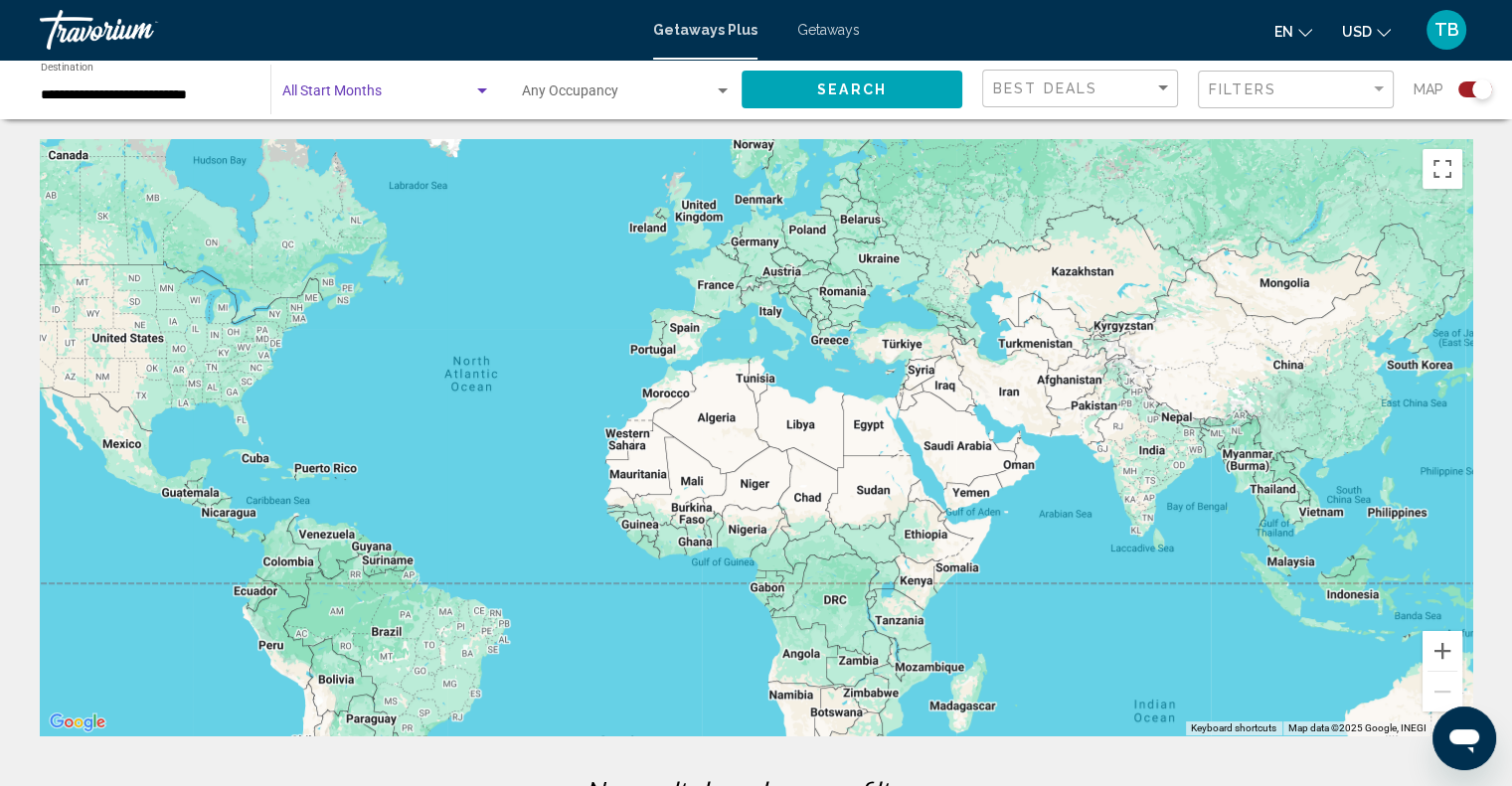 click at bounding box center (482, 90) 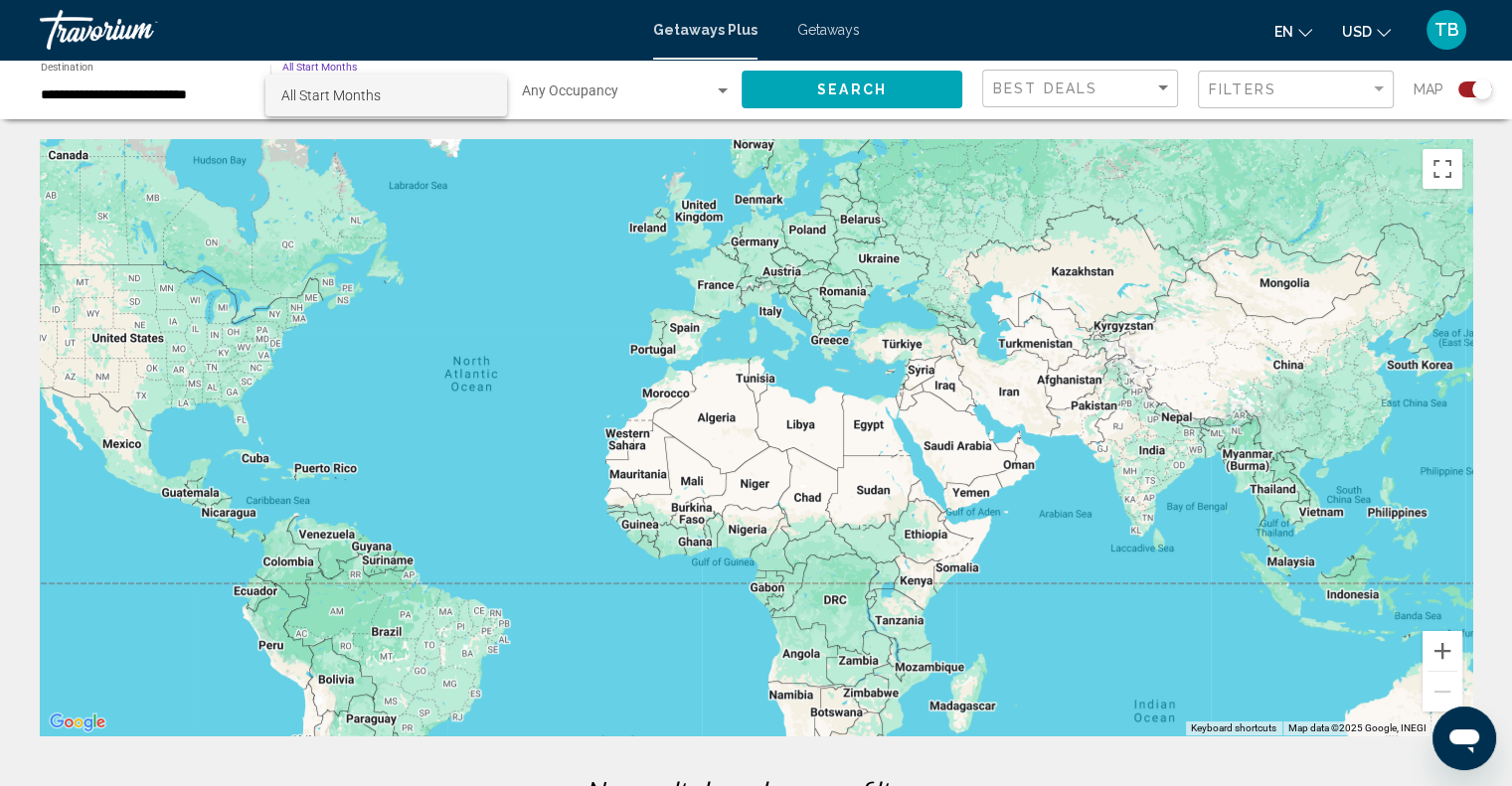 click at bounding box center [756, 393] 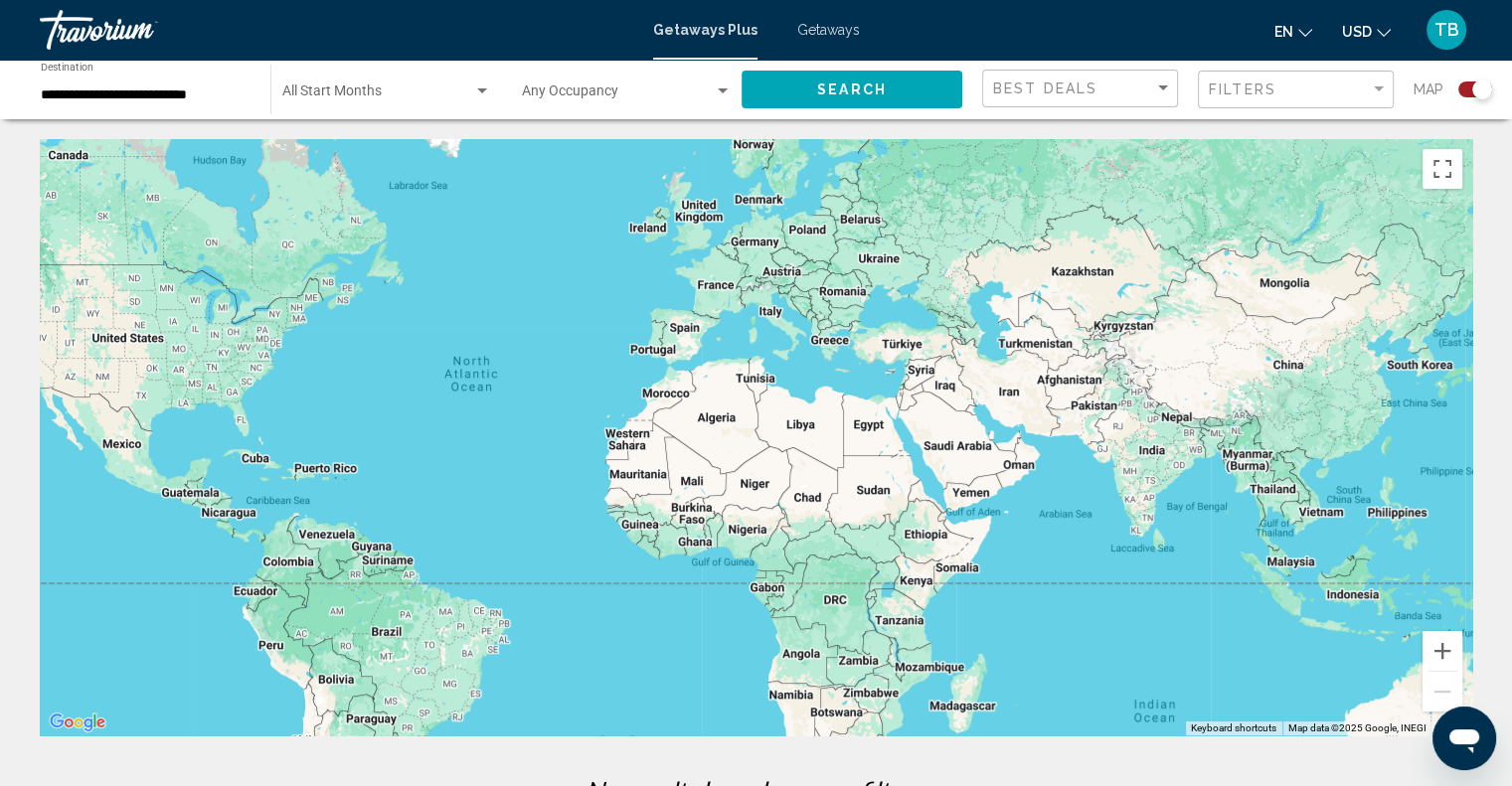 click at bounding box center (617, 95) 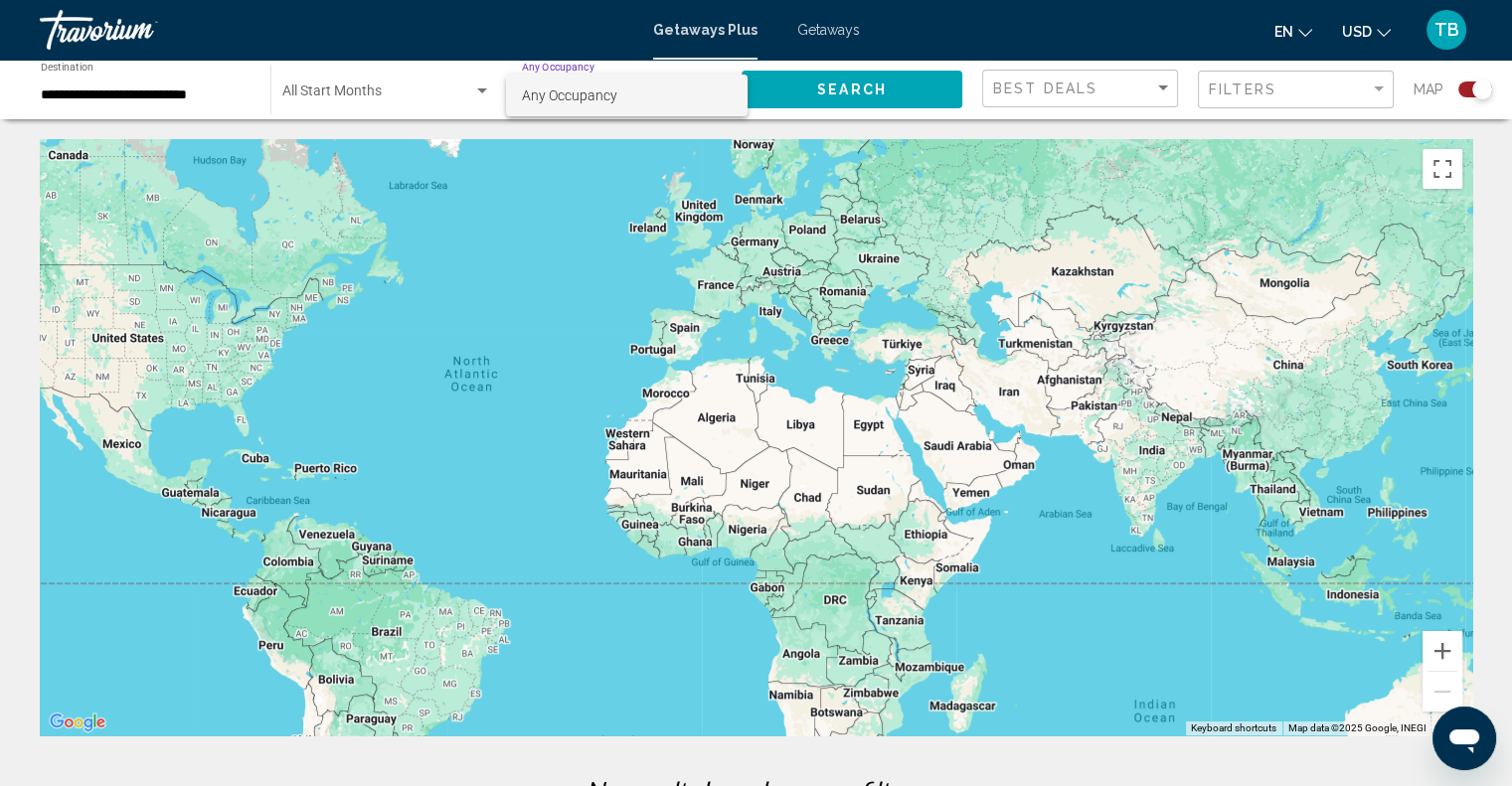 click on "Any Occupancy" at bounding box center (570, 95) 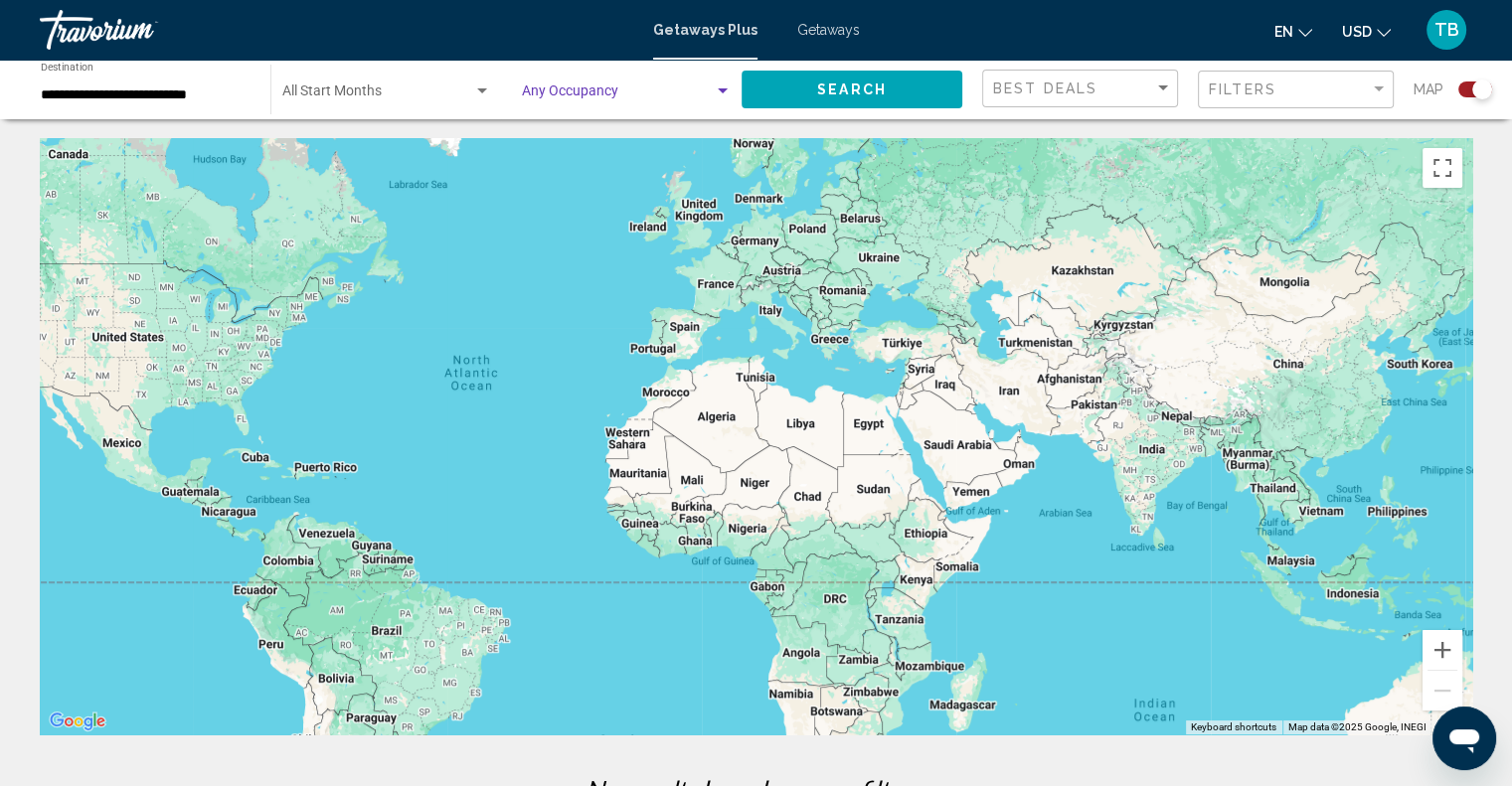 scroll, scrollTop: 0, scrollLeft: 0, axis: both 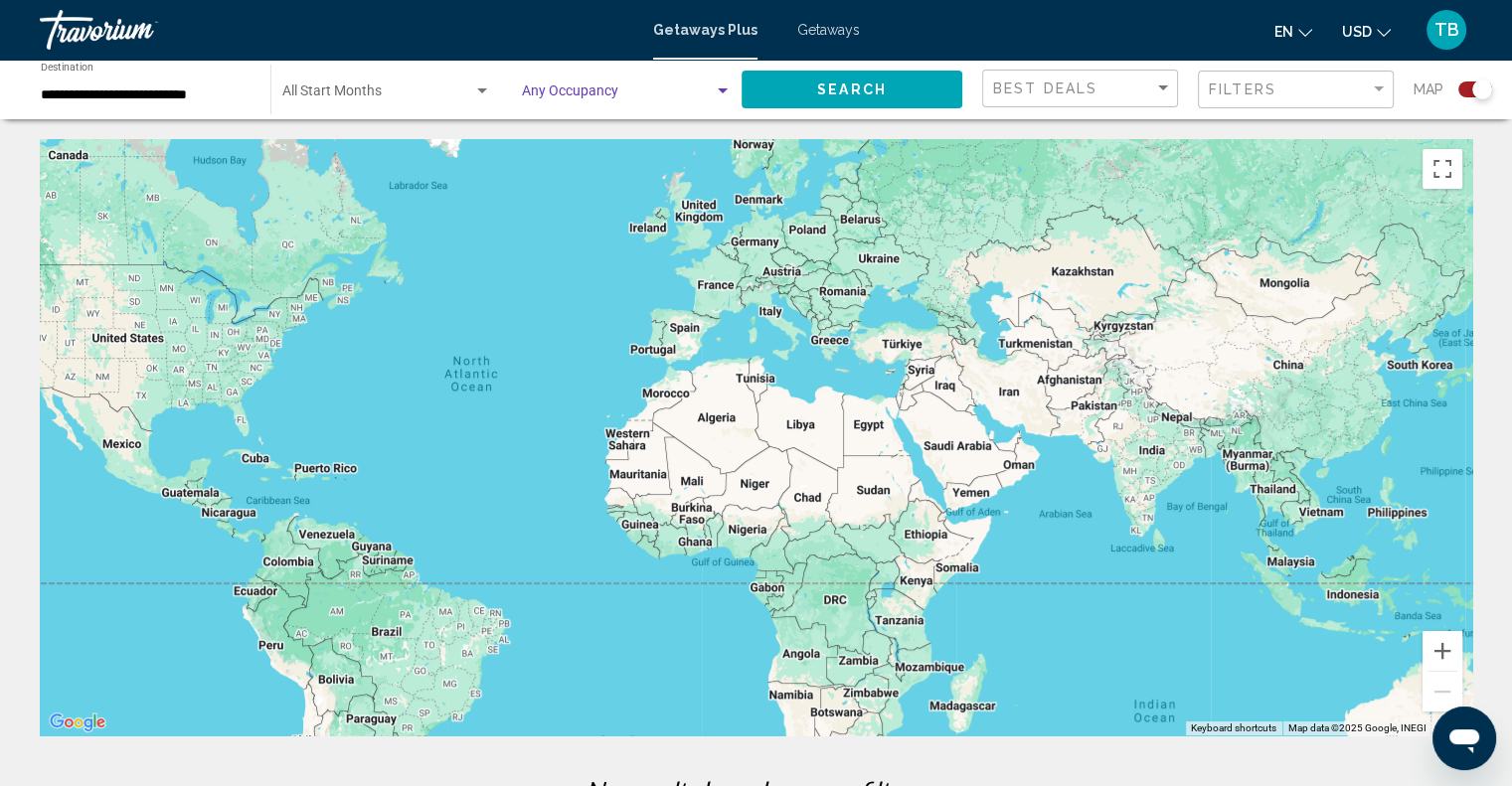 click at bounding box center [378, 95] 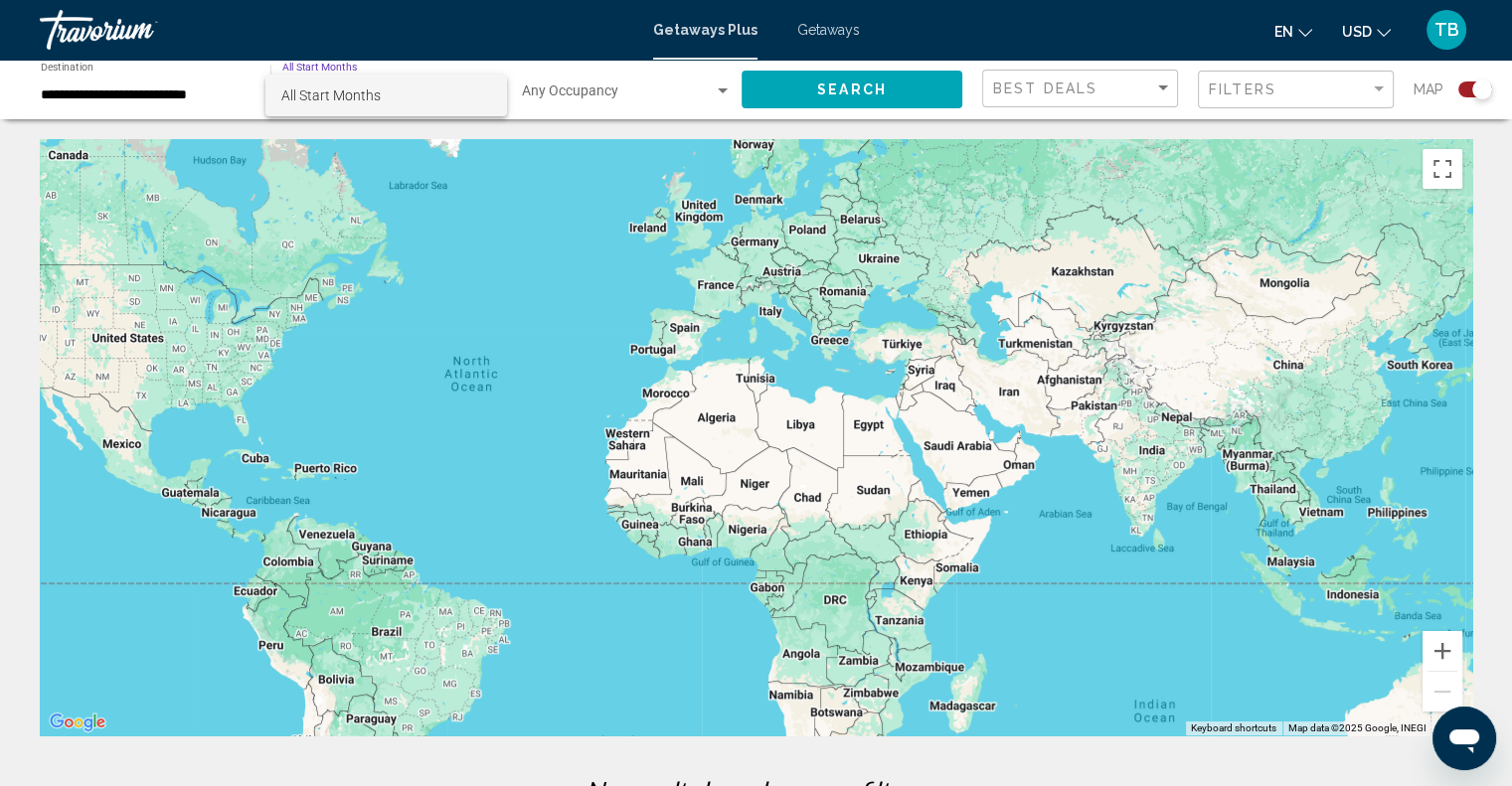 click on "All Start Months" at bounding box center (331, 95) 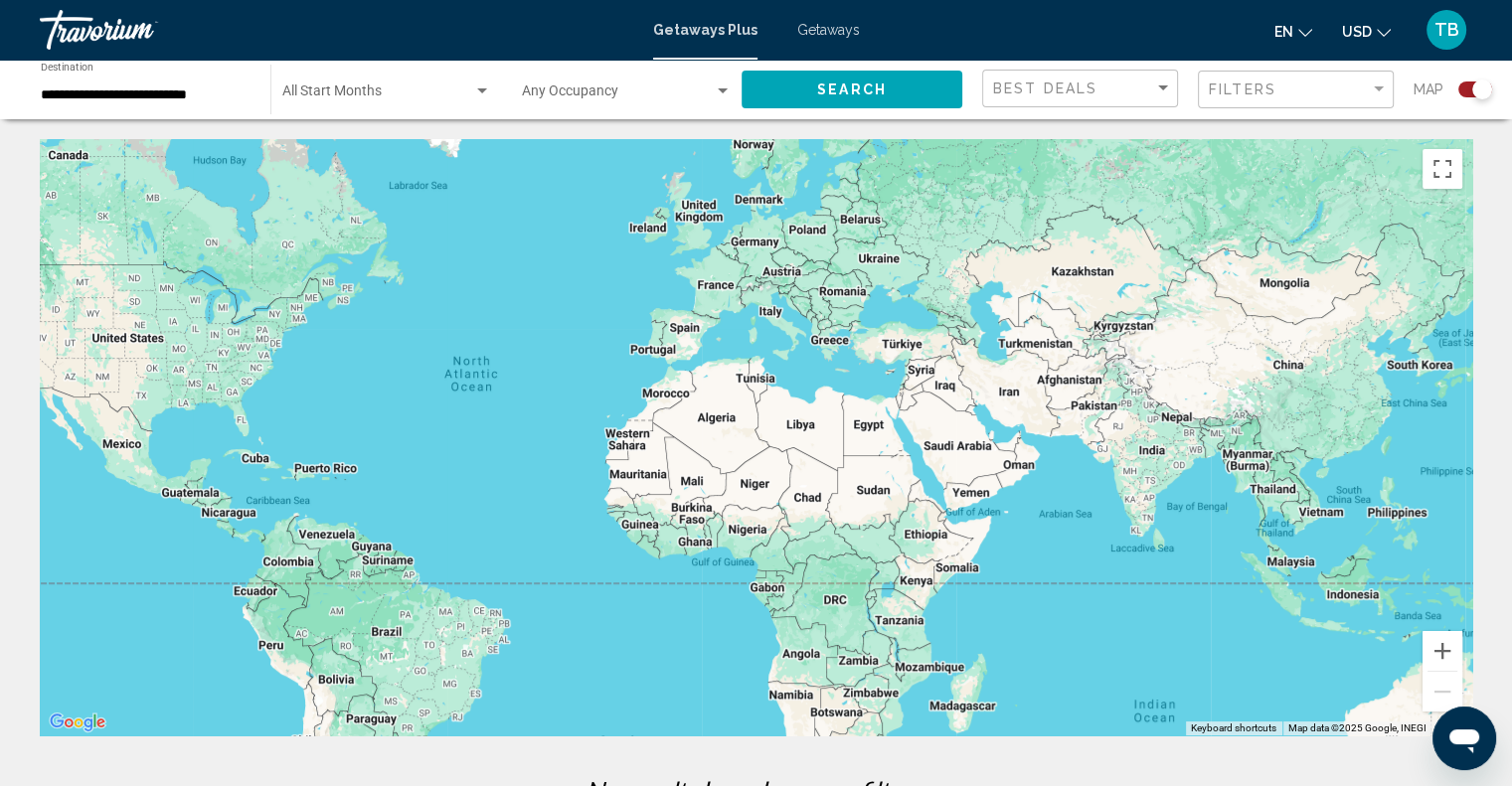 click on "Start Month All Start Months" 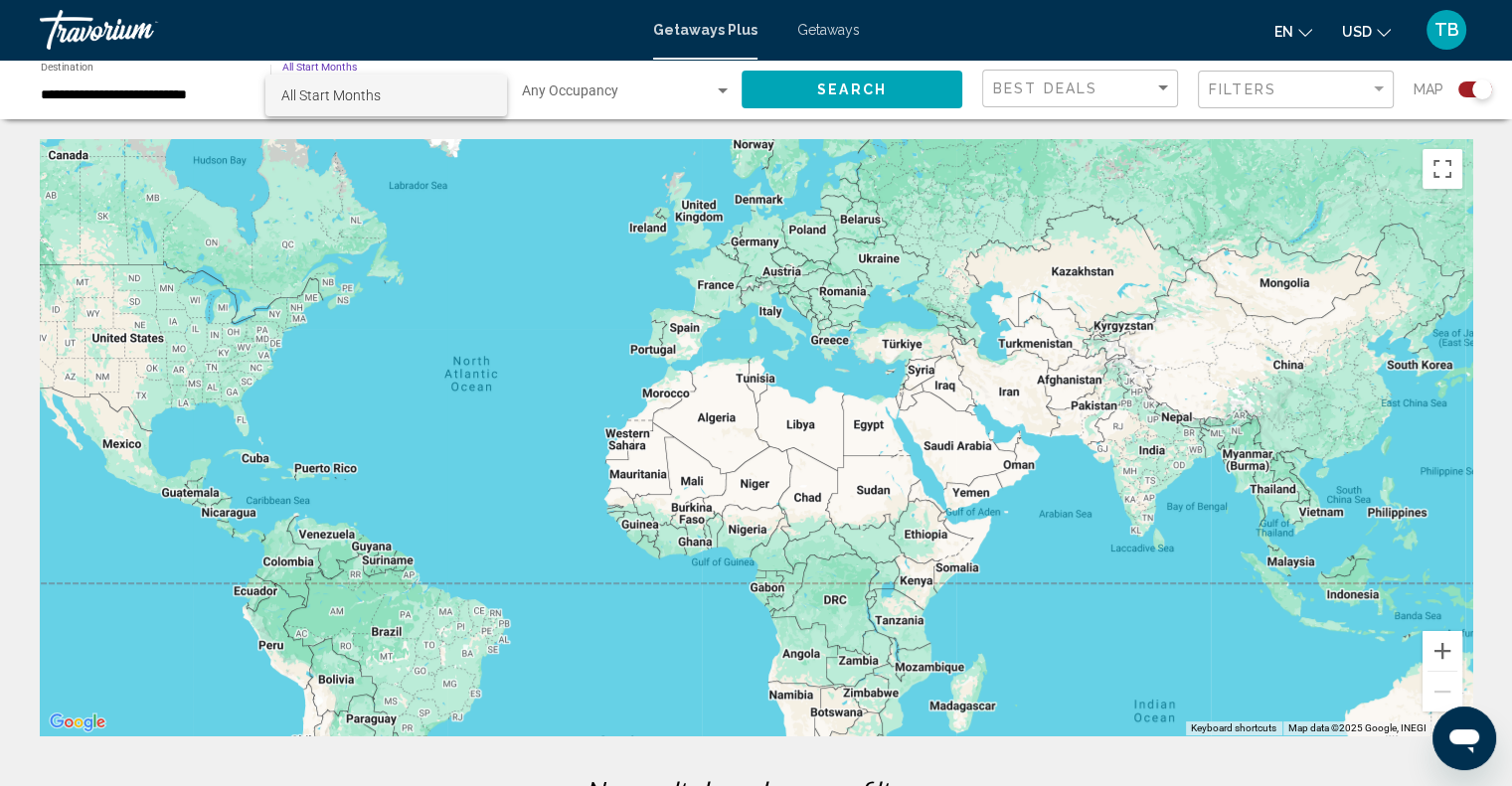 click at bounding box center [756, 393] 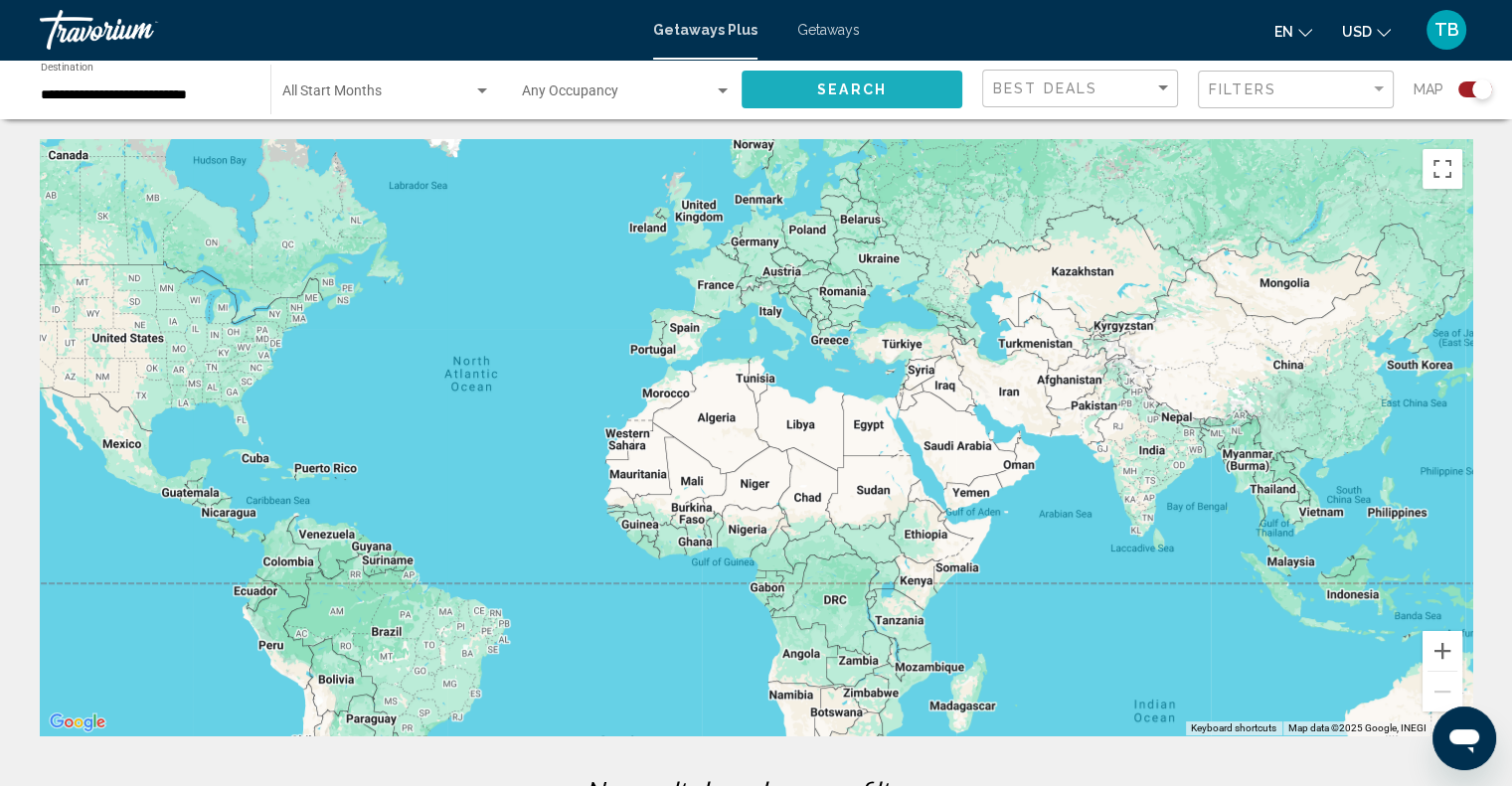 click on "Search" 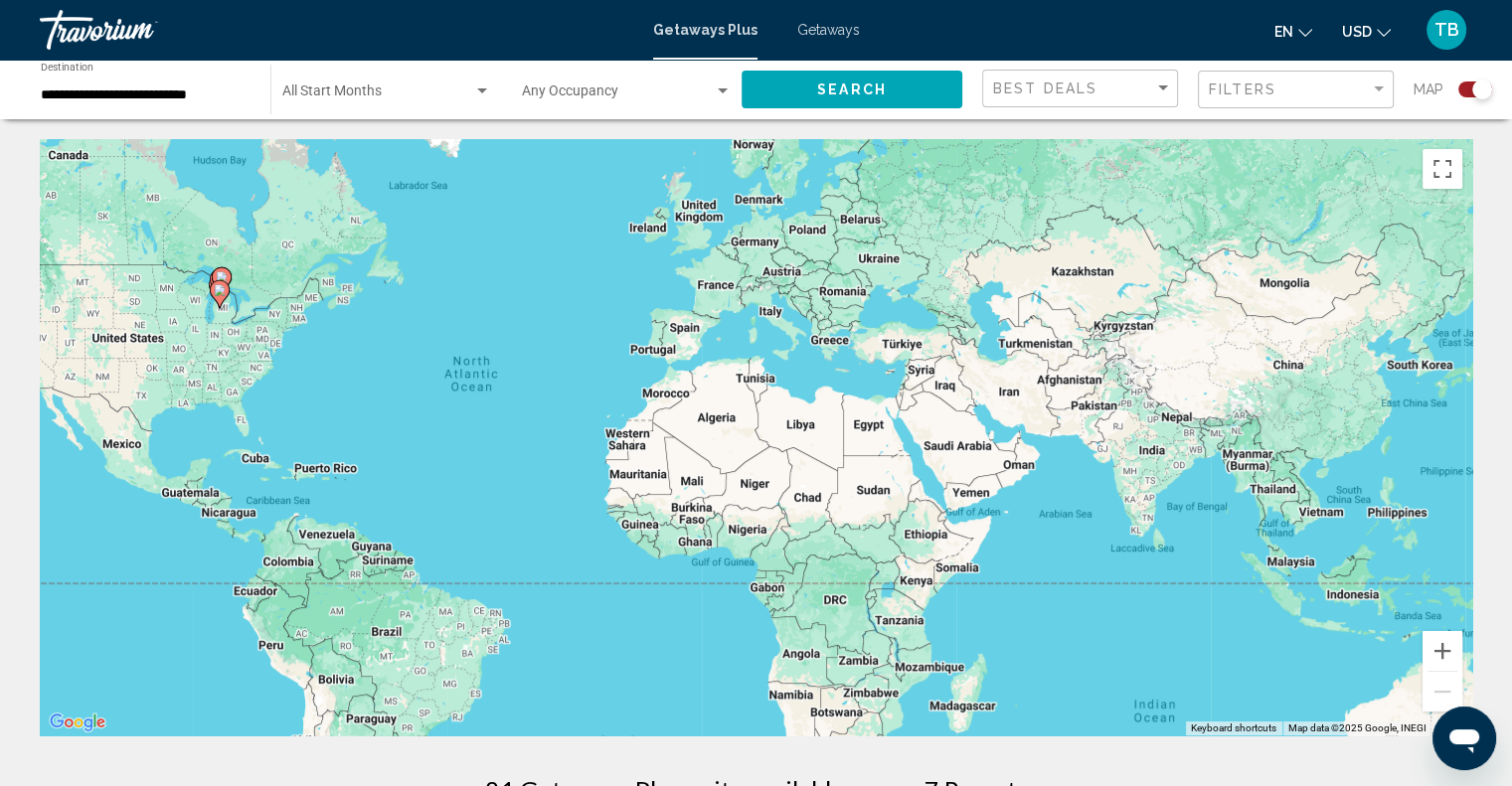 click 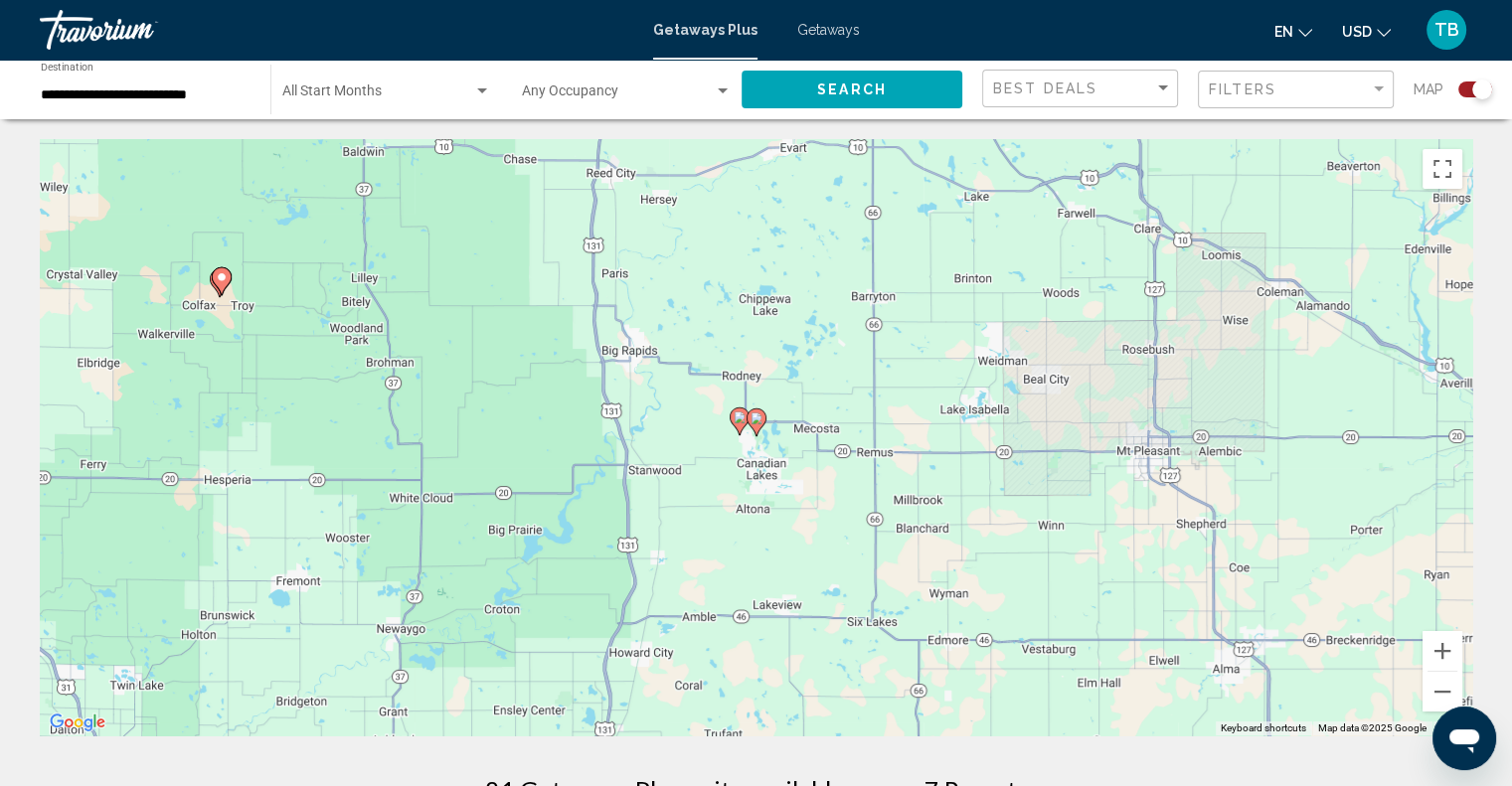 scroll, scrollTop: 2, scrollLeft: 0, axis: vertical 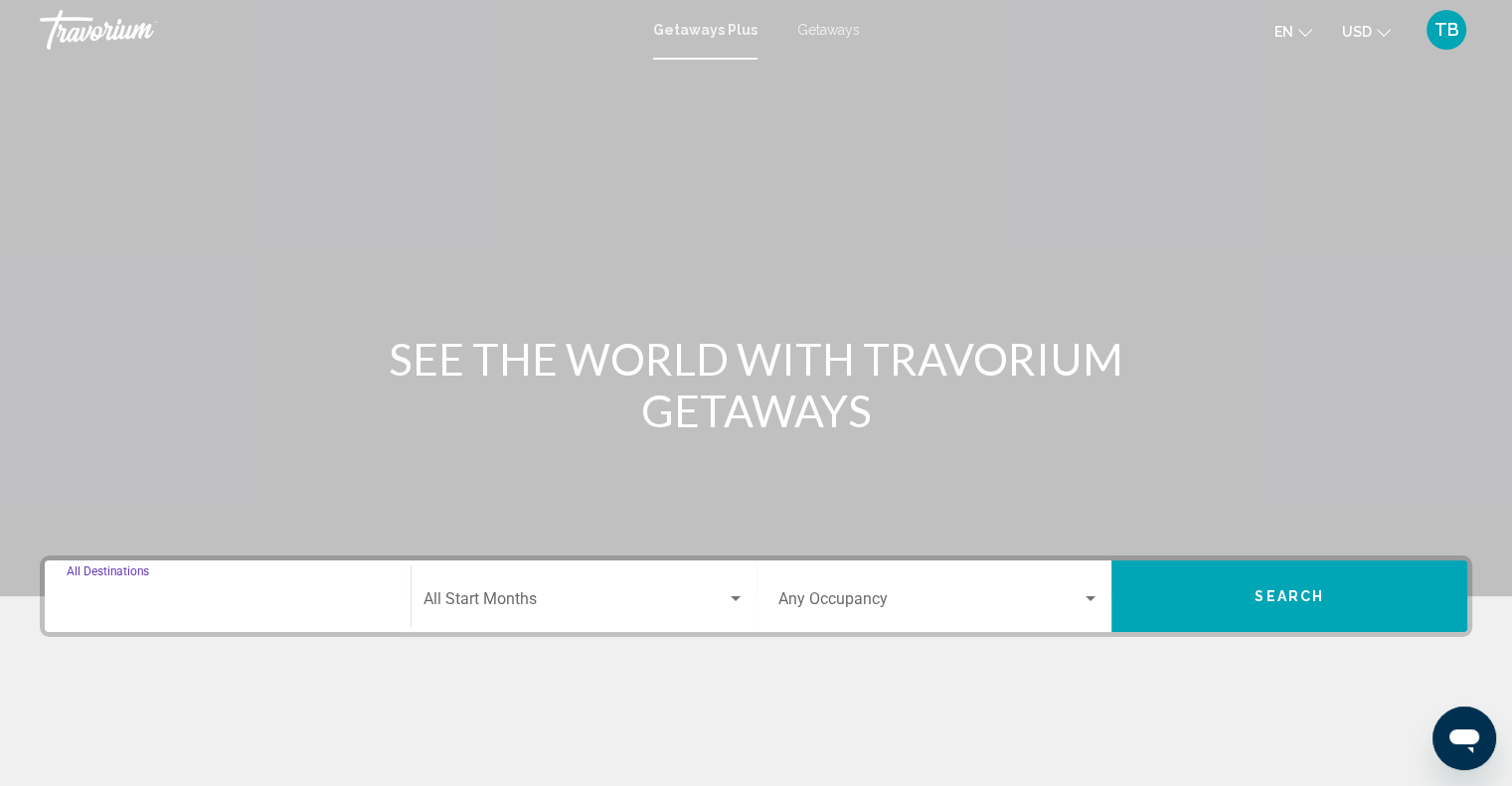 click on "Destination All Destinations" at bounding box center [228, 603] 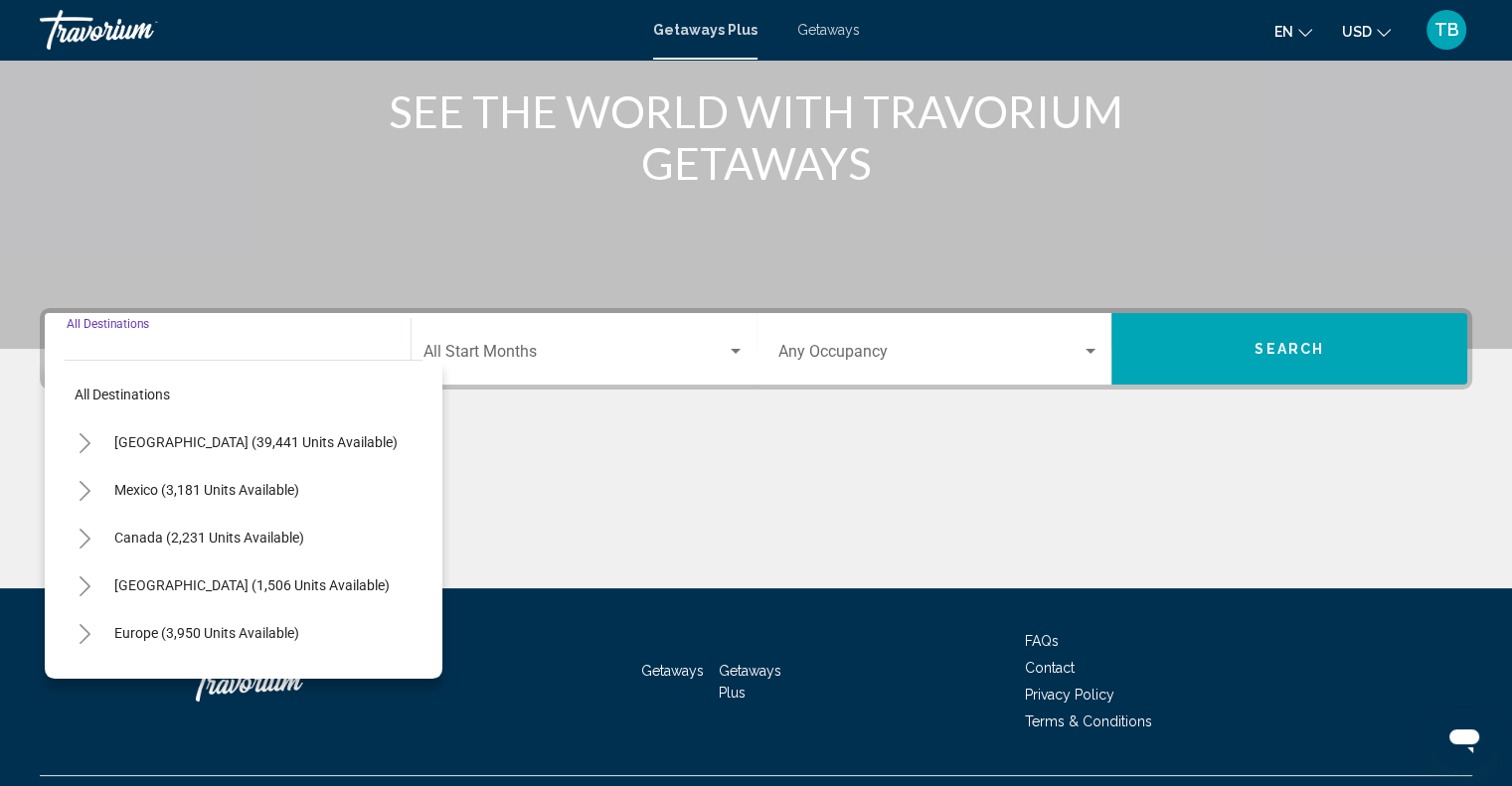 scroll, scrollTop: 292, scrollLeft: 0, axis: vertical 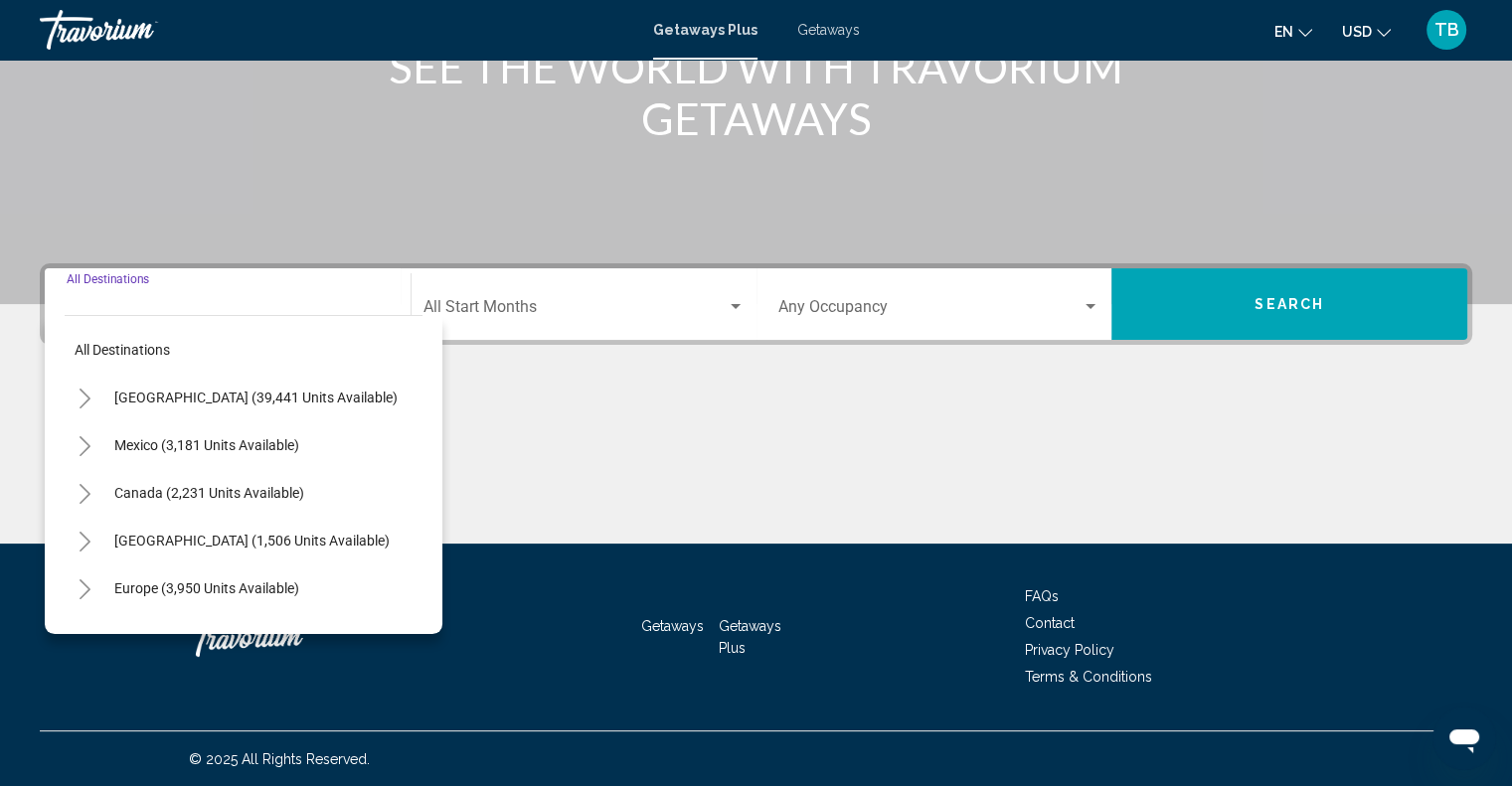 click 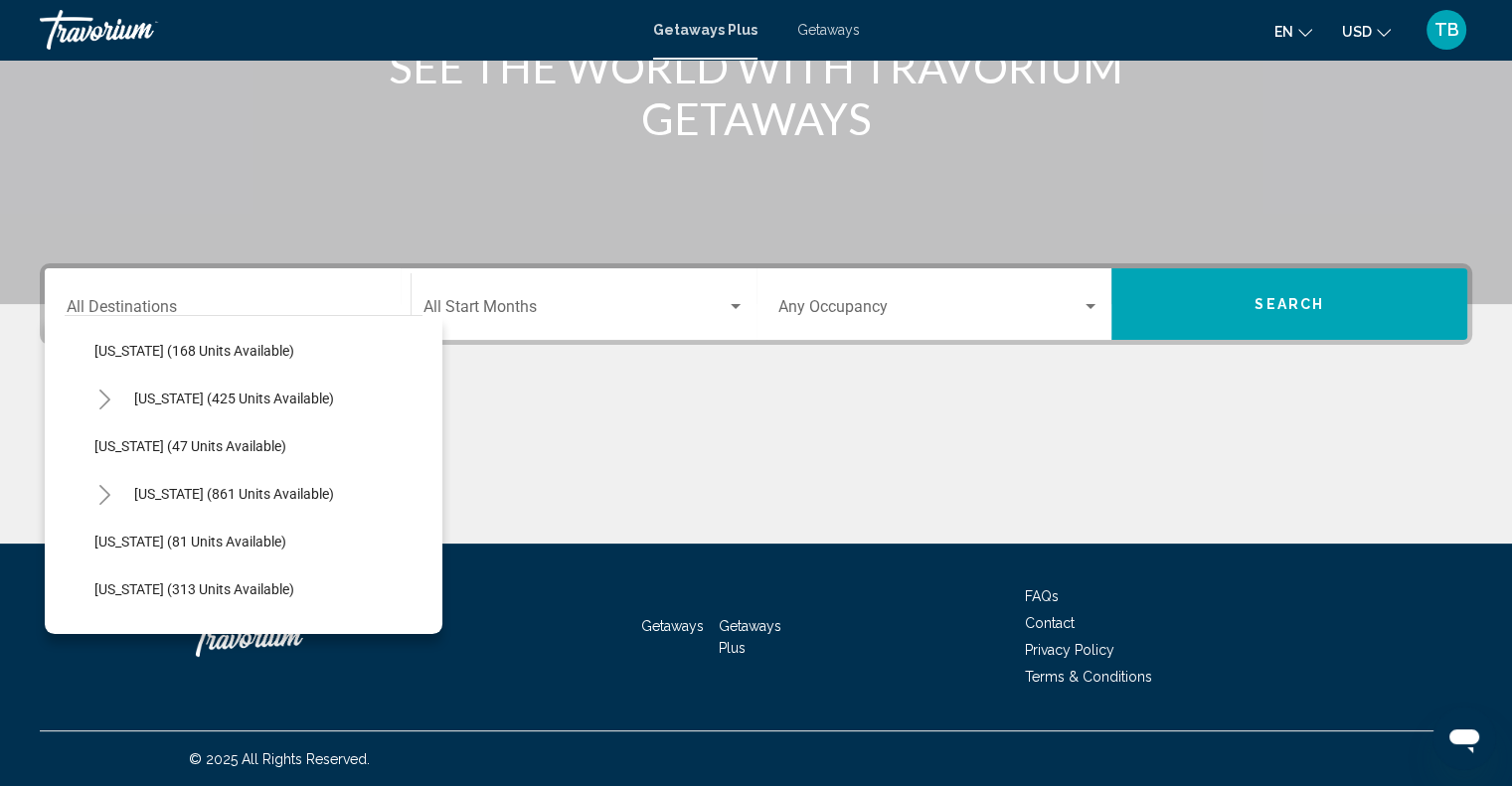 scroll, scrollTop: 683, scrollLeft: 0, axis: vertical 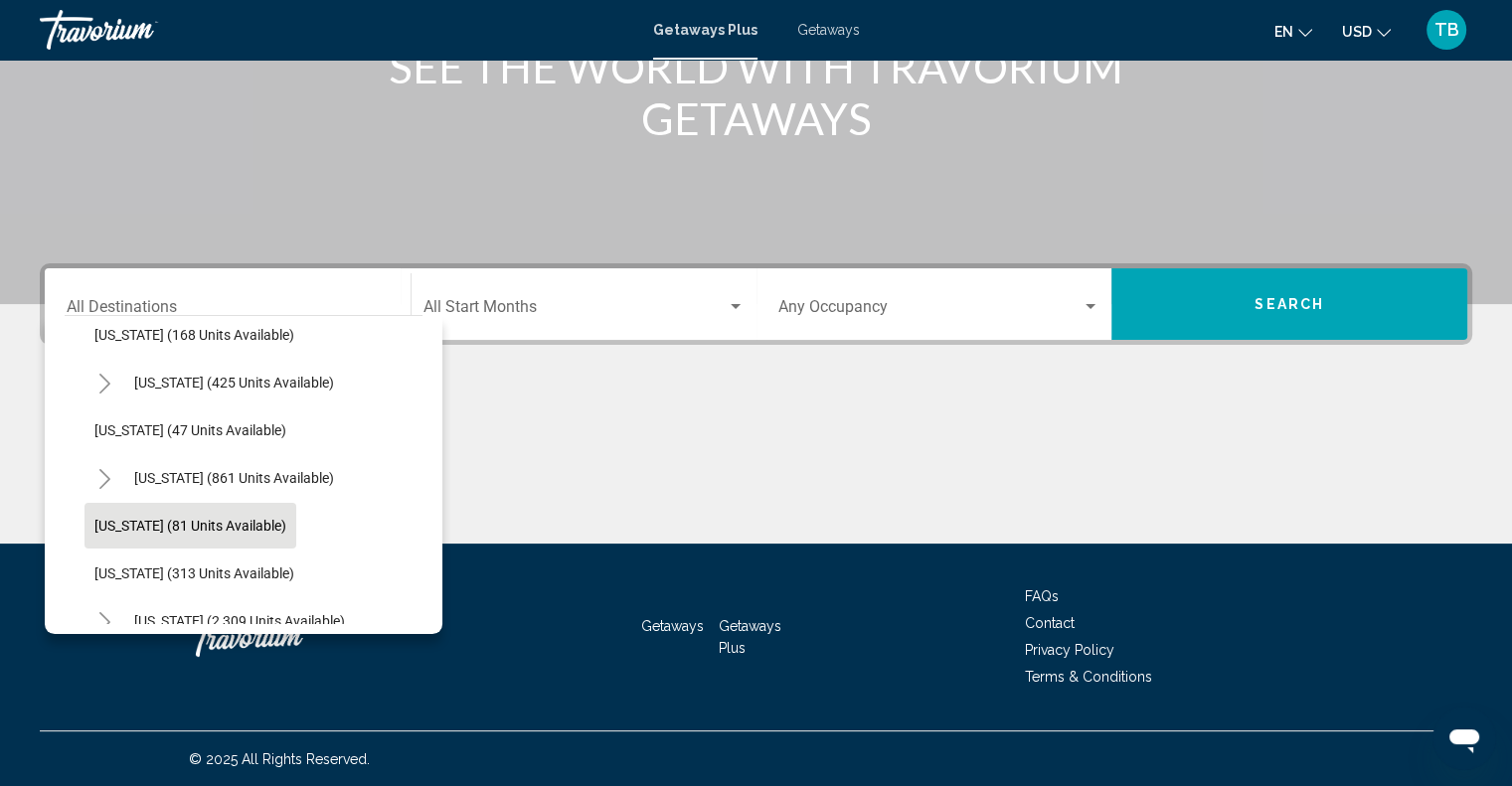 click on "[US_STATE] (81 units available)" 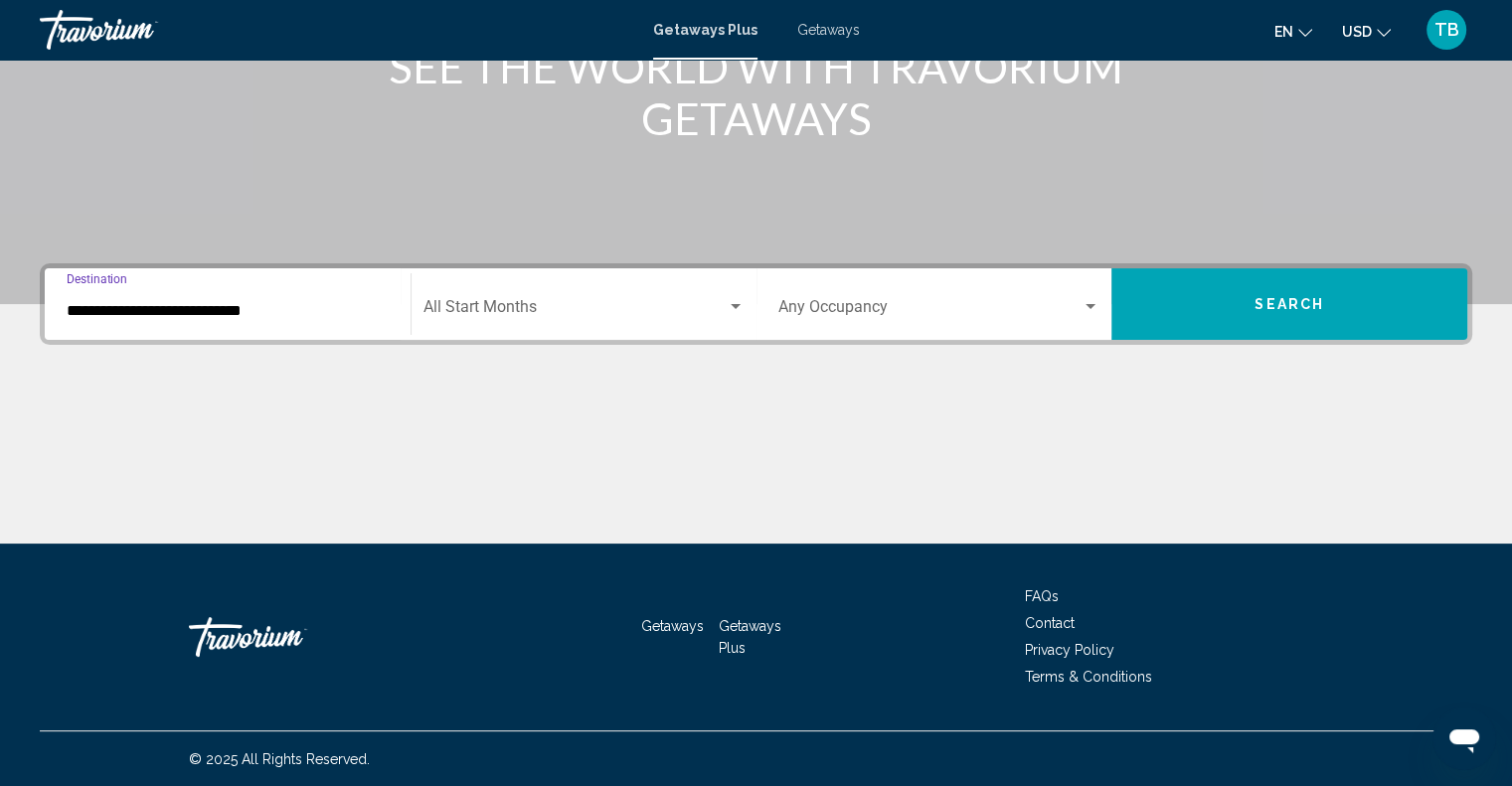 click on "**********" at bounding box center [228, 311] 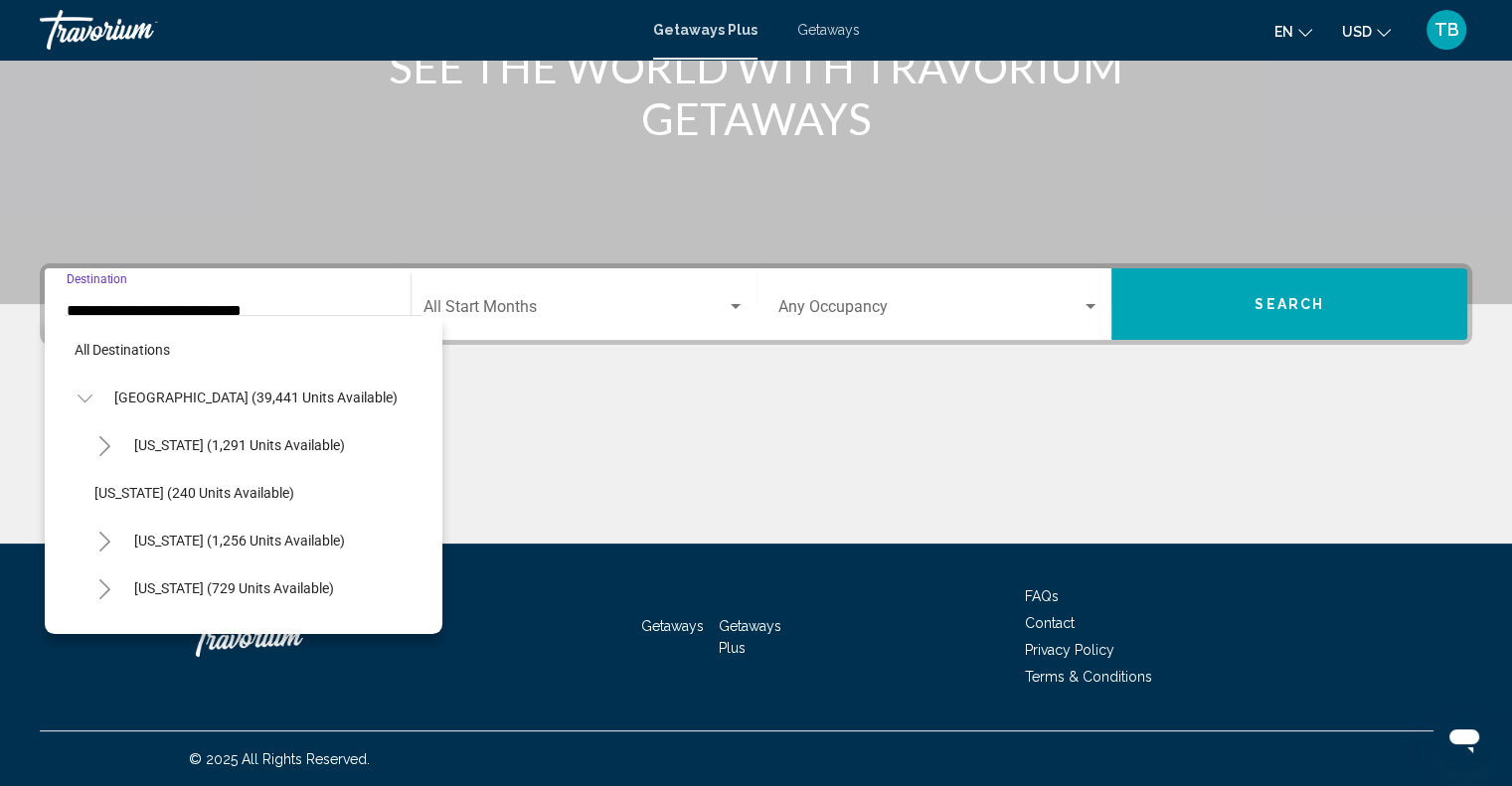 scroll, scrollTop: 745, scrollLeft: 0, axis: vertical 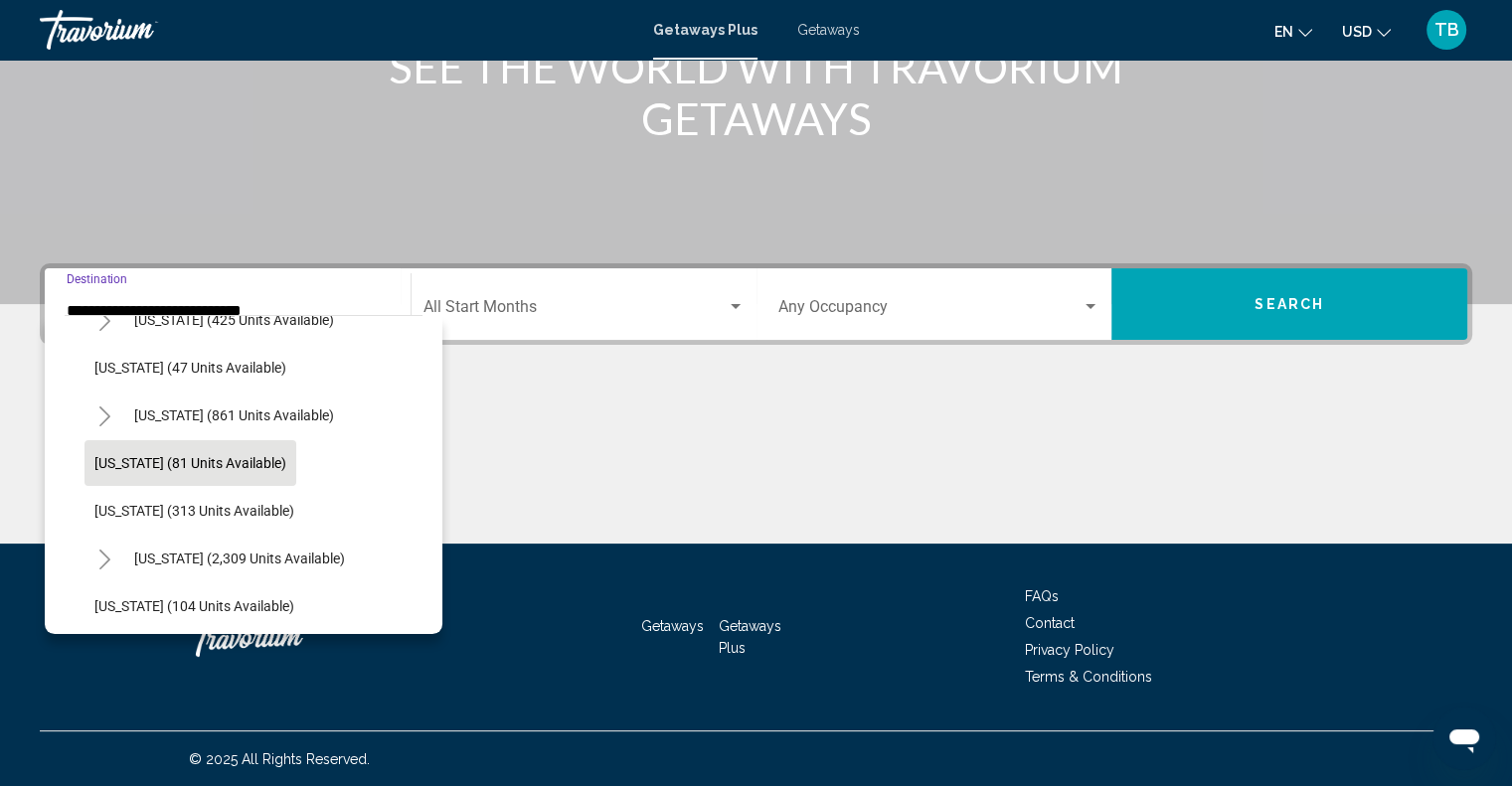 click on "[US_STATE] (81 units available)" 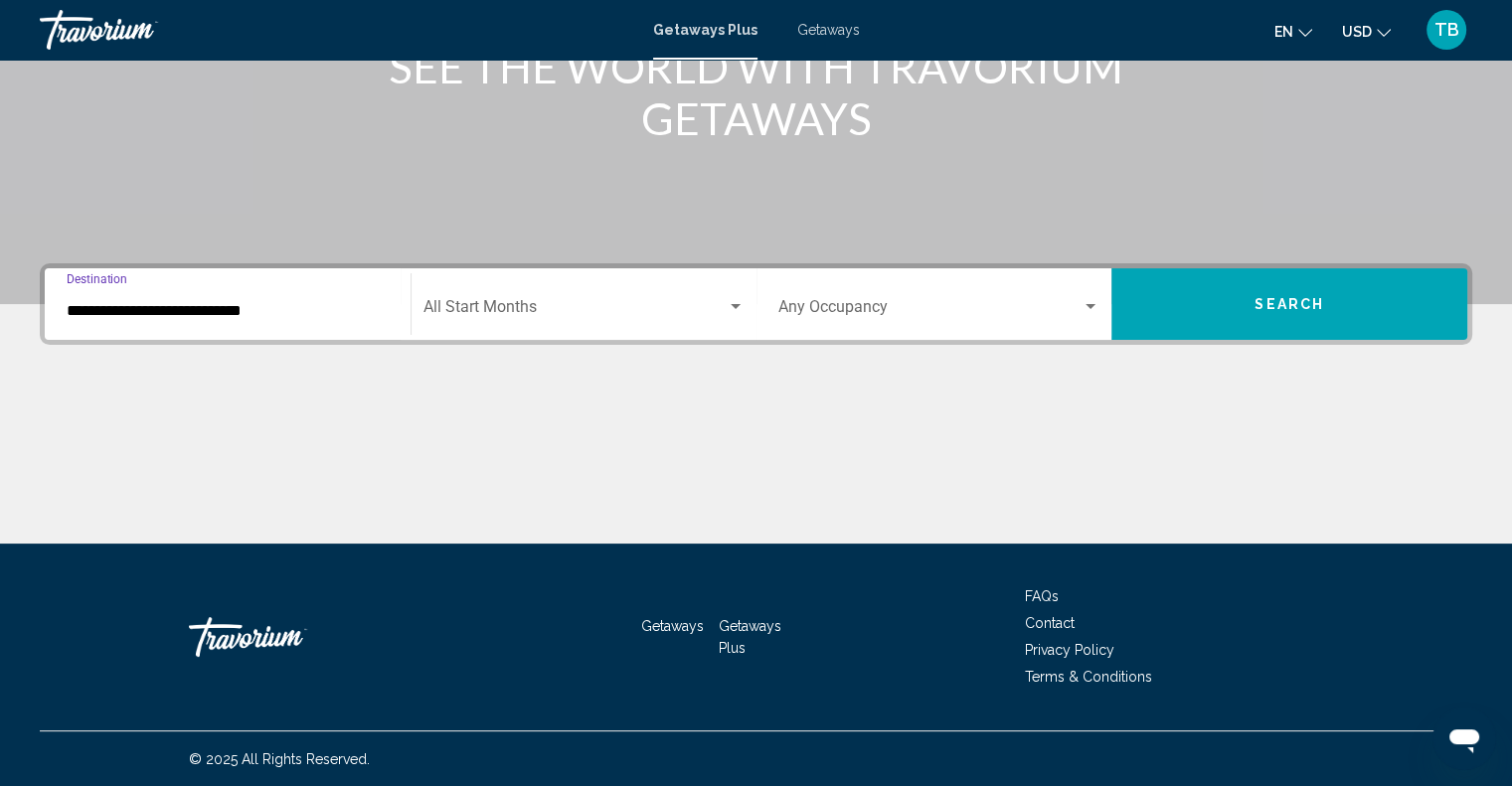 click at bounding box center (575, 311) 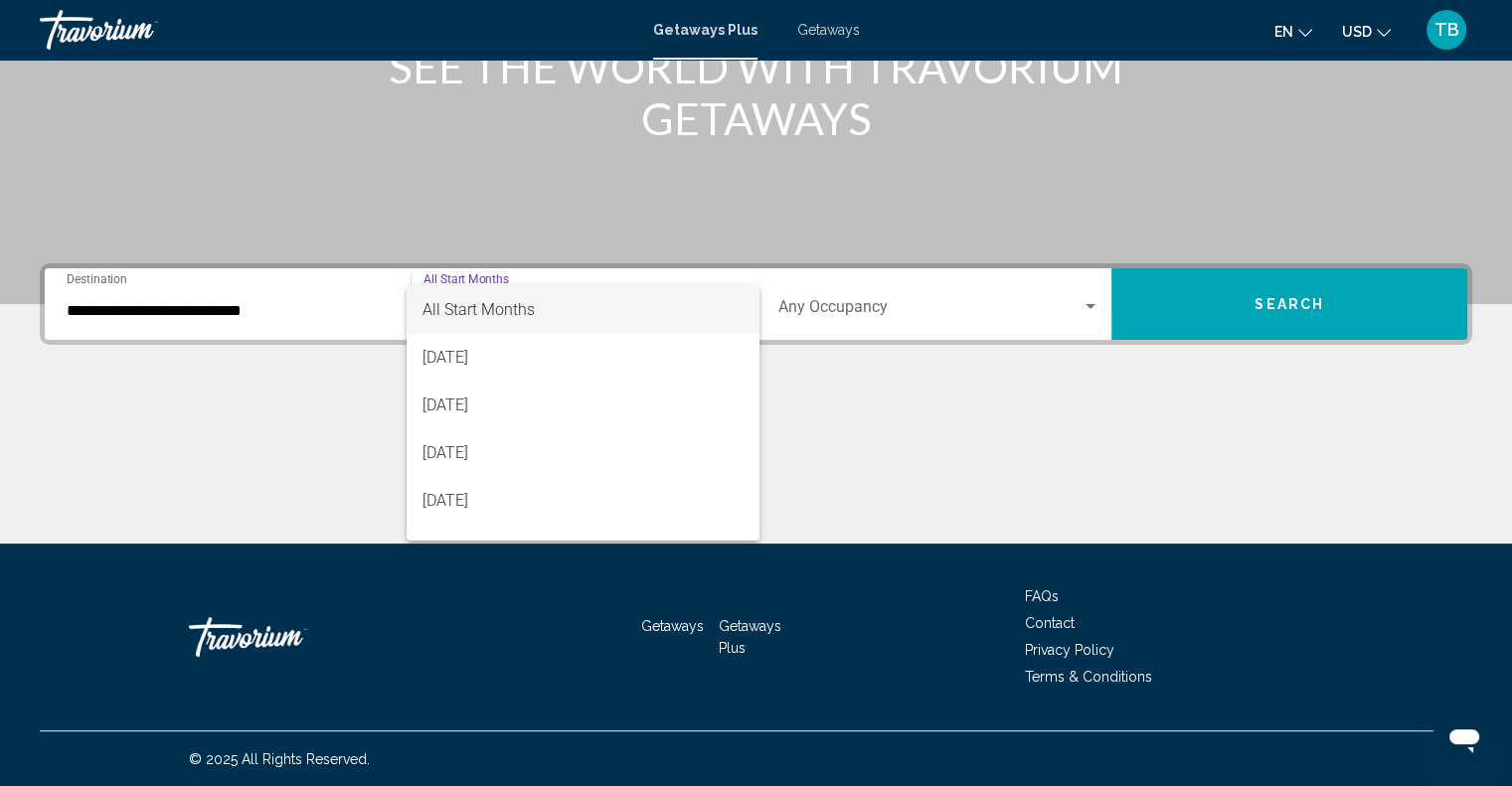 click at bounding box center [756, 393] 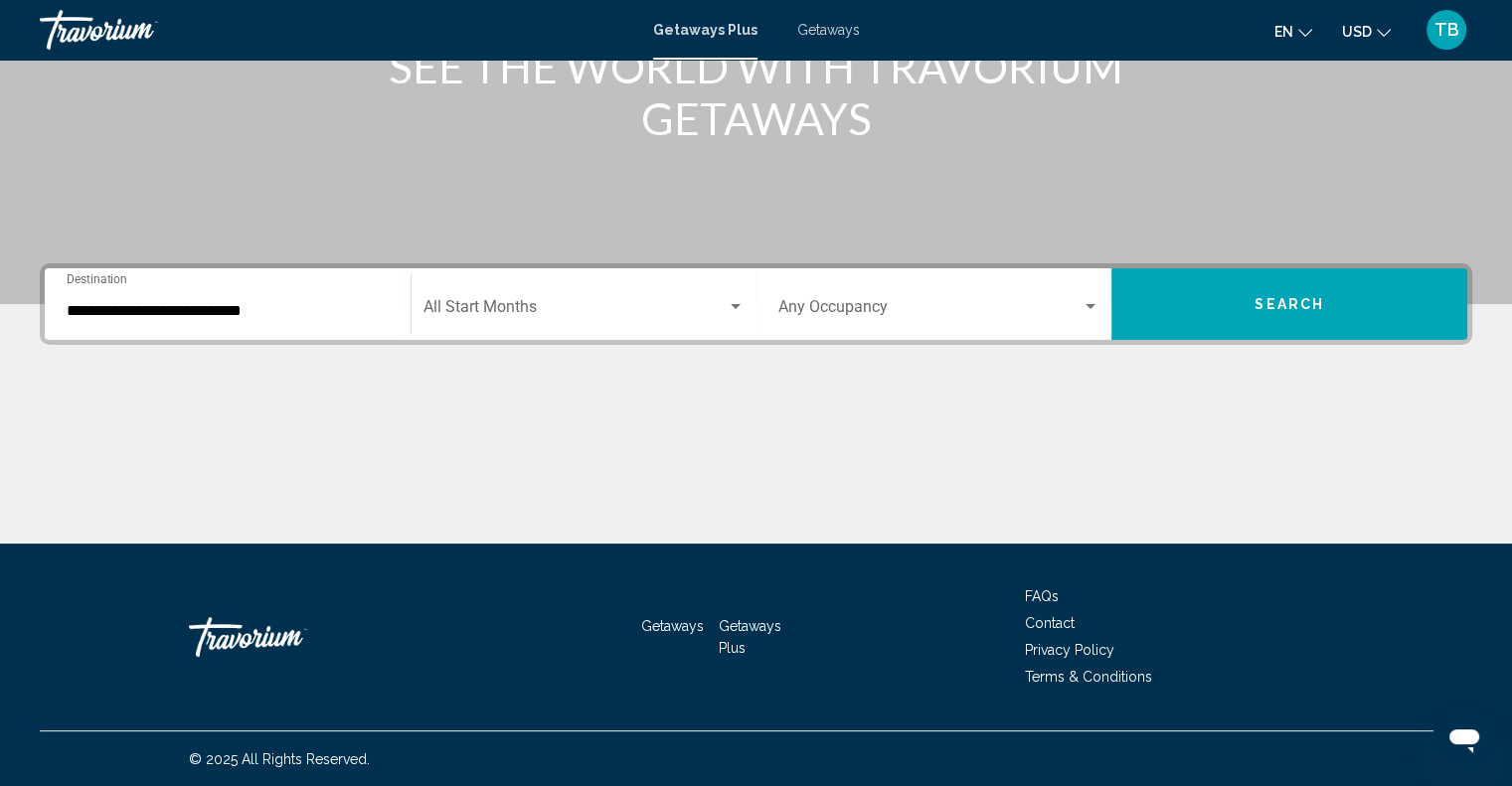 click on "Getaways" at bounding box center [828, 30] 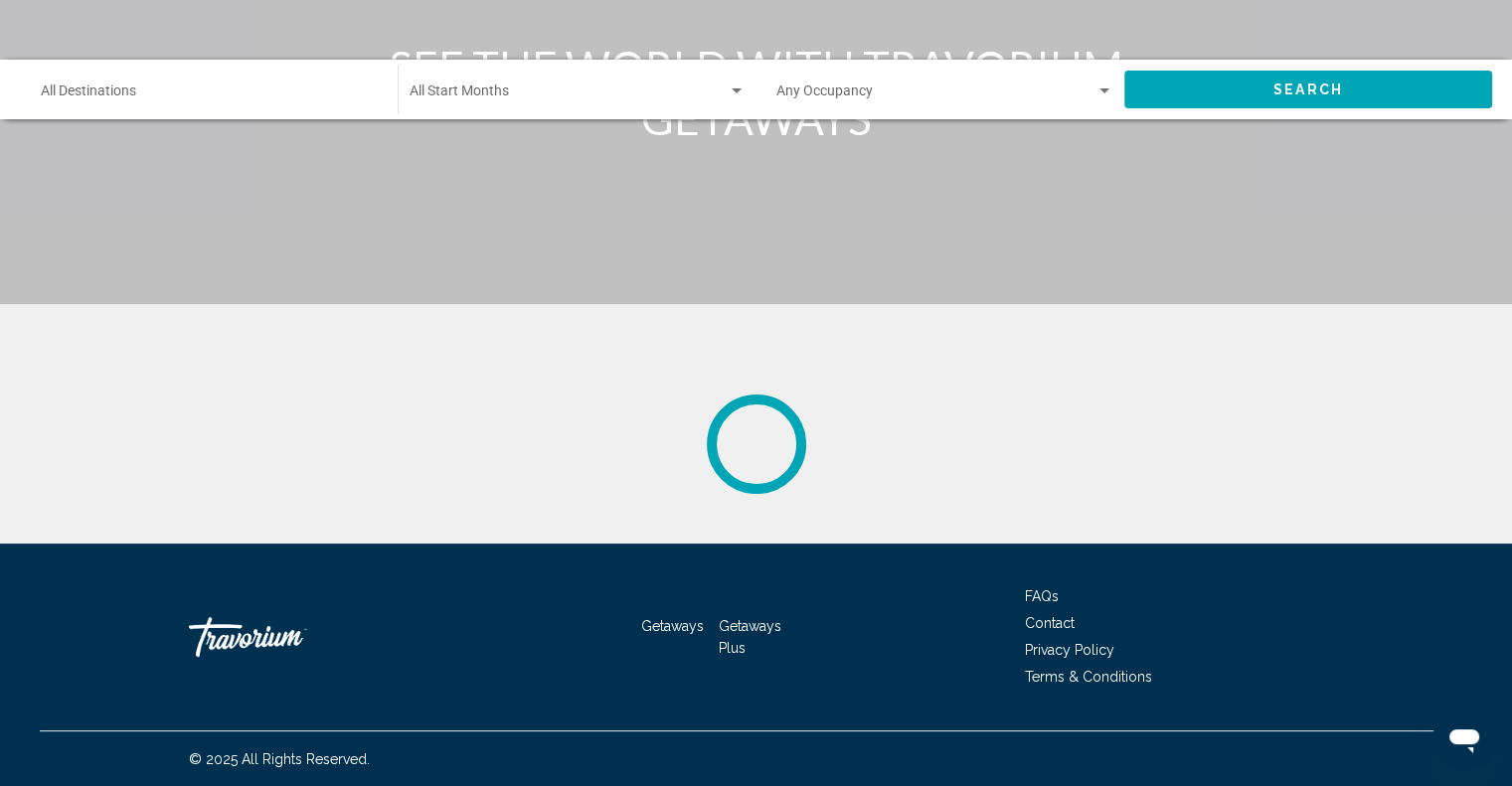 scroll, scrollTop: 0, scrollLeft: 0, axis: both 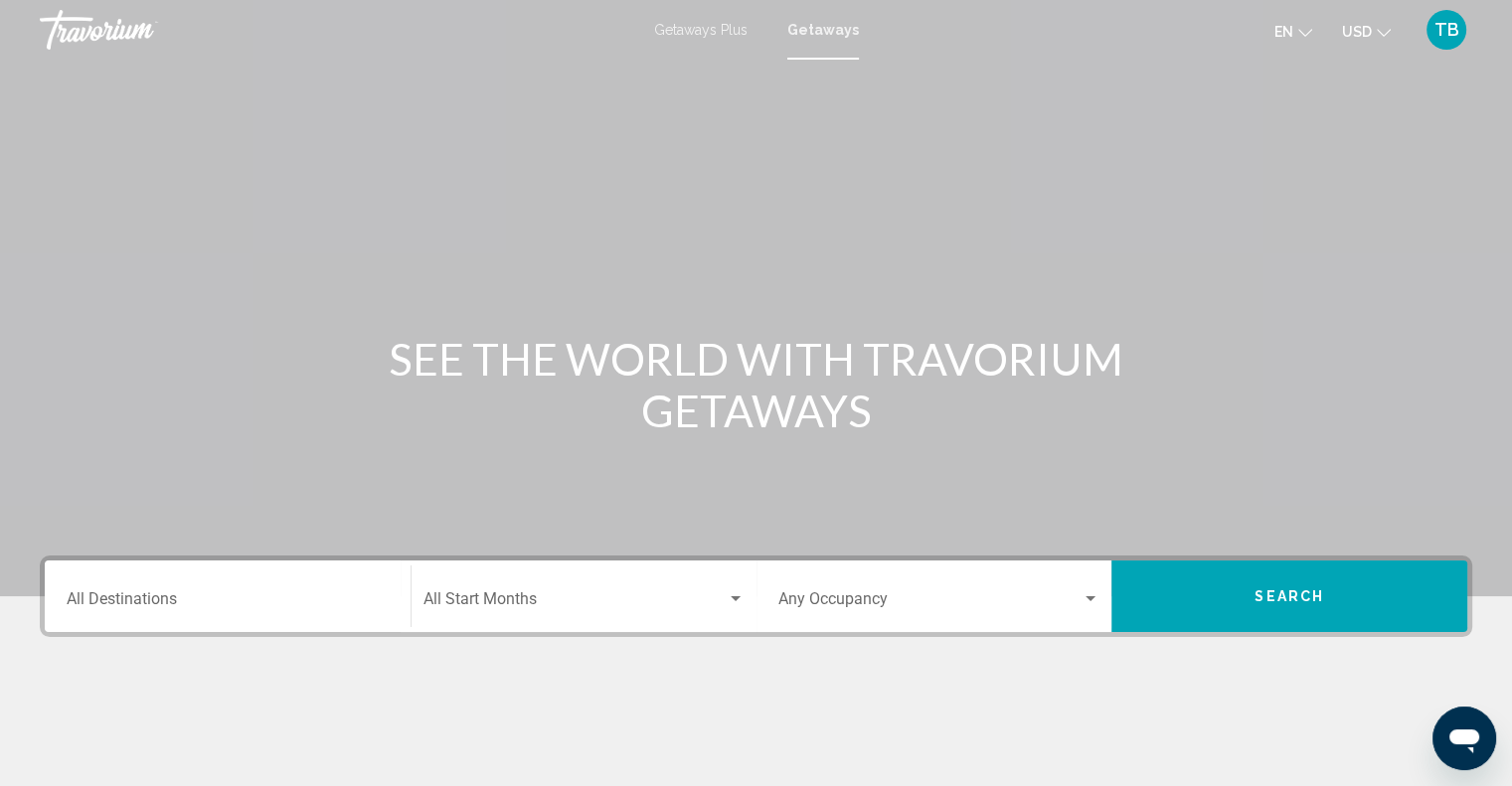 click on "Destination All Destinations" at bounding box center [228, 596] 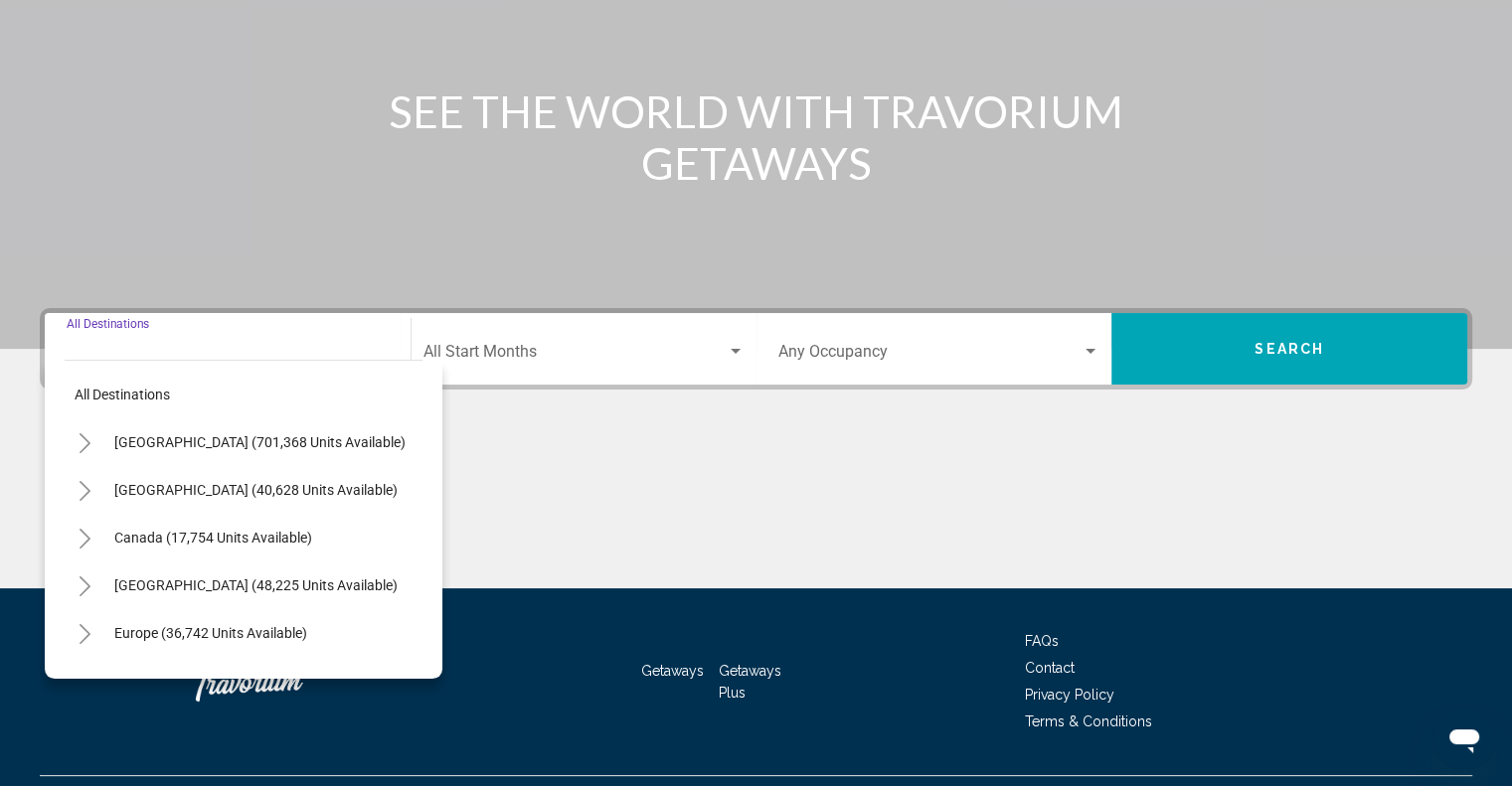 scroll, scrollTop: 292, scrollLeft: 0, axis: vertical 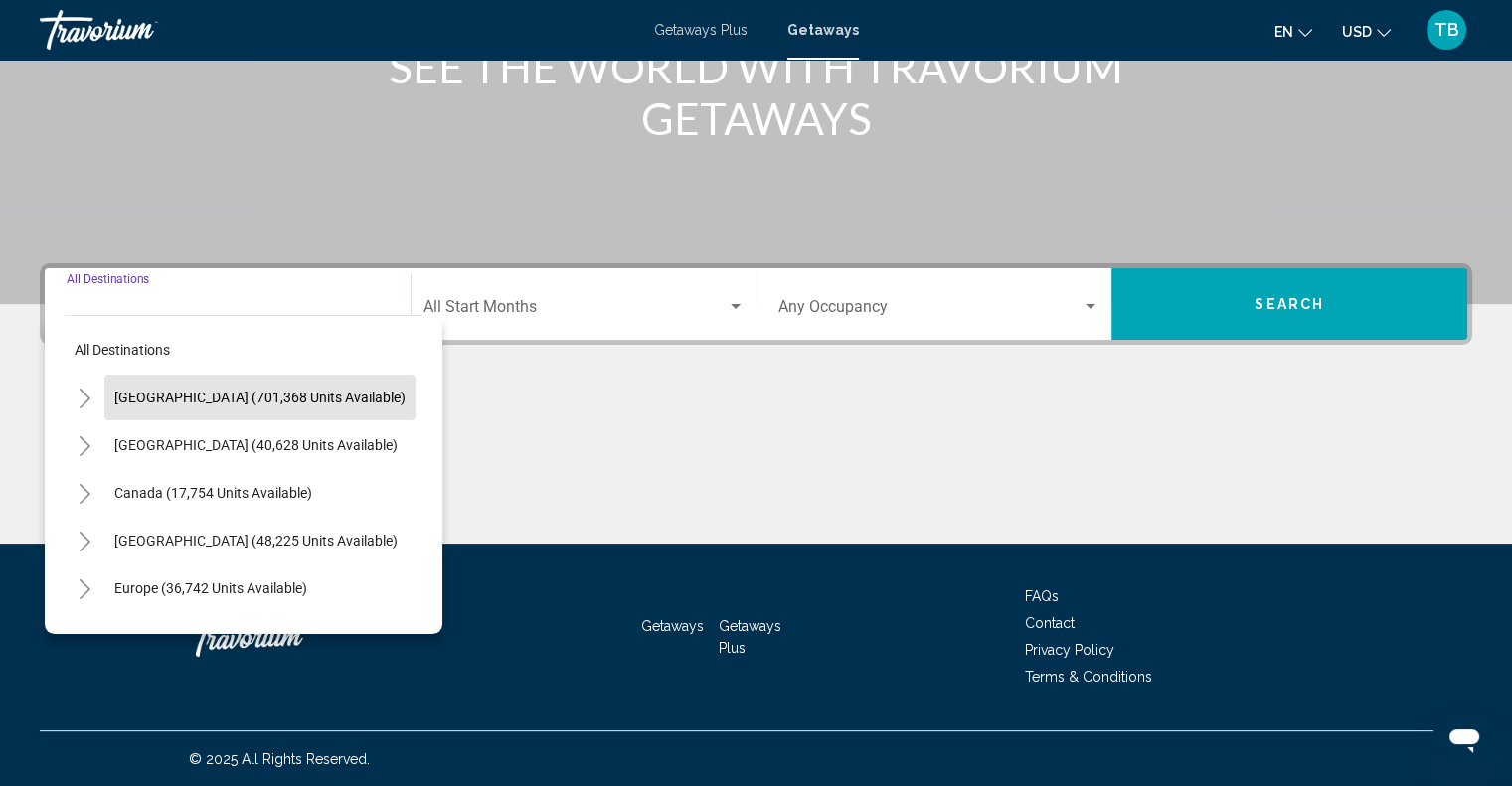 click on "[GEOGRAPHIC_DATA] (701,368 units available)" at bounding box center (255, 445) 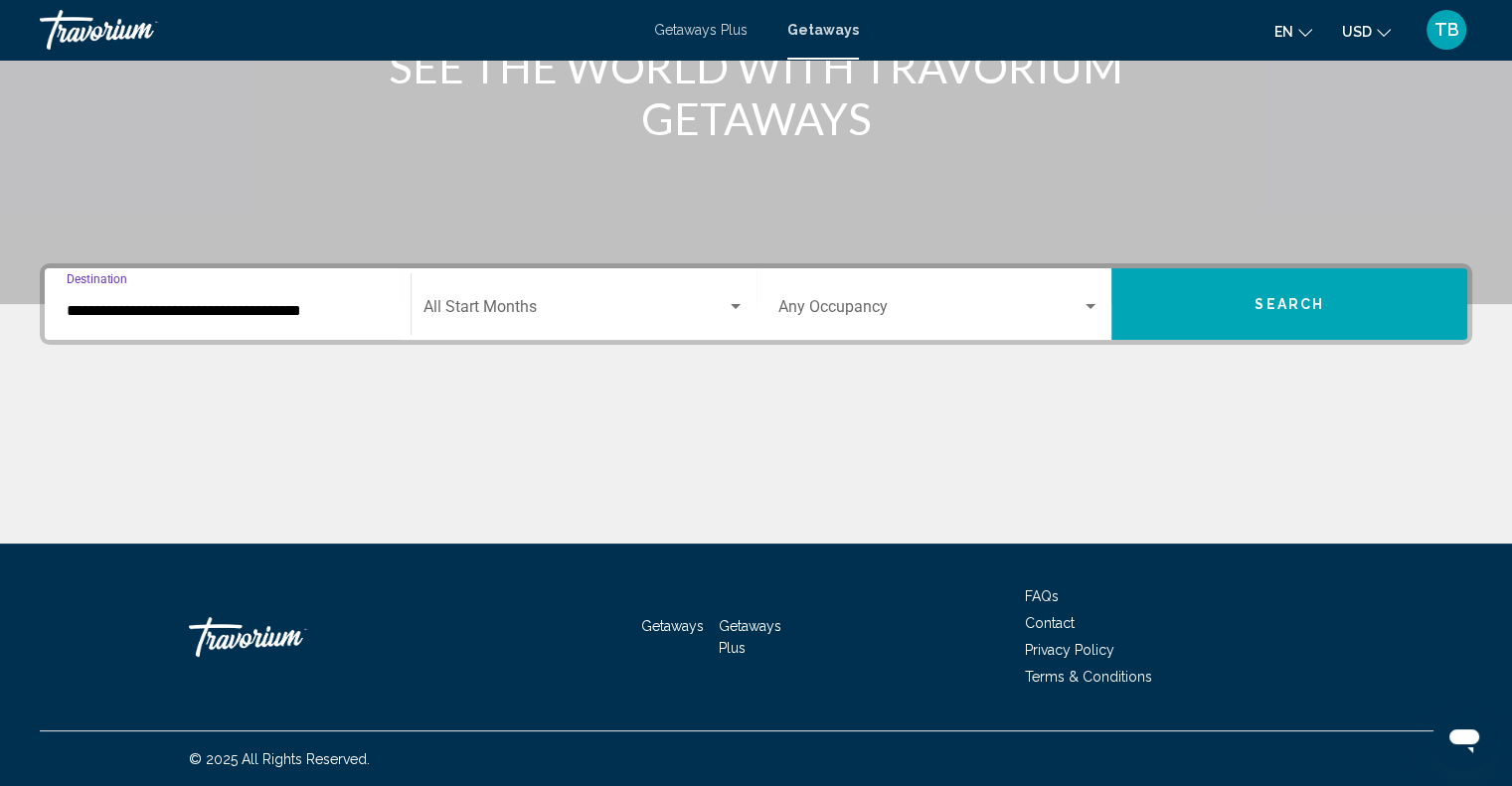 click on "**********" at bounding box center [228, 311] 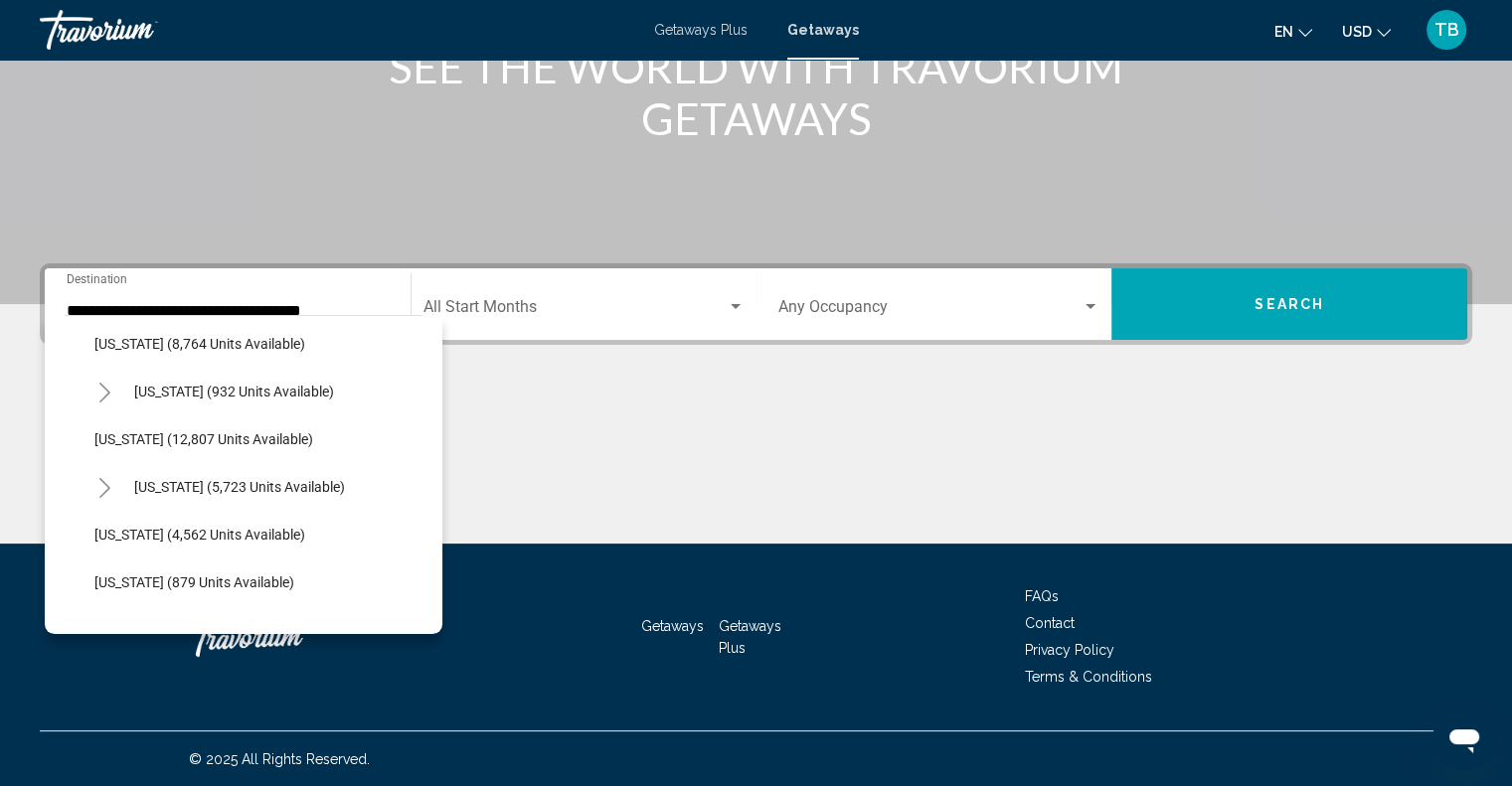 scroll, scrollTop: 778, scrollLeft: 0, axis: vertical 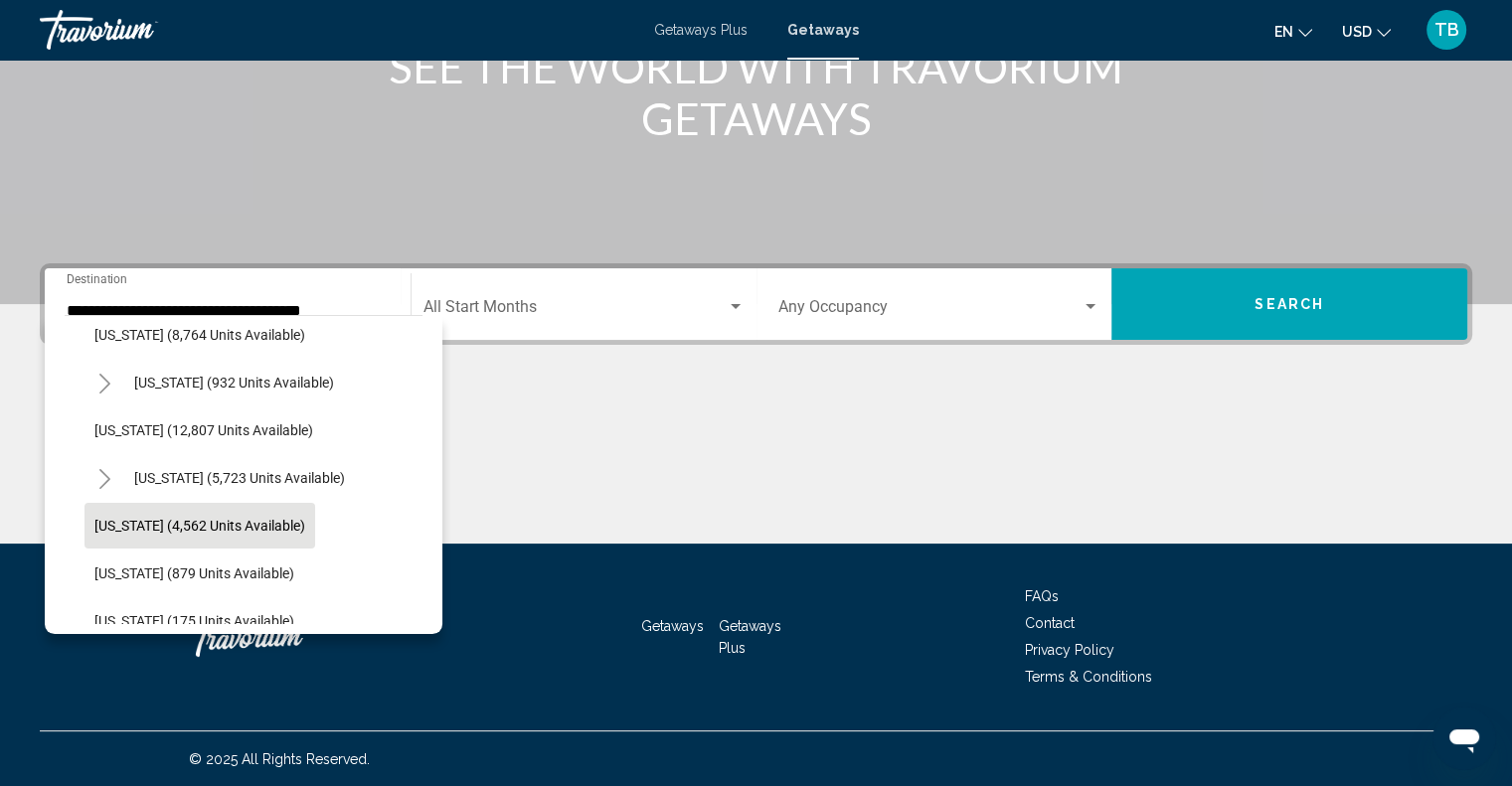 click on "[US_STATE] (4,562 units available)" 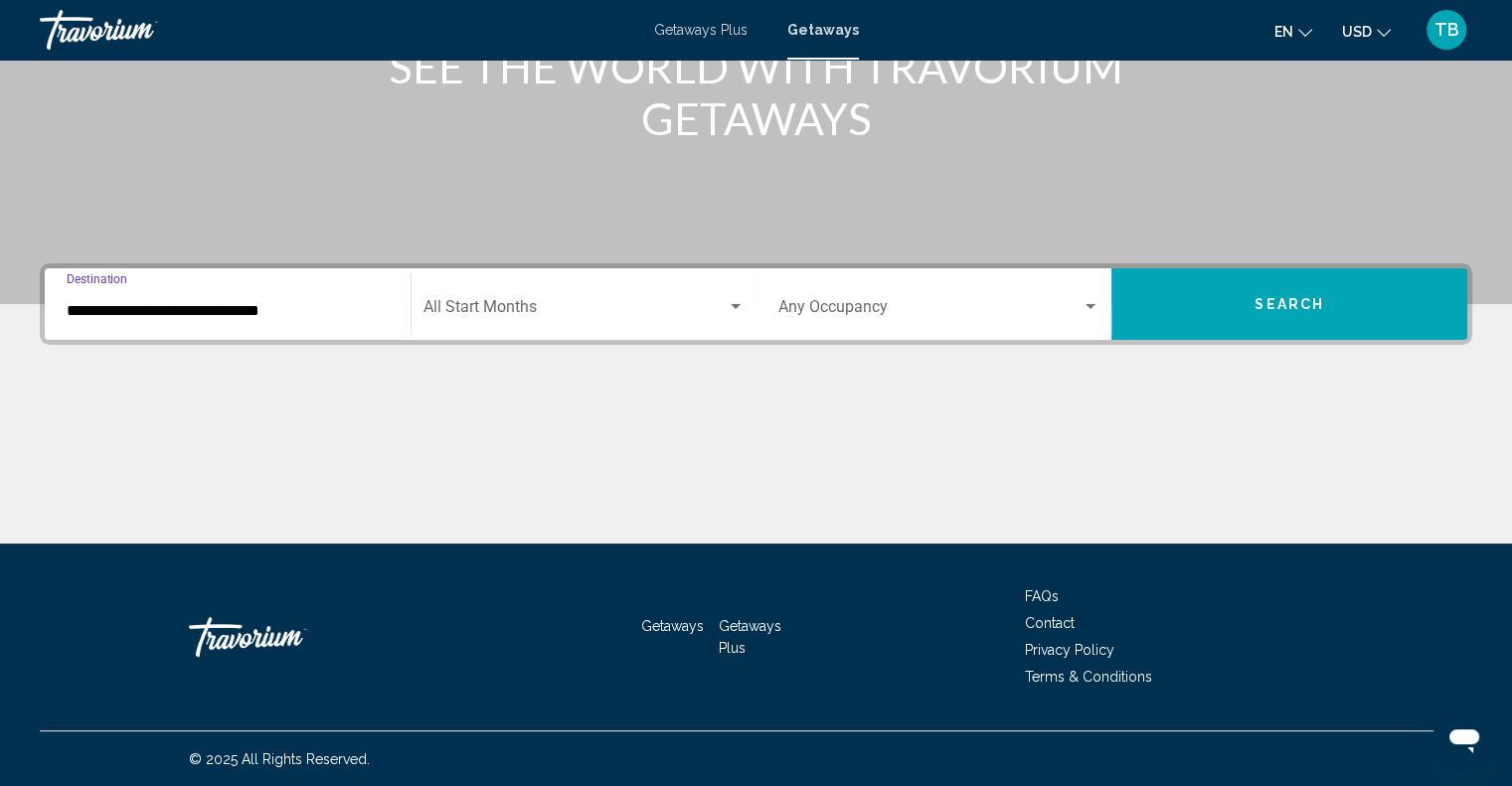 click at bounding box center (575, 311) 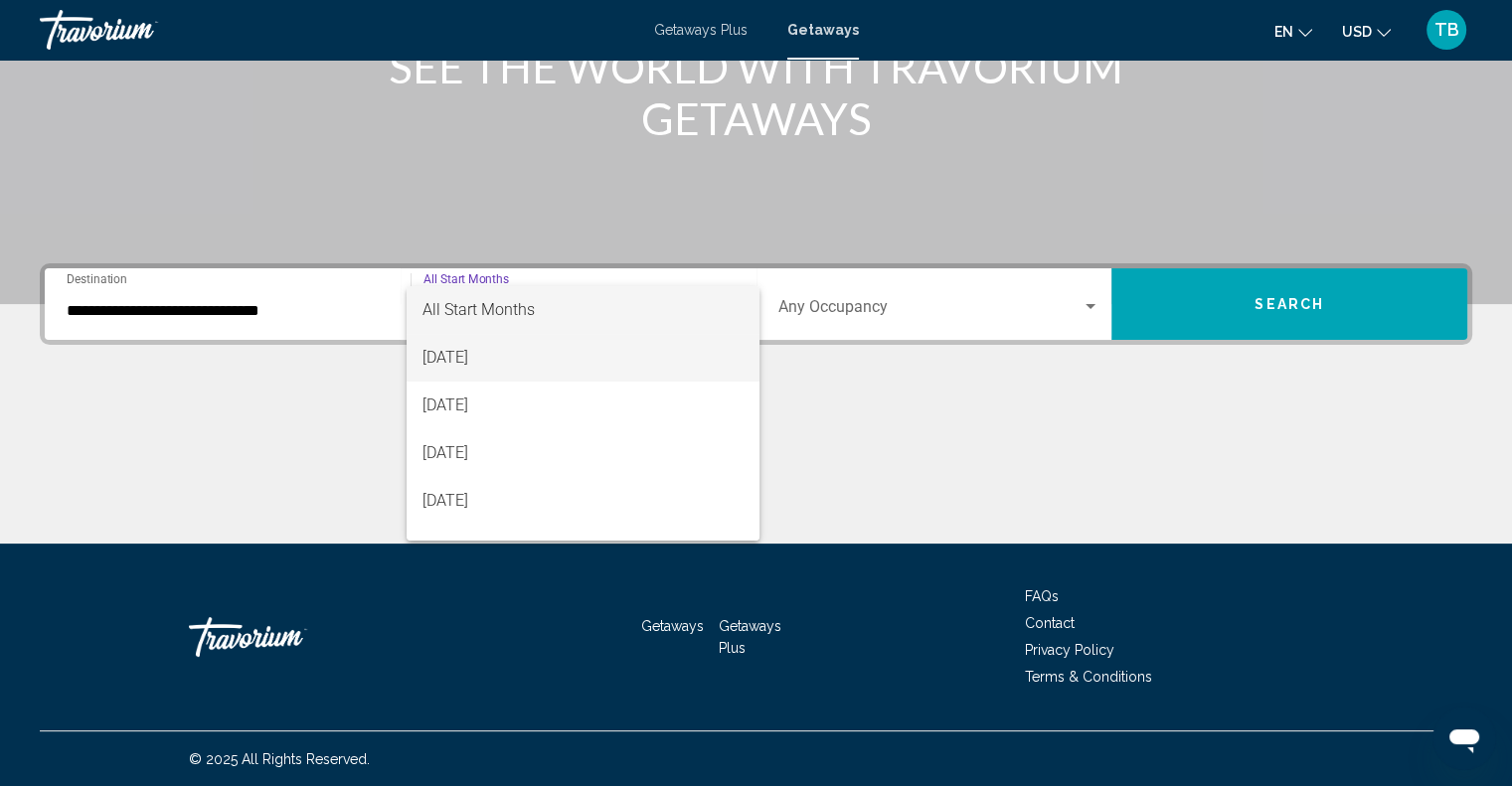 click on "[DATE]" at bounding box center [583, 358] 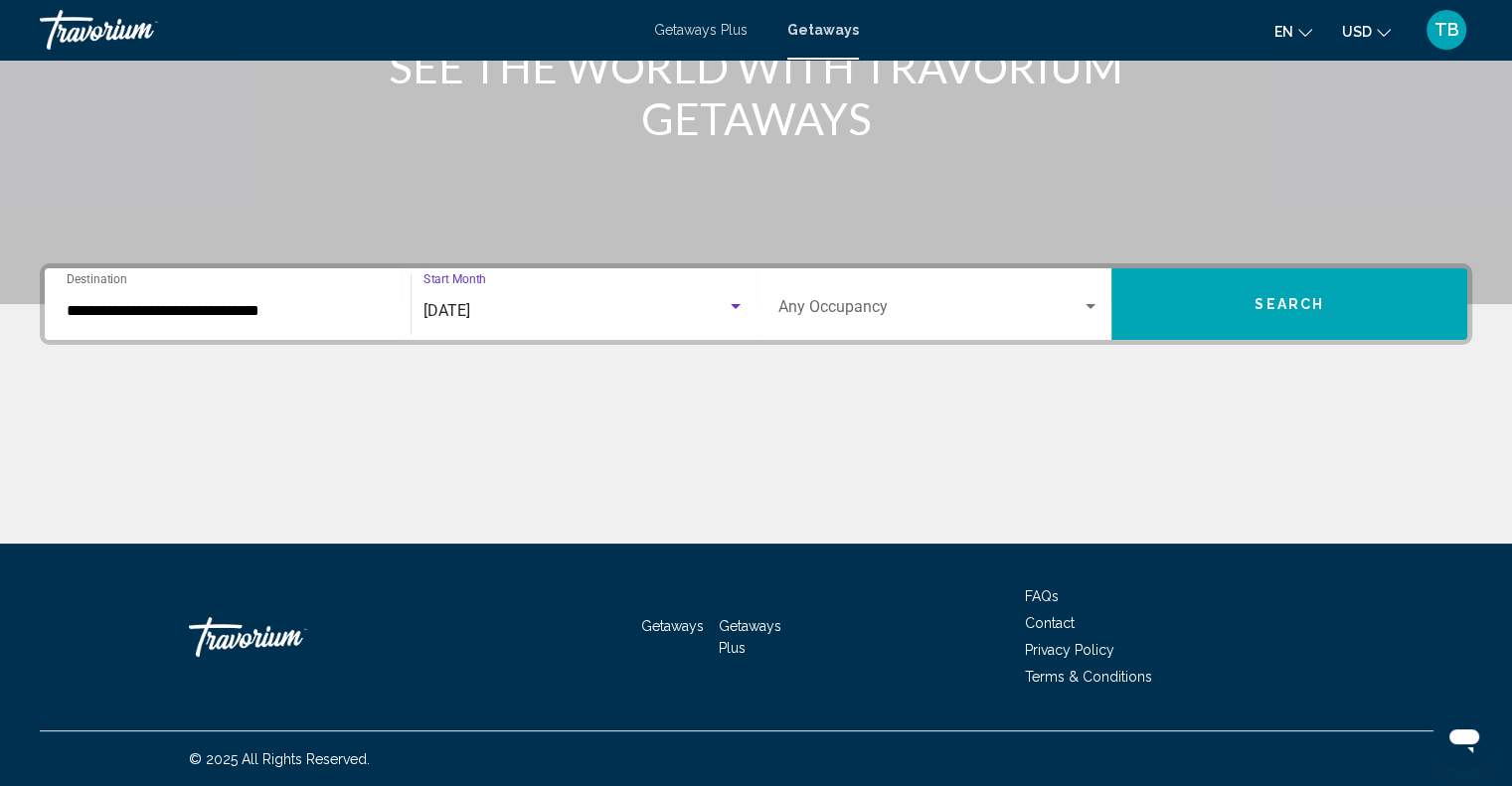 click at bounding box center [930, 311] 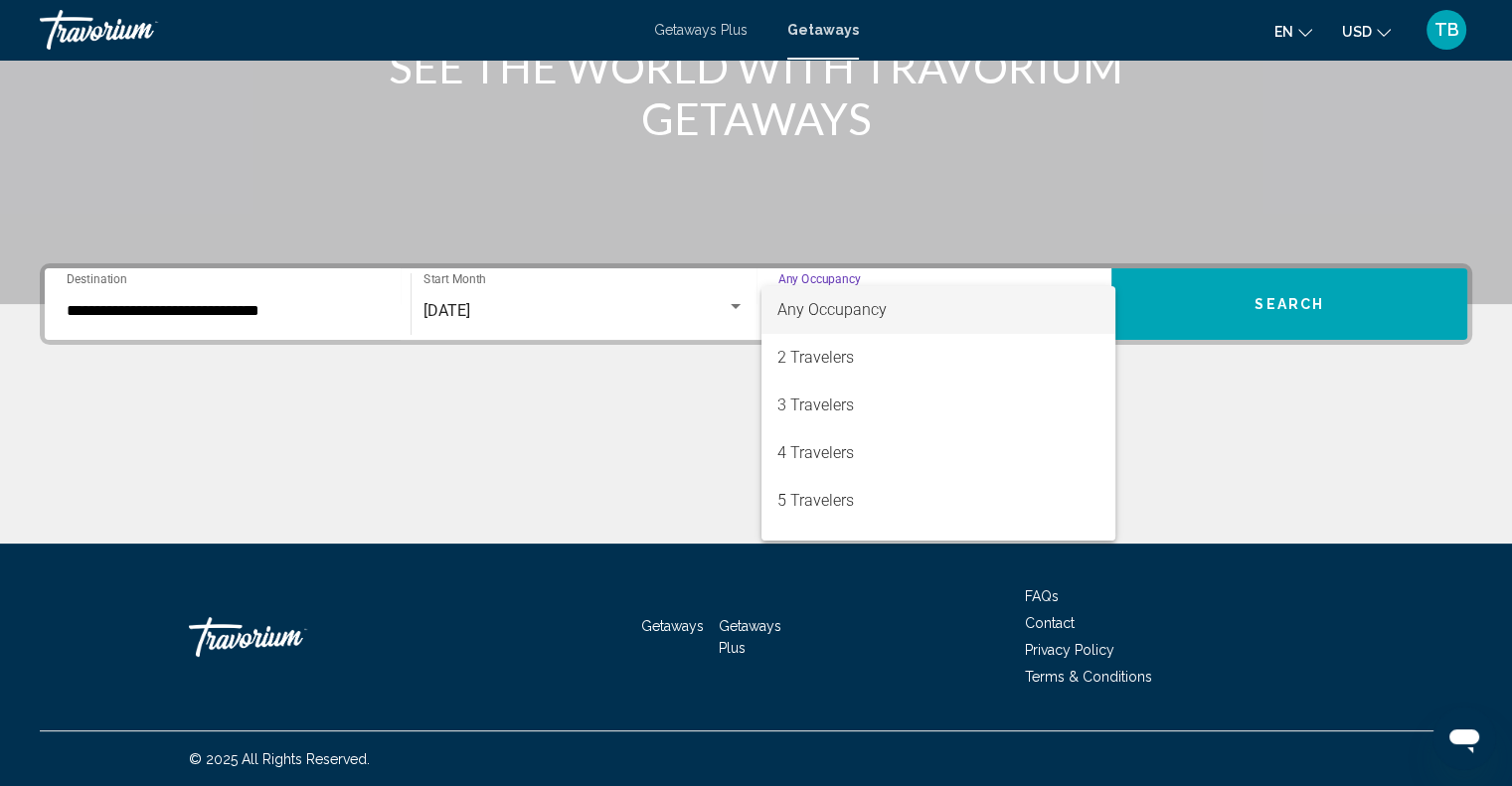 click at bounding box center (756, 393) 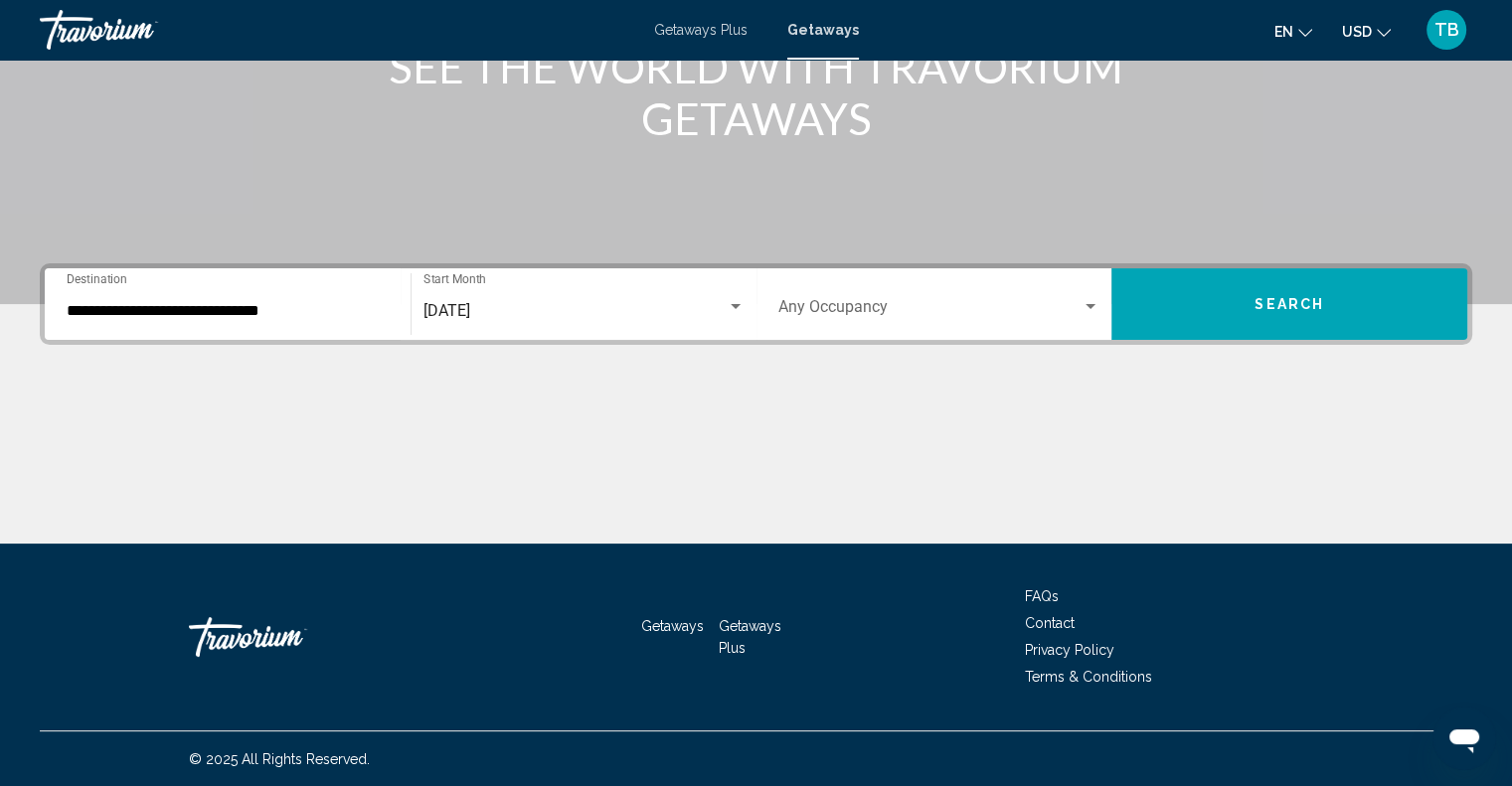 click on "Search" at bounding box center (1289, 304) 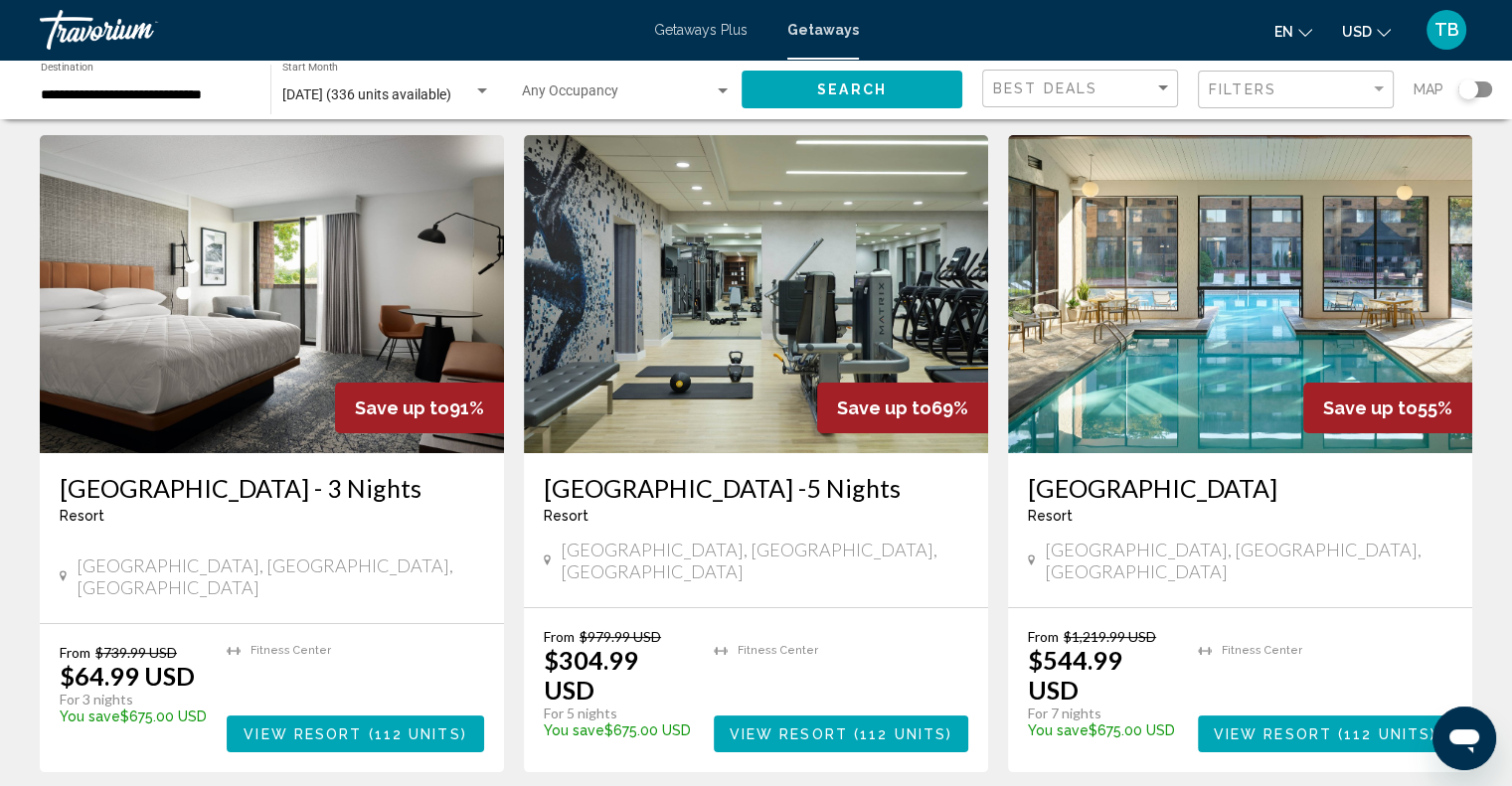 scroll, scrollTop: 0, scrollLeft: 0, axis: both 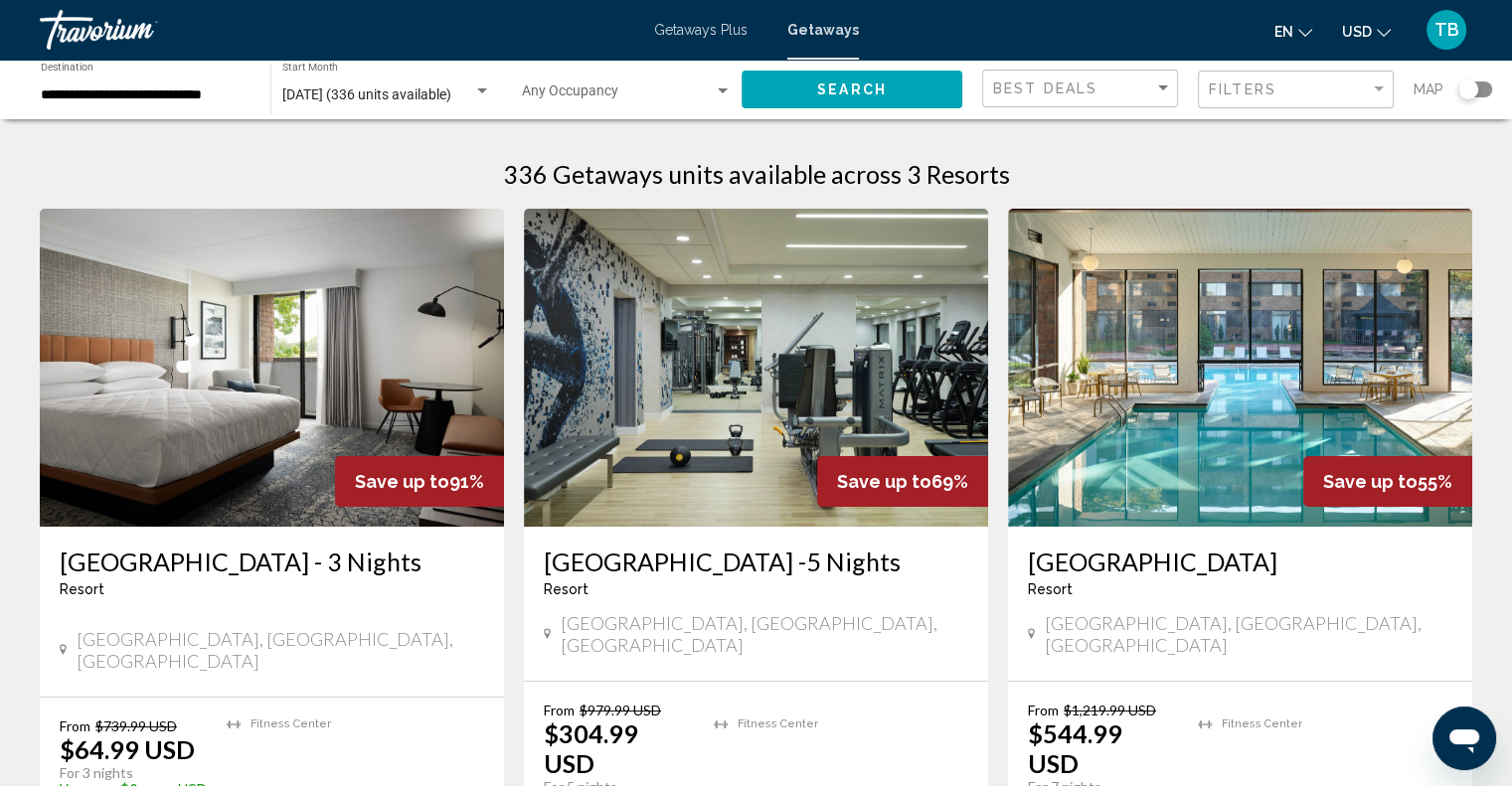 click at bounding box center (617, 95) 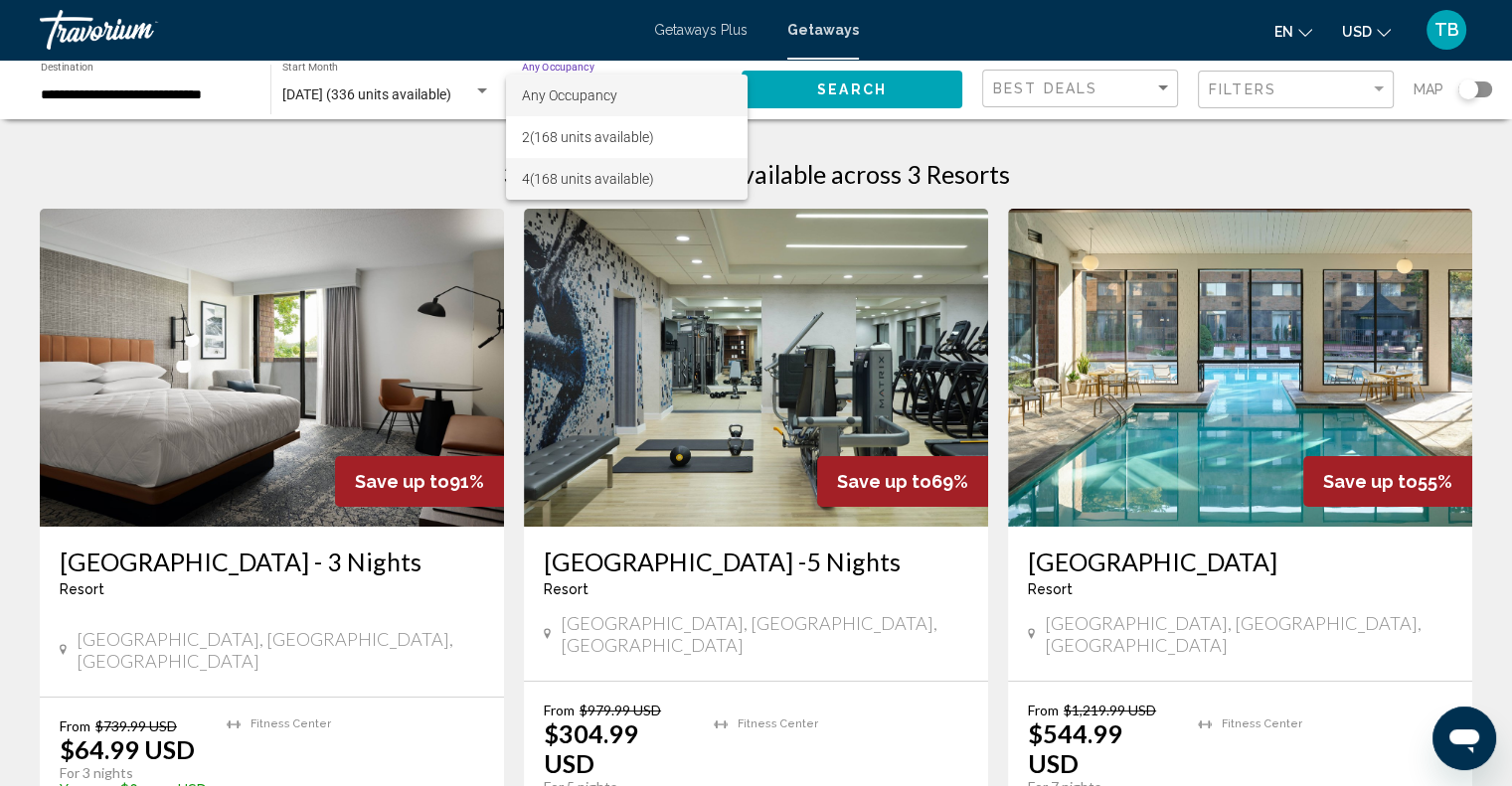 click on "4  (168 units available)" at bounding box center (626, 179) 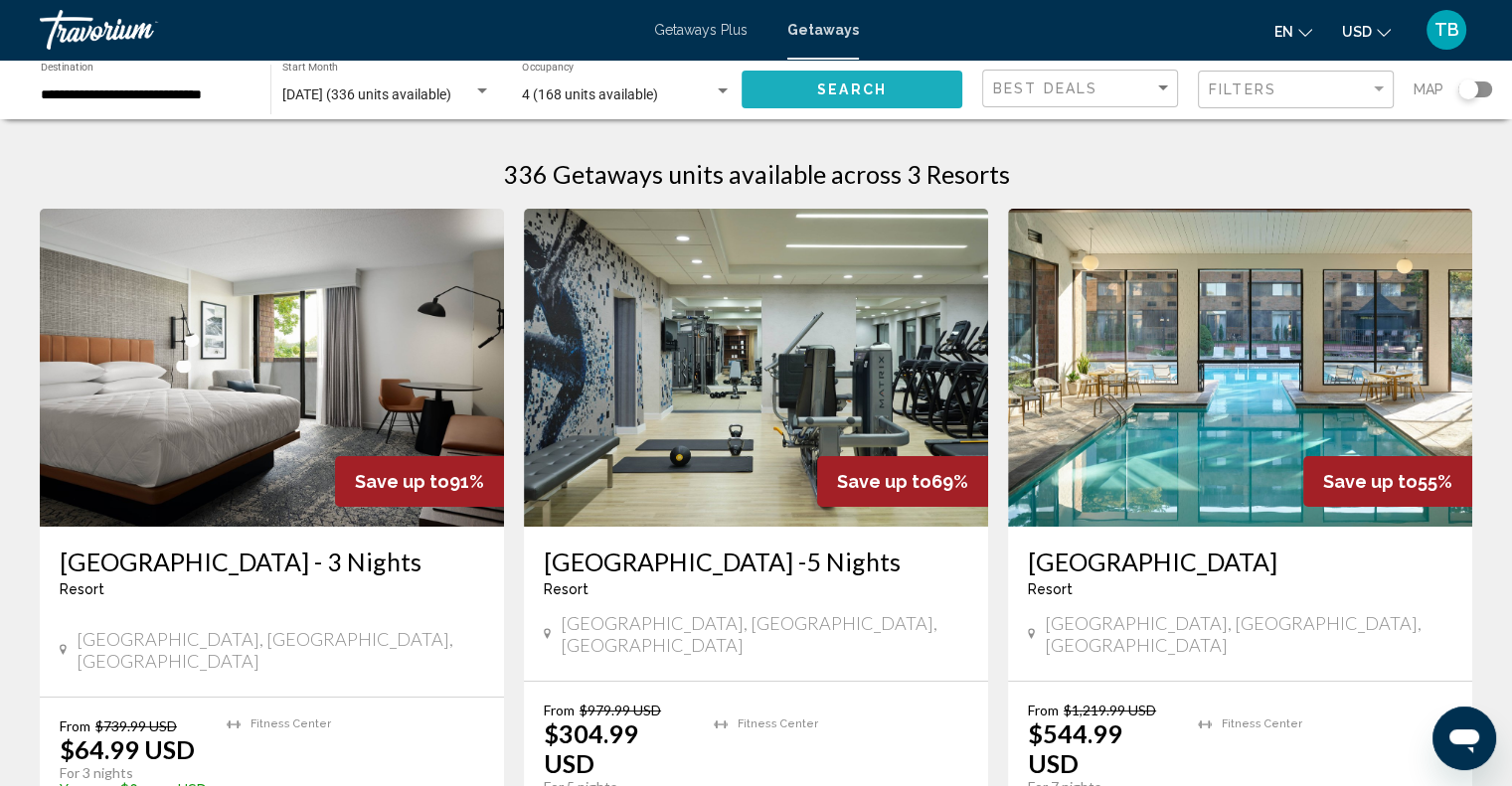 click on "Search" 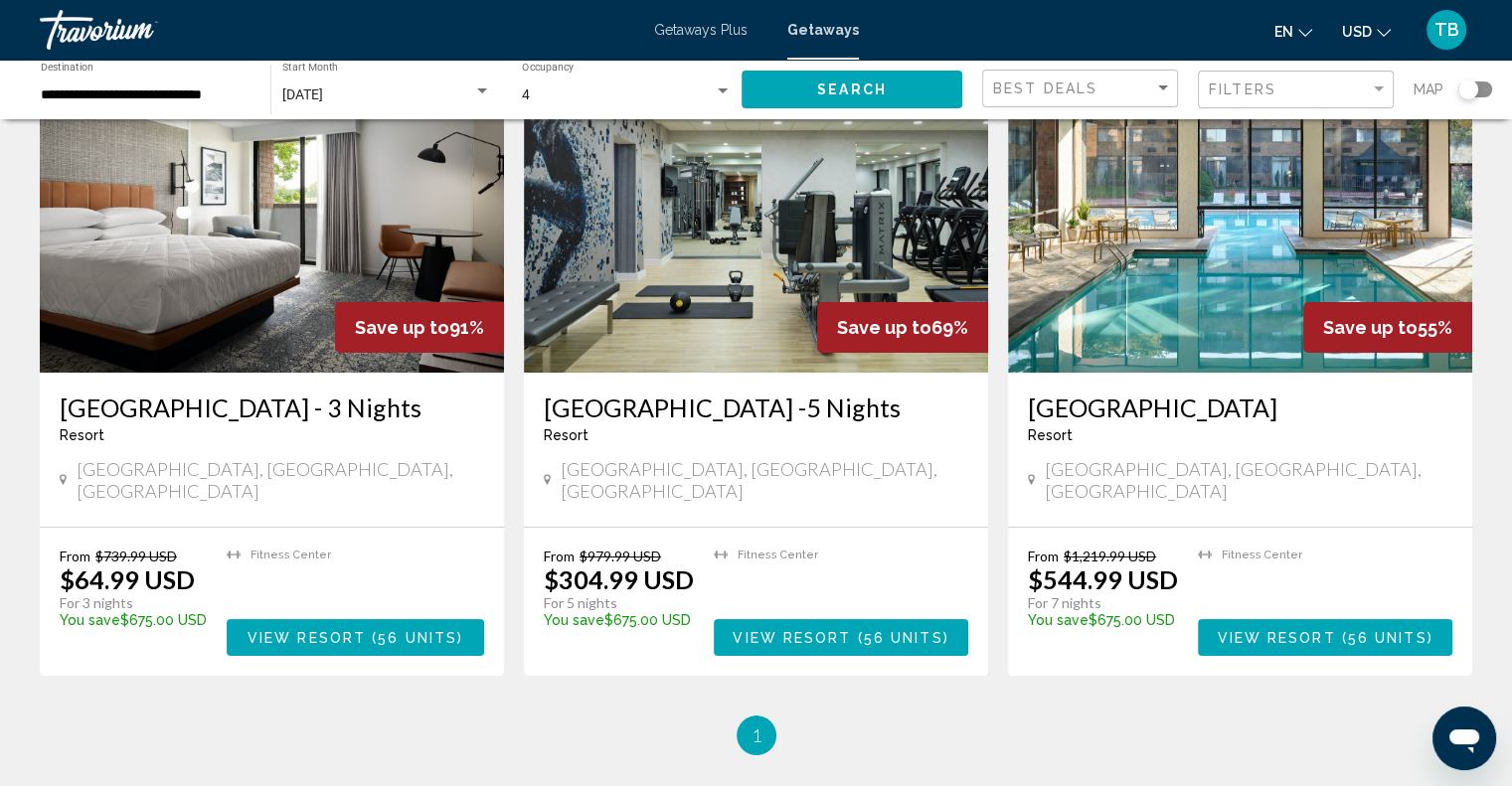 scroll, scrollTop: 0, scrollLeft: 0, axis: both 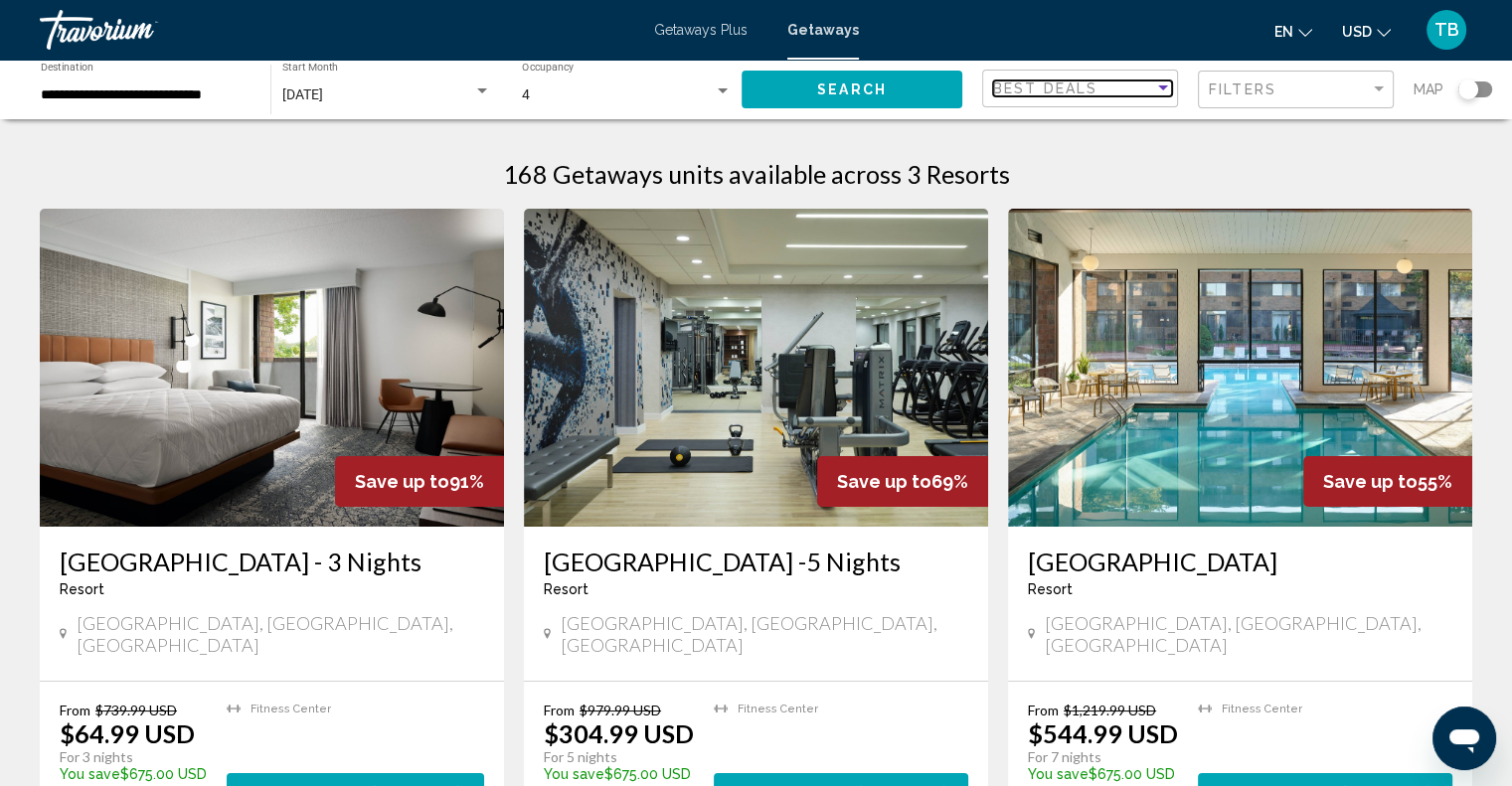click on "Best Deals" at bounding box center [1045, 88] 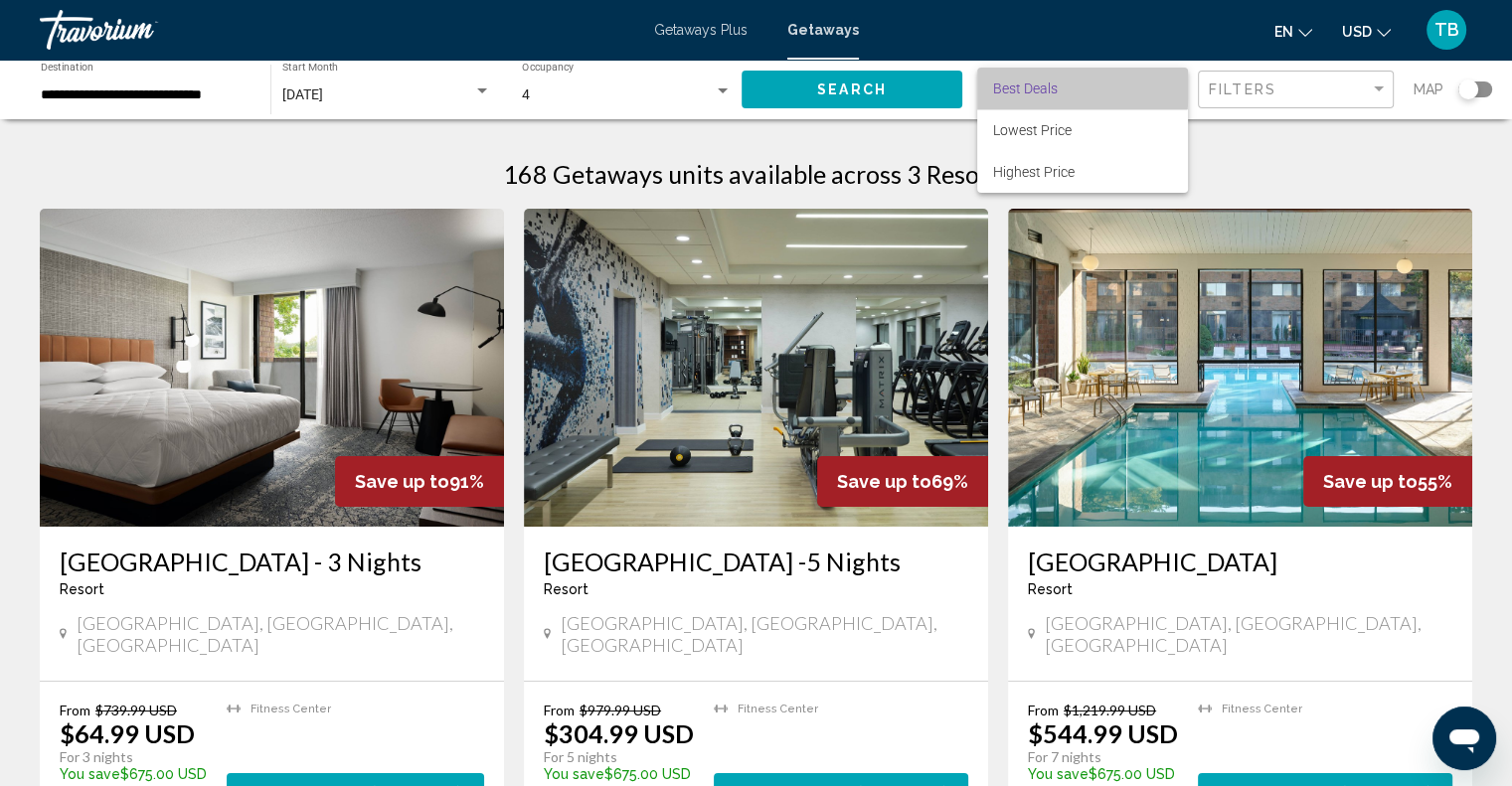 click on "Best Deals" at bounding box center [1025, 88] 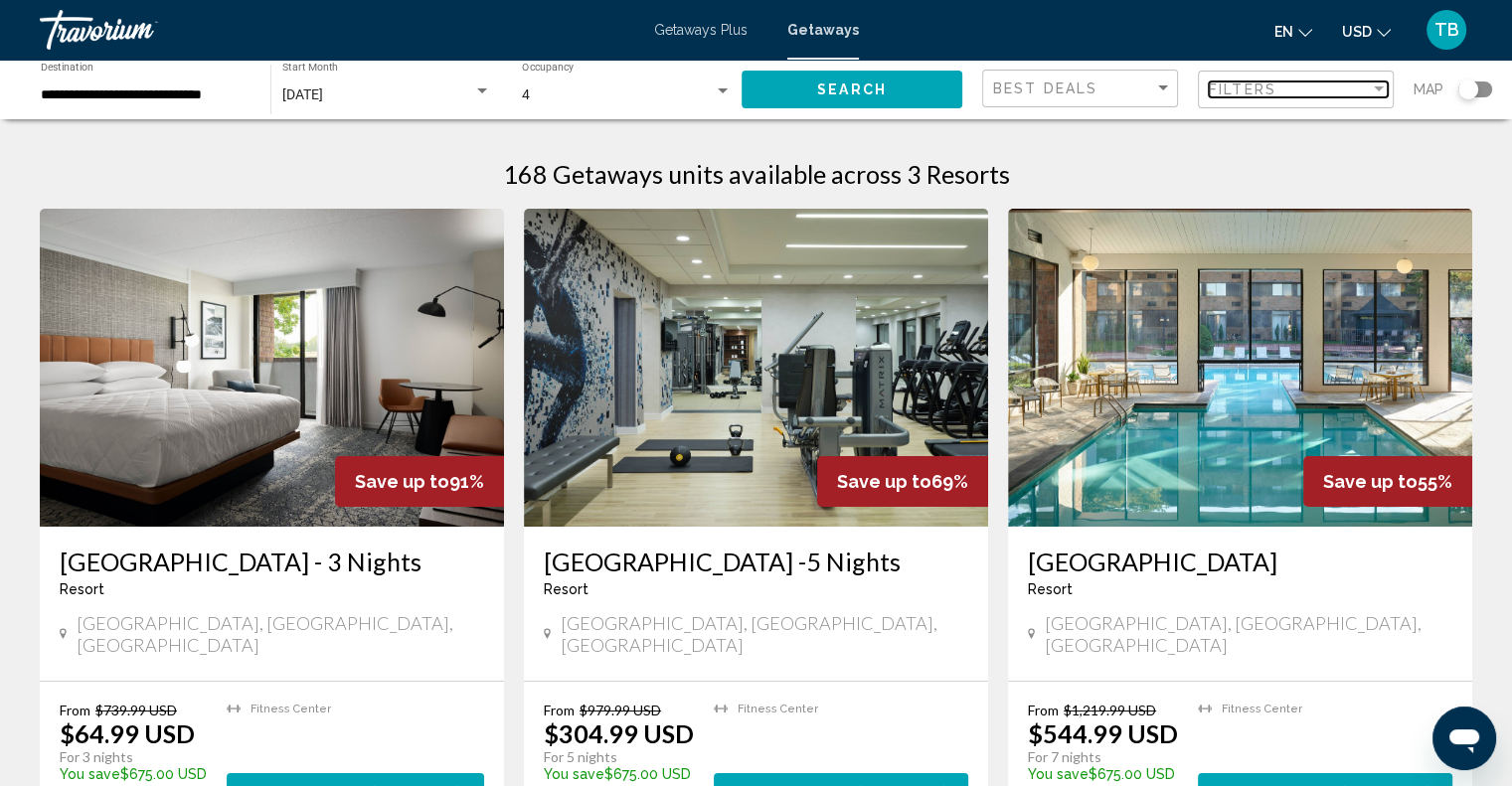 click on "Filters" at bounding box center (1243, 89) 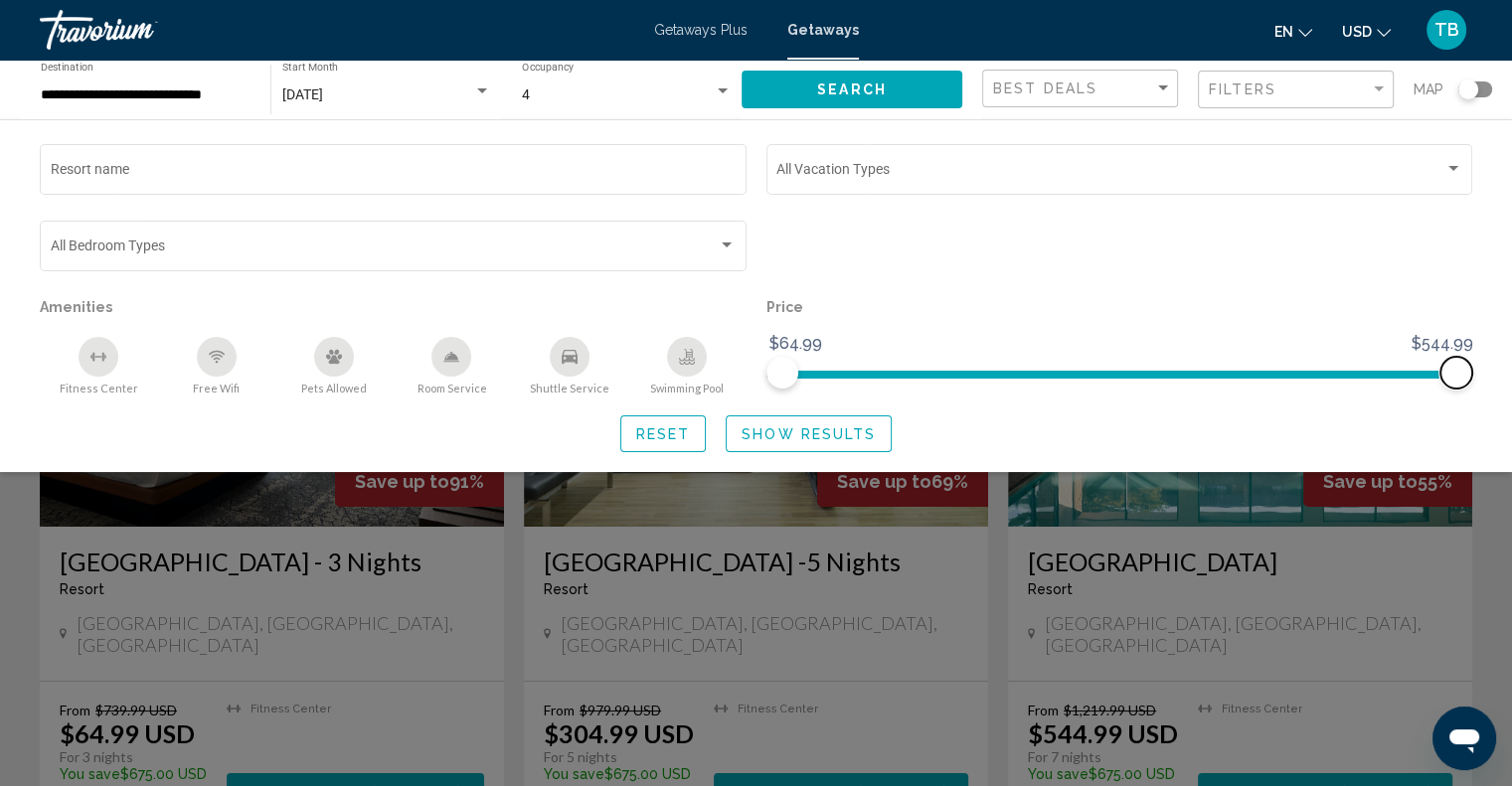 drag, startPoint x: 1457, startPoint y: 368, endPoint x: 1489, endPoint y: 371, distance: 32.140317 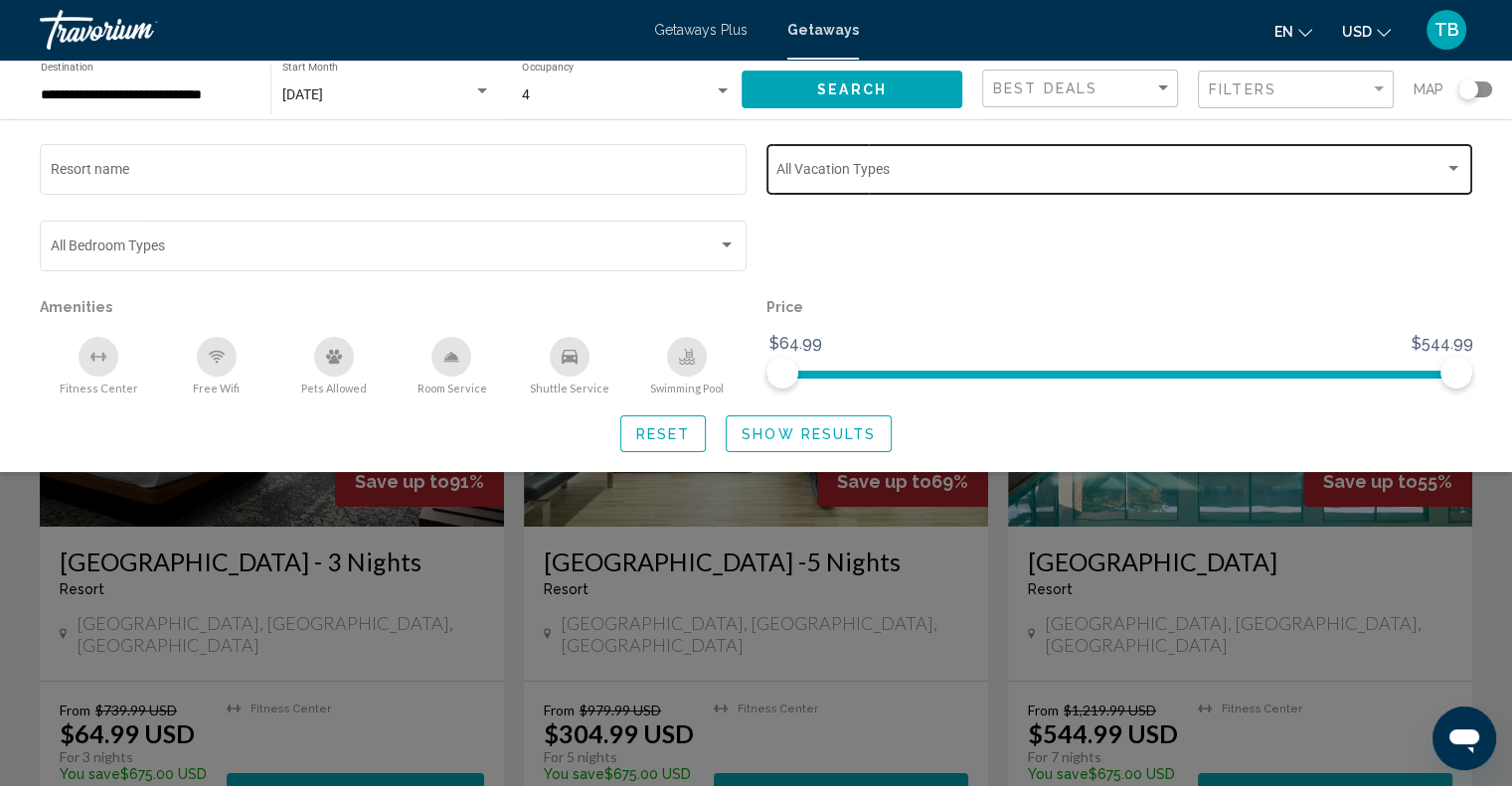 click on "Vacation Types All Vacation Types" 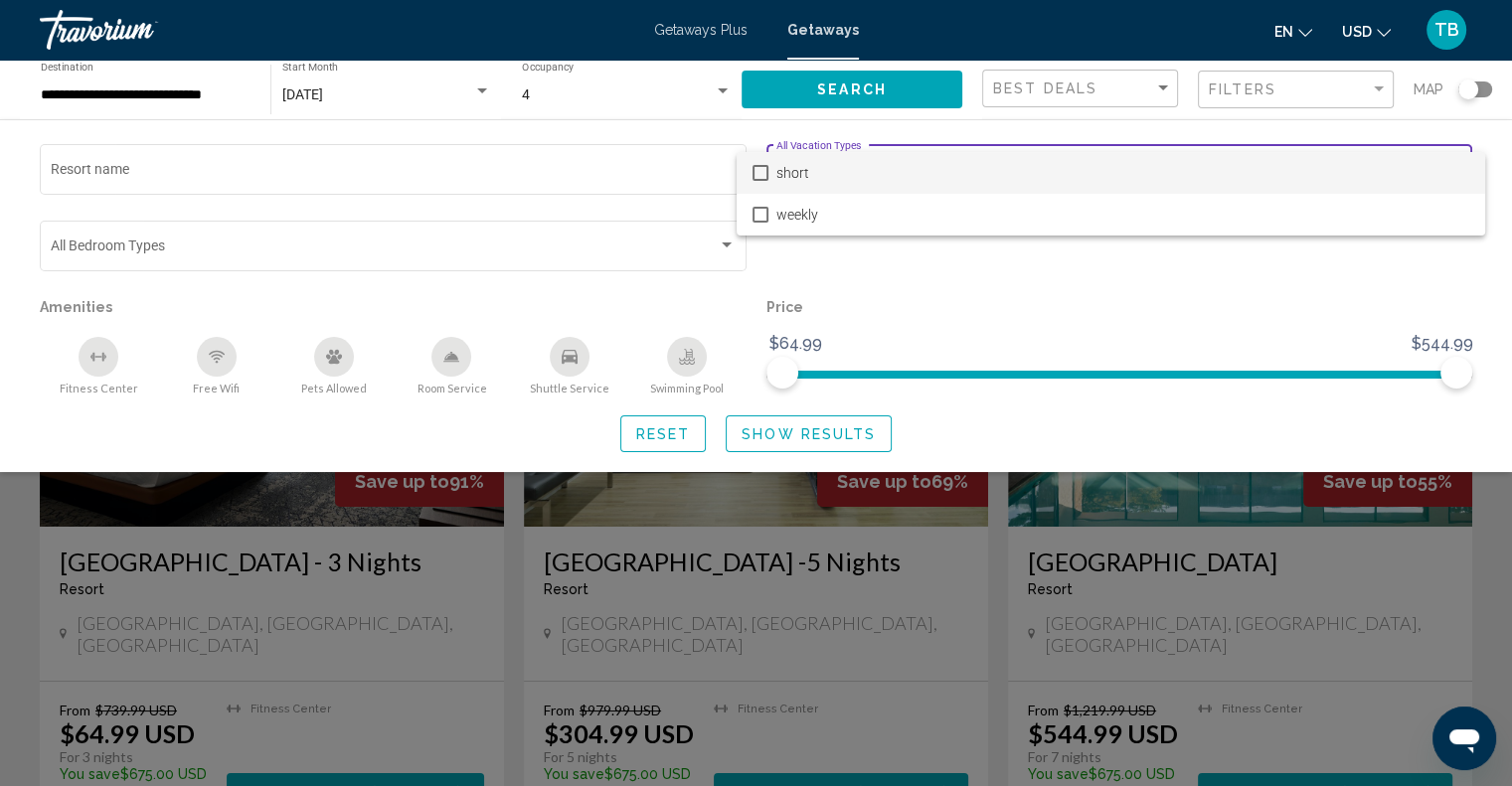 click on "short" at bounding box center (1122, 173) 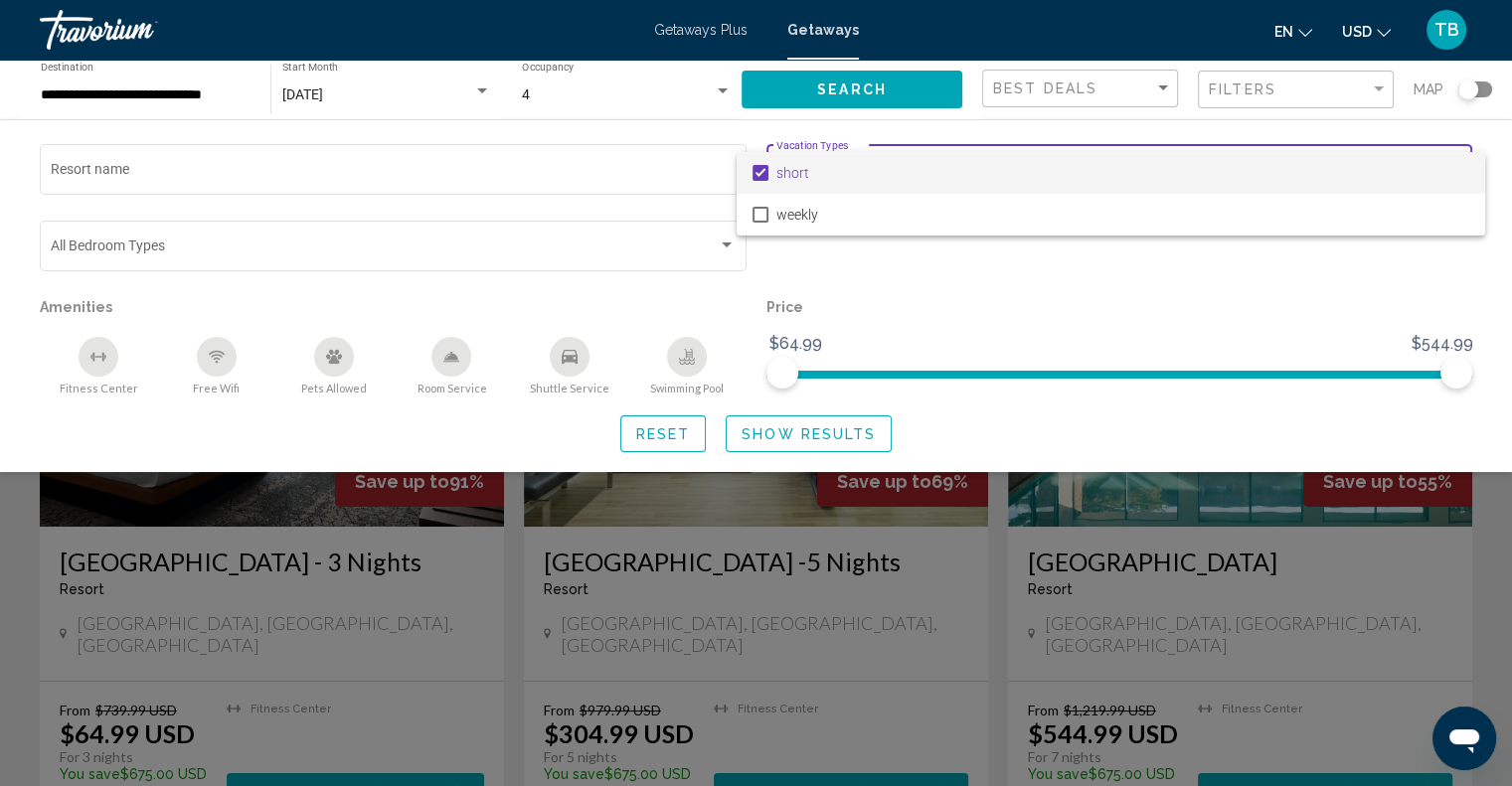 click at bounding box center [756, 393] 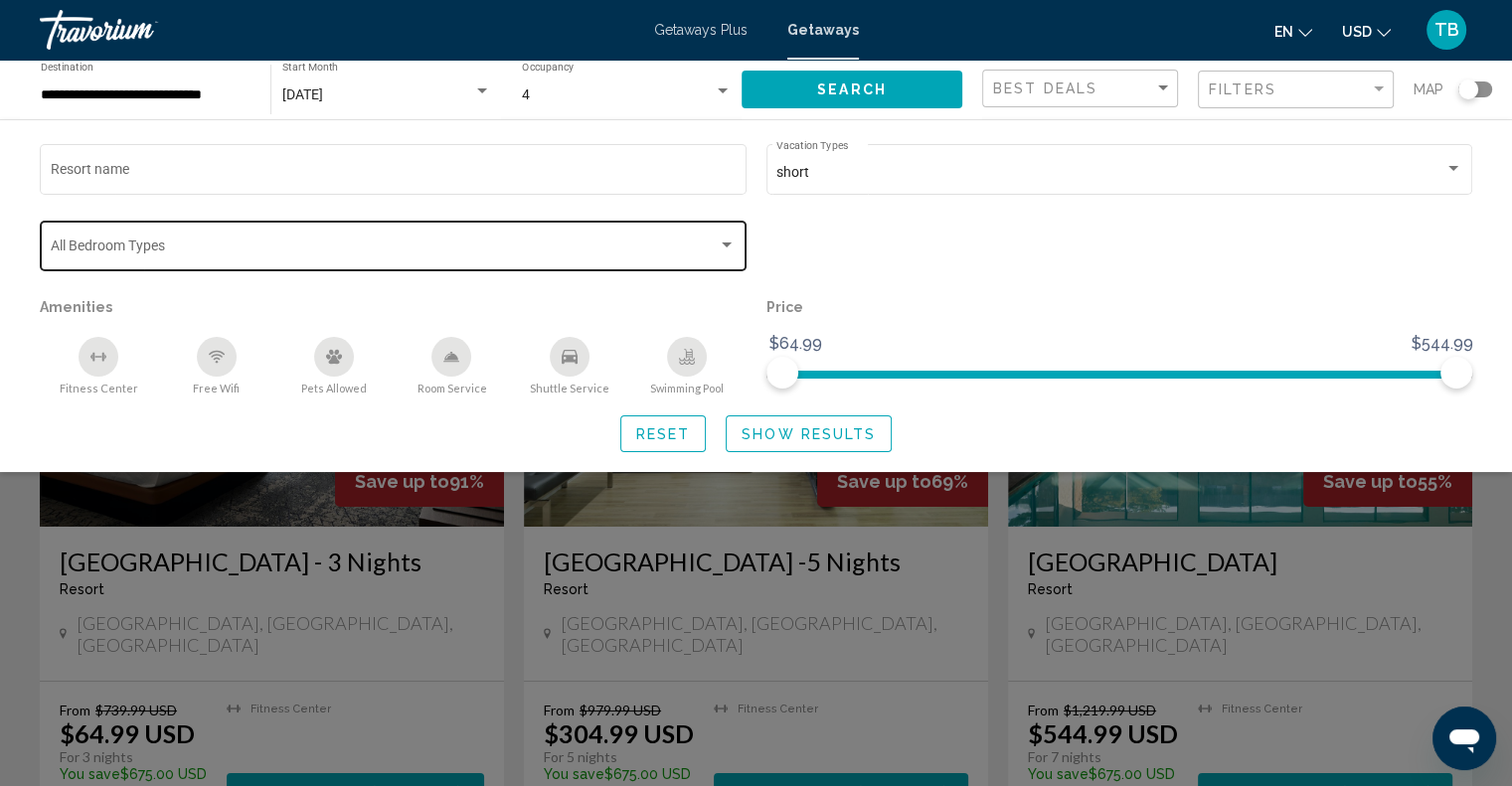 click at bounding box center [385, 249] 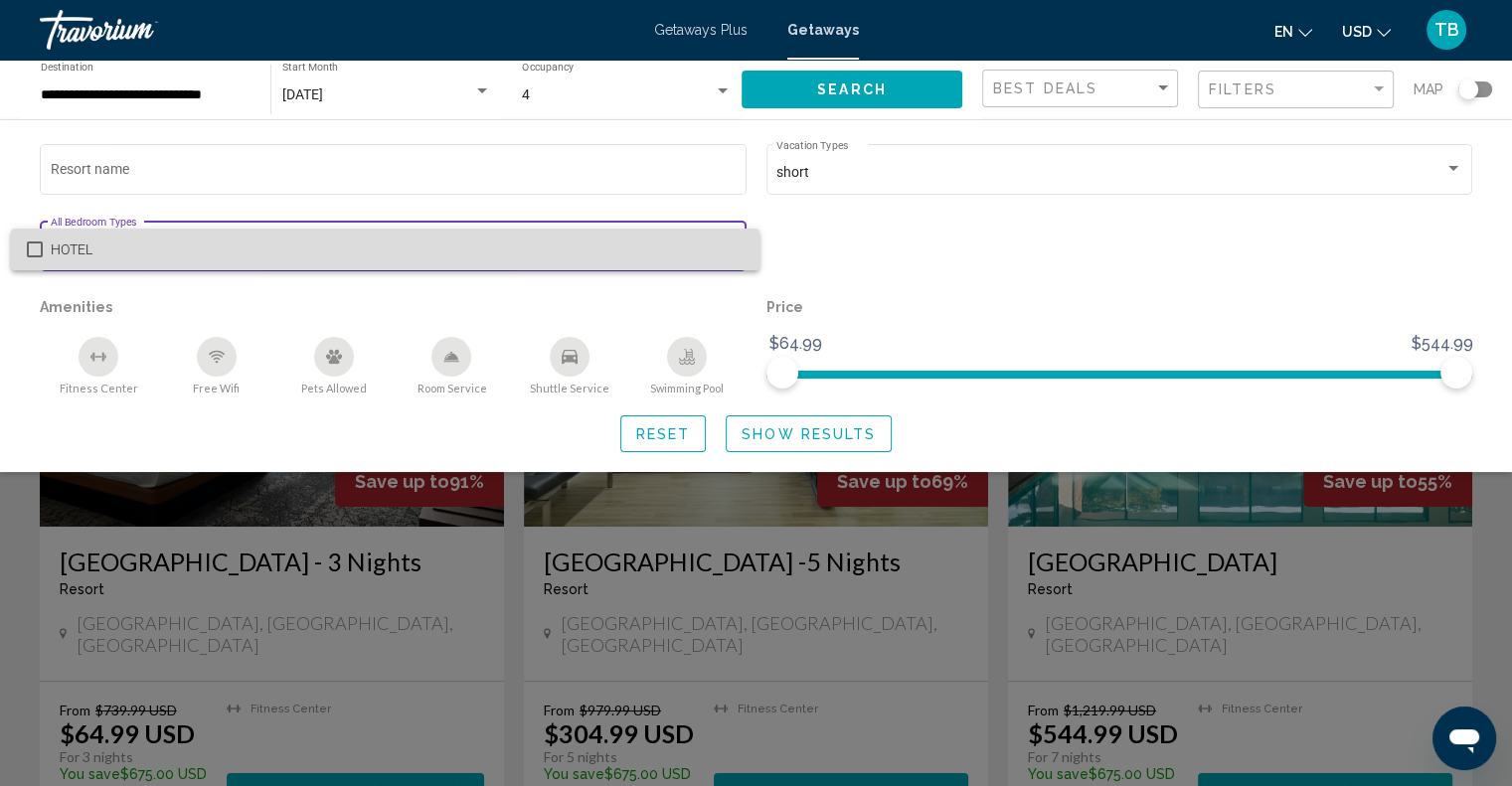 click on "HOTEL" at bounding box center (397, 249) 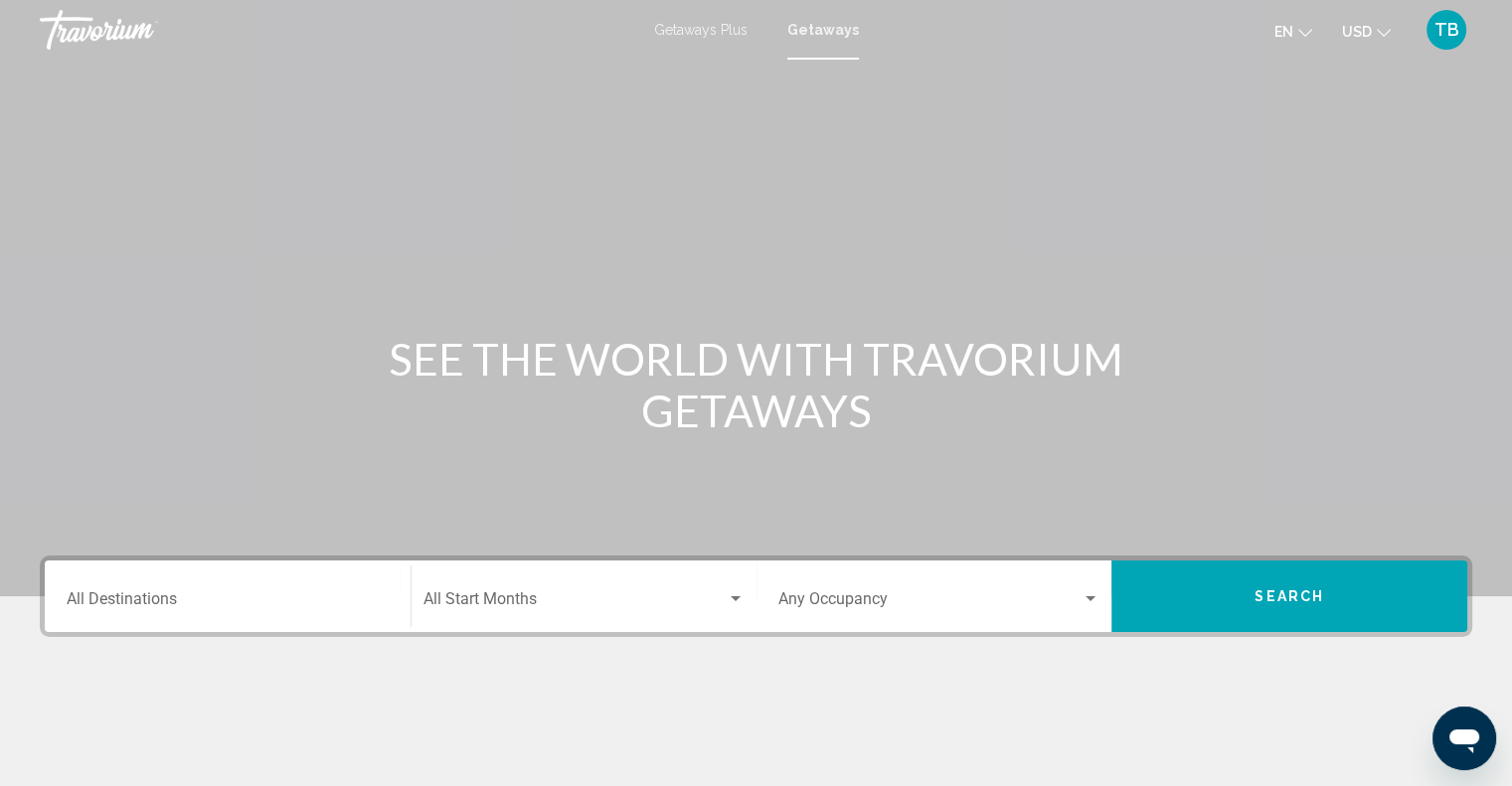 click on "Destination All Destinations" at bounding box center [228, 596] 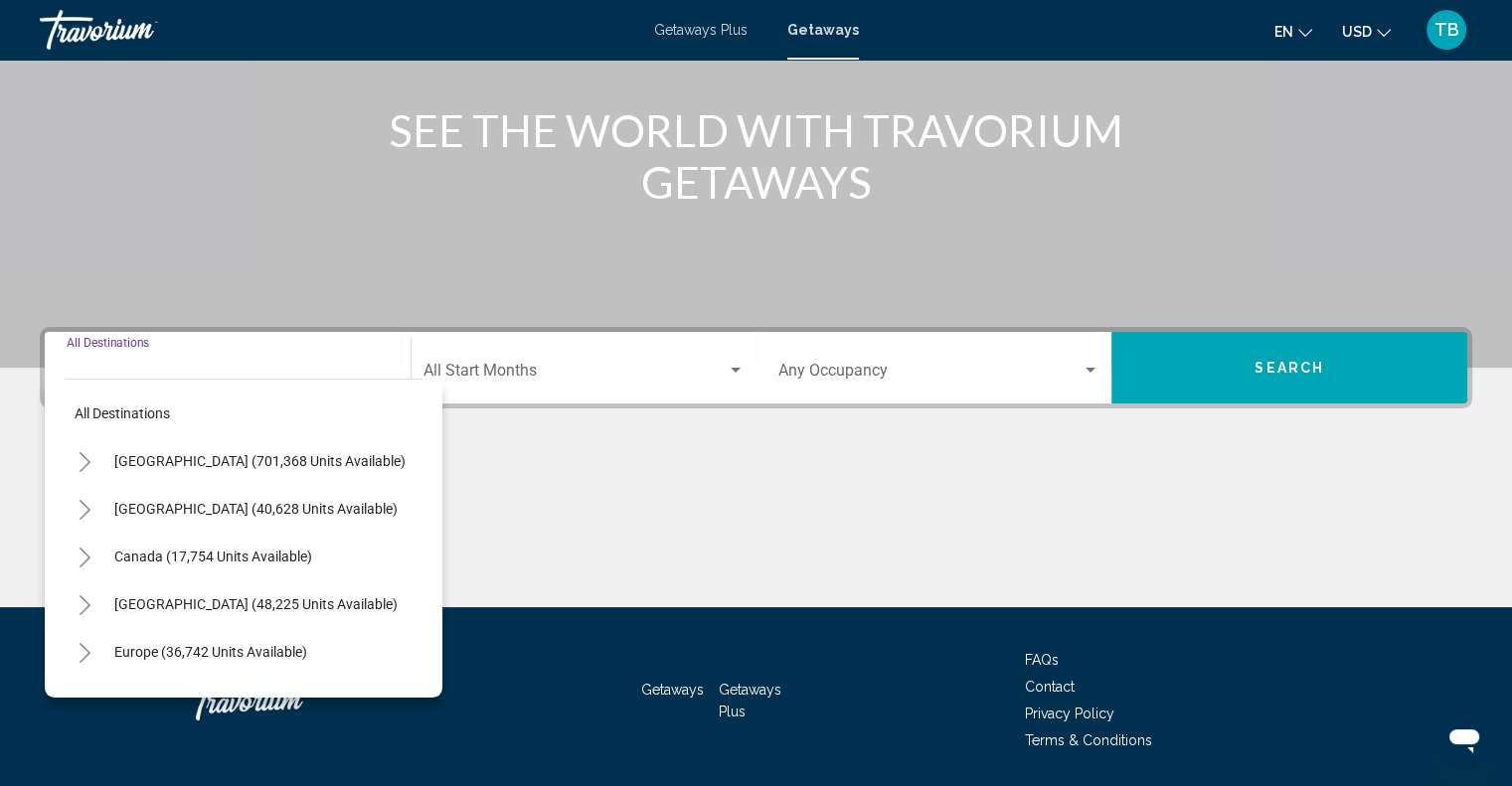 scroll, scrollTop: 292, scrollLeft: 0, axis: vertical 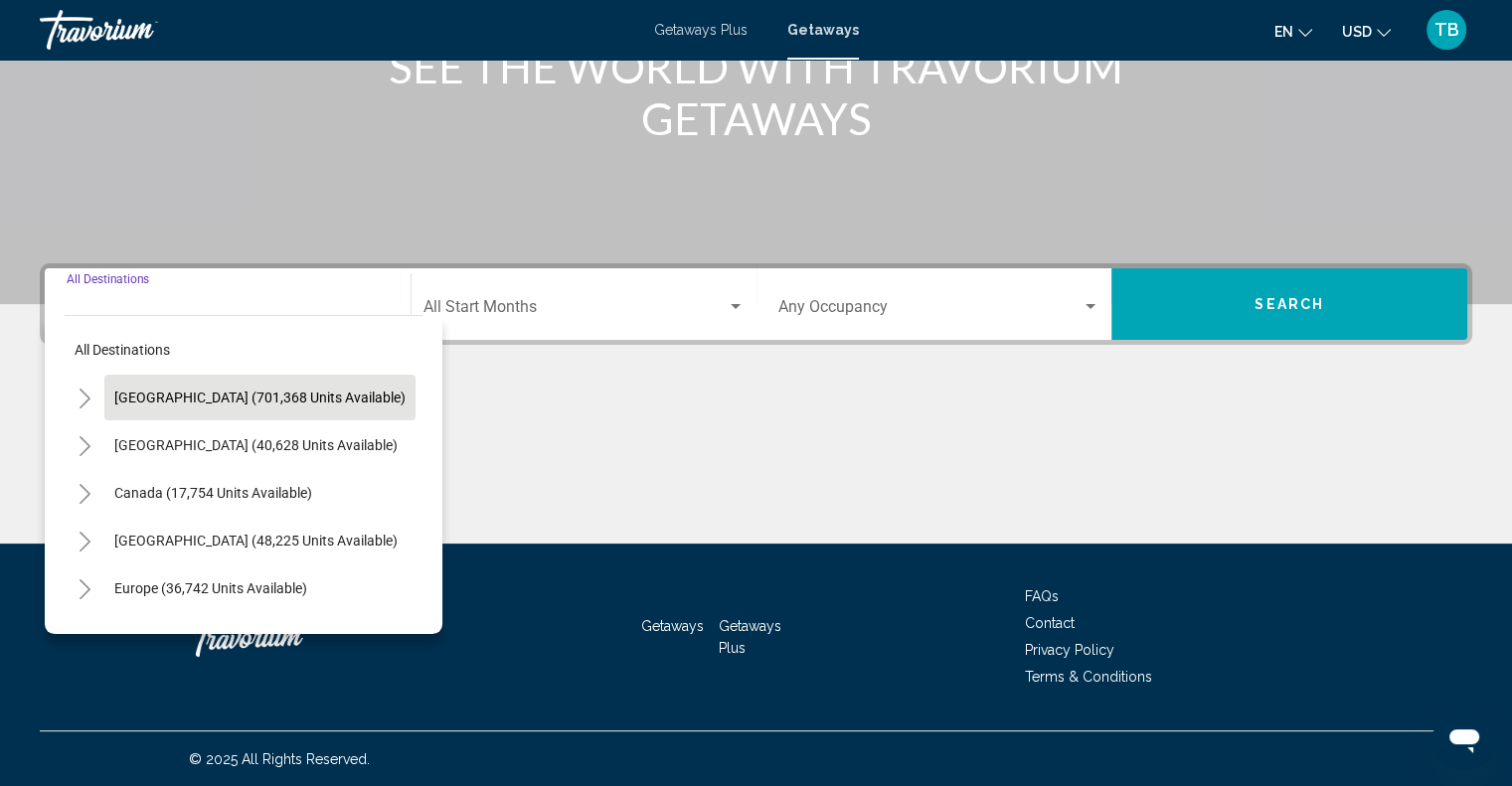click on "[GEOGRAPHIC_DATA] (701,368 units available)" at bounding box center (255, 445) 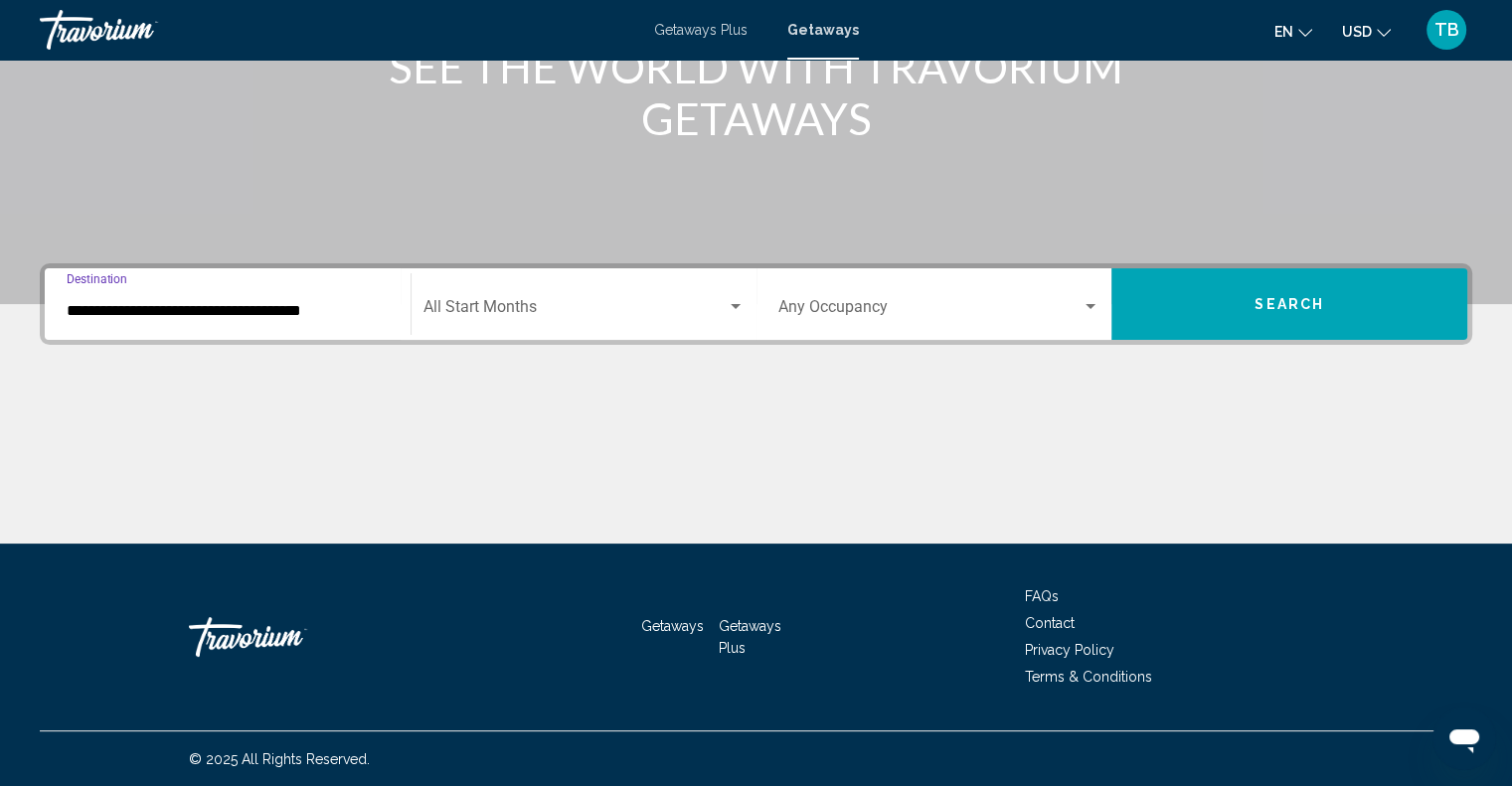 click on "**********" at bounding box center (228, 311) 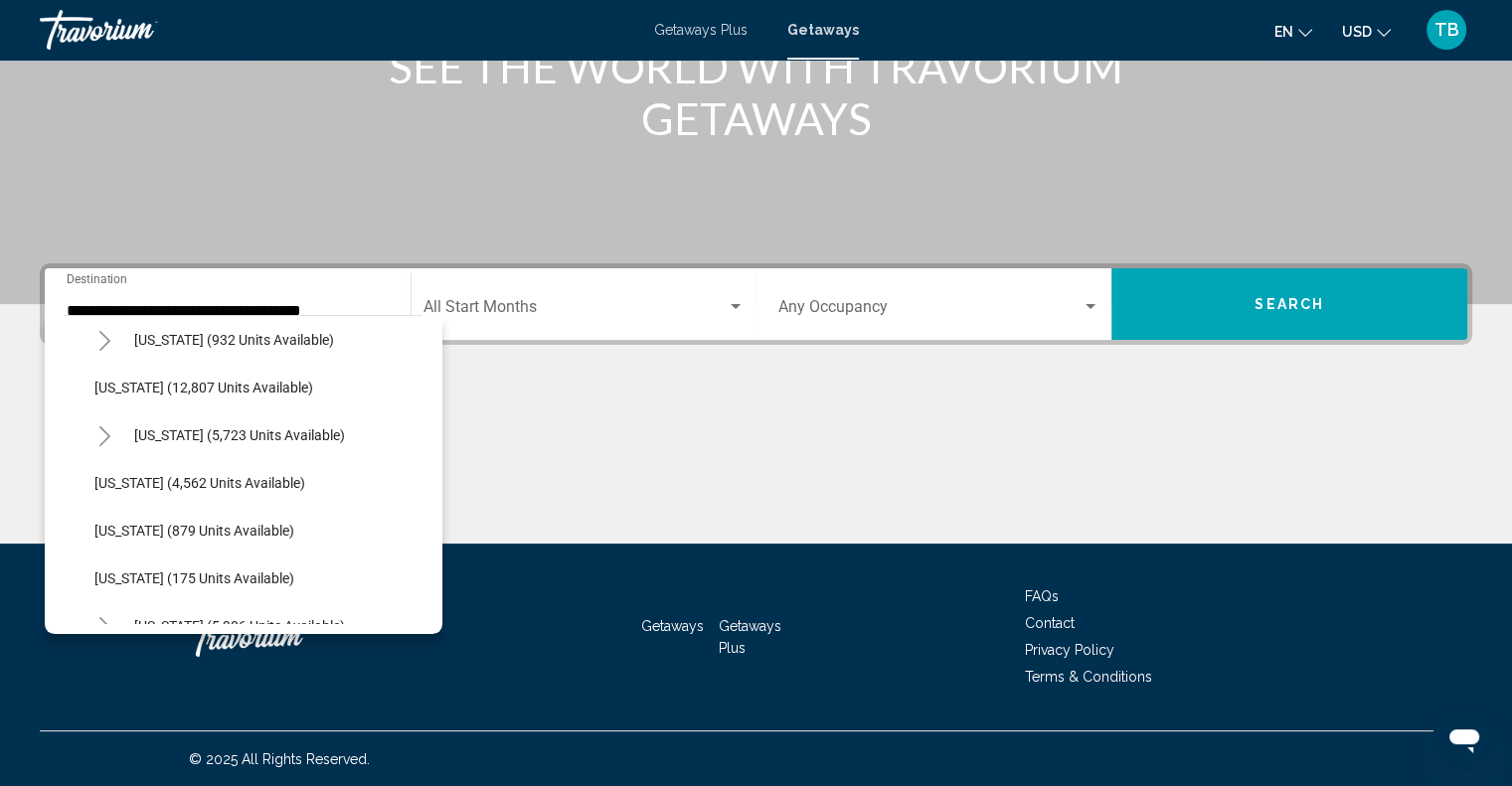 scroll, scrollTop: 830, scrollLeft: 0, axis: vertical 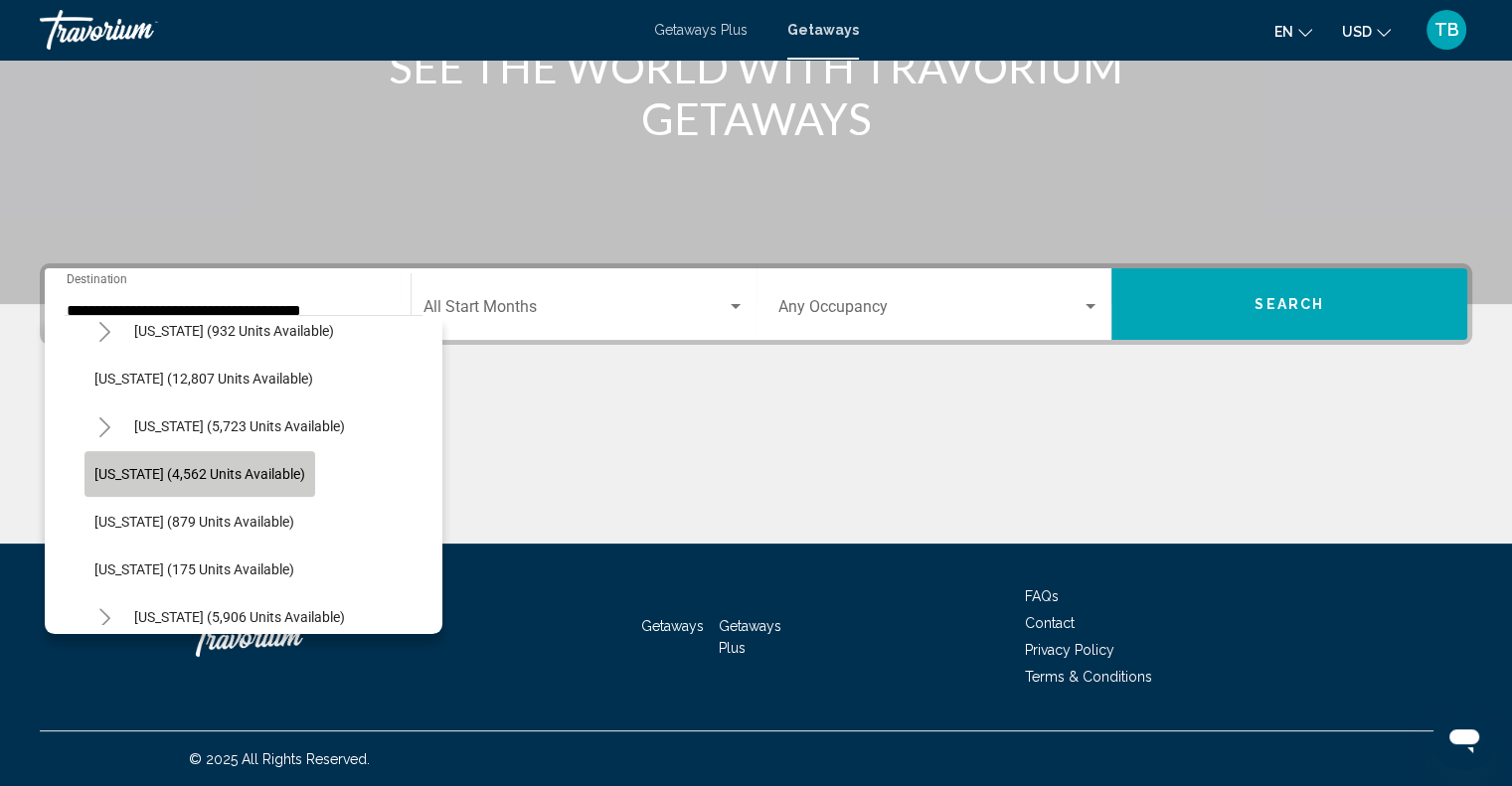 click on "[US_STATE] (4,562 units available)" 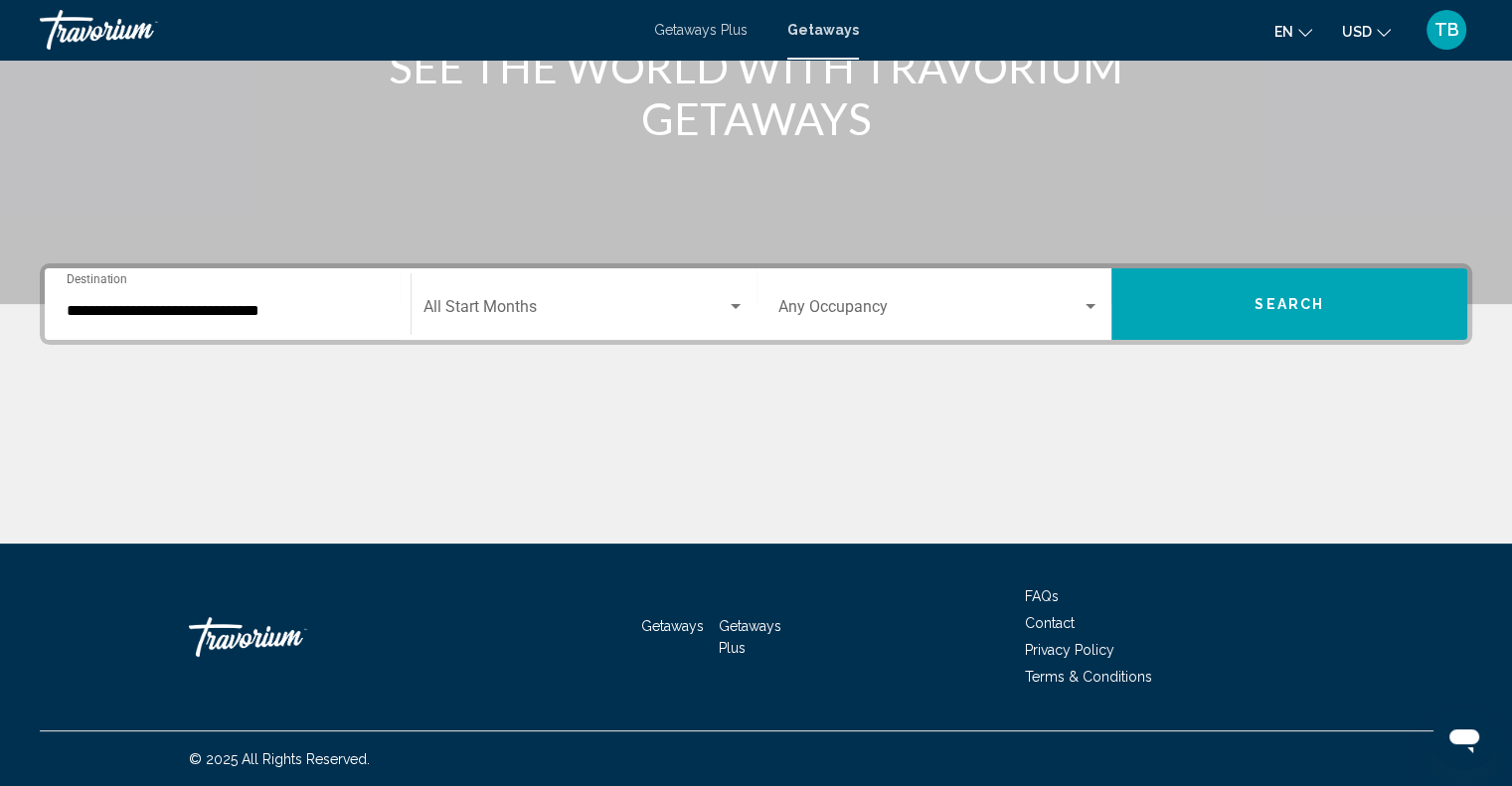 click on "Start Month All Start Months" 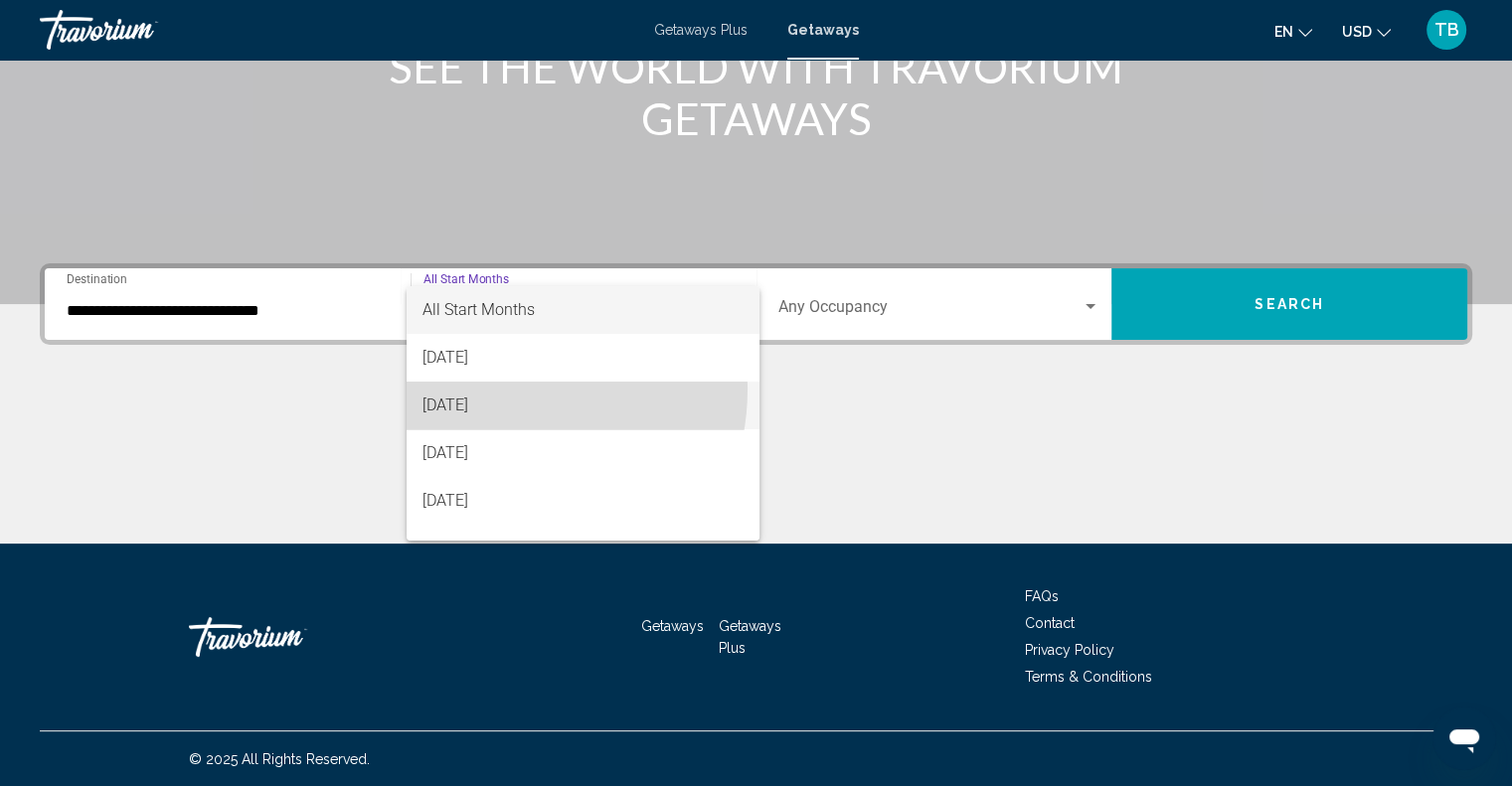 click on "[DATE]" at bounding box center [583, 405] 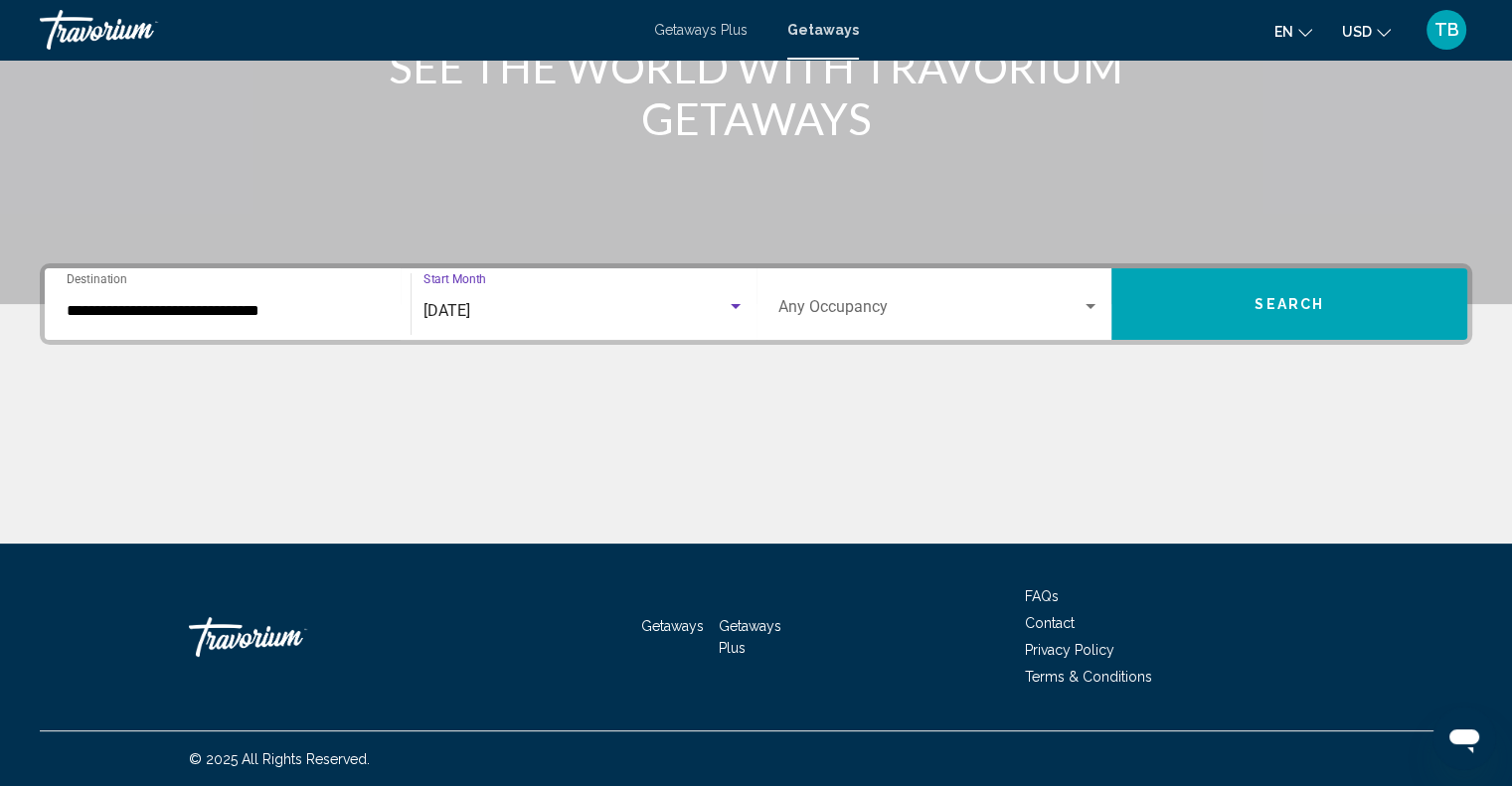 click on "Search" at bounding box center [1289, 304] 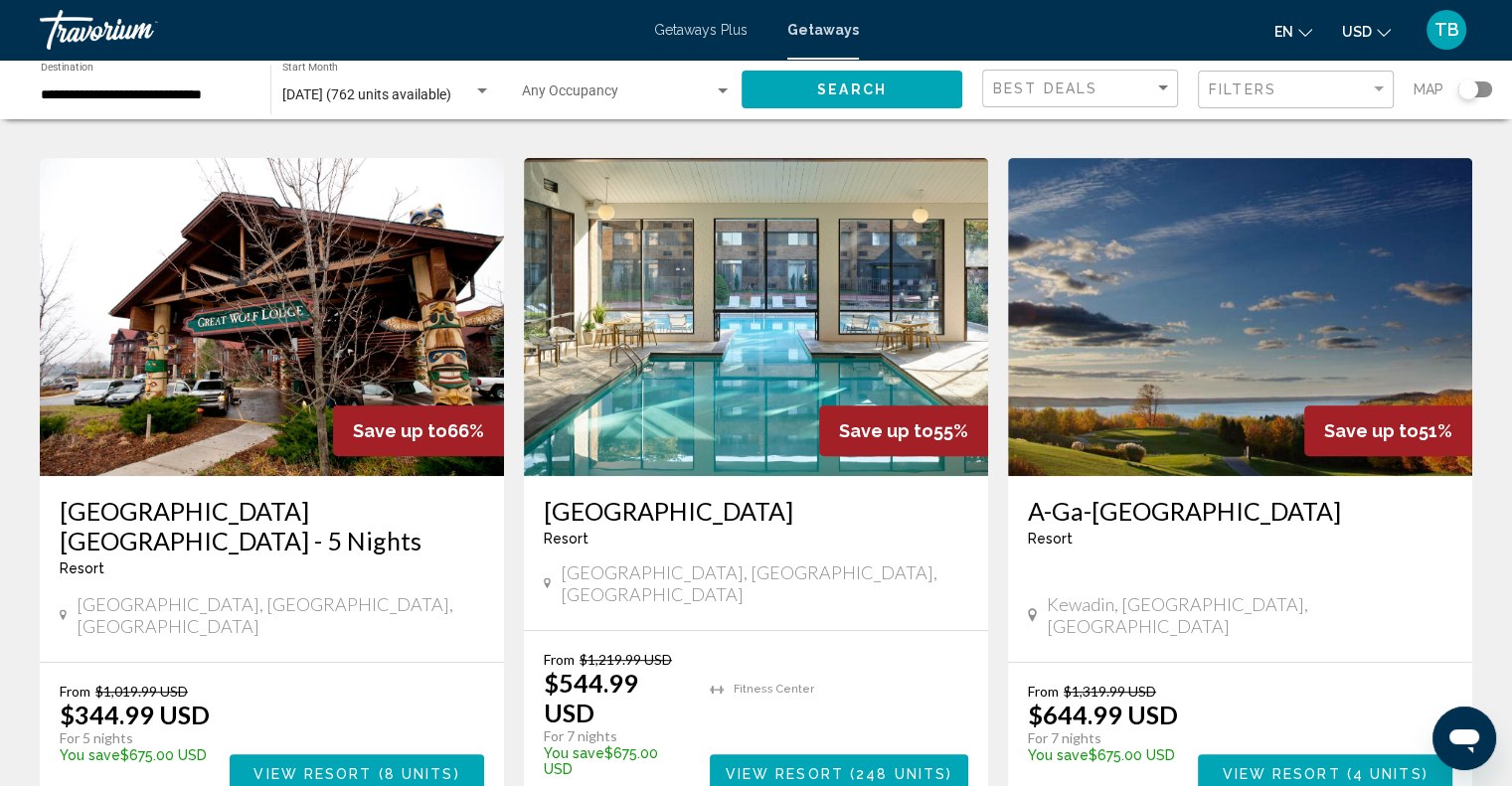 scroll, scrollTop: 753, scrollLeft: 0, axis: vertical 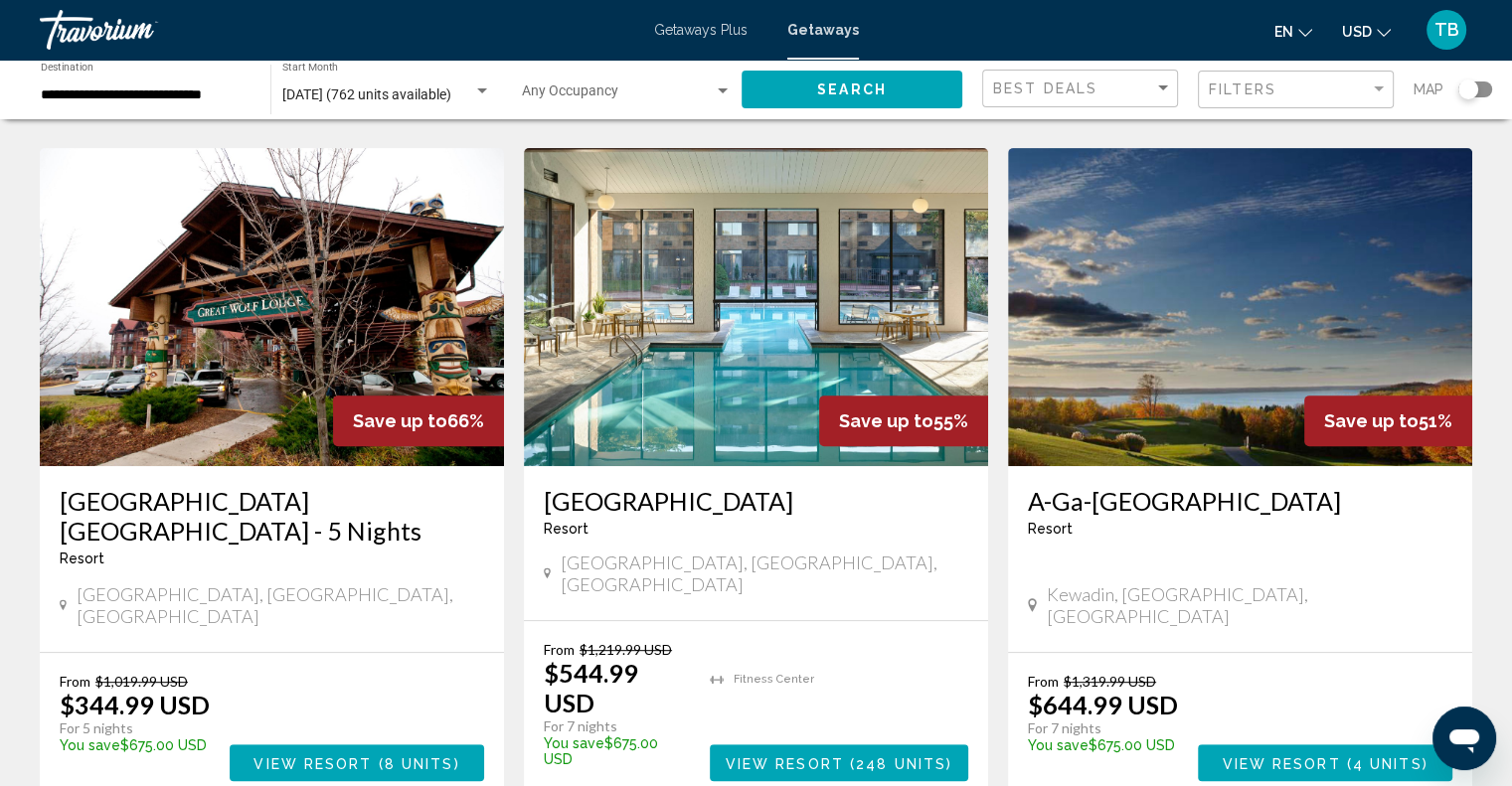 click at bounding box center (271, 307) 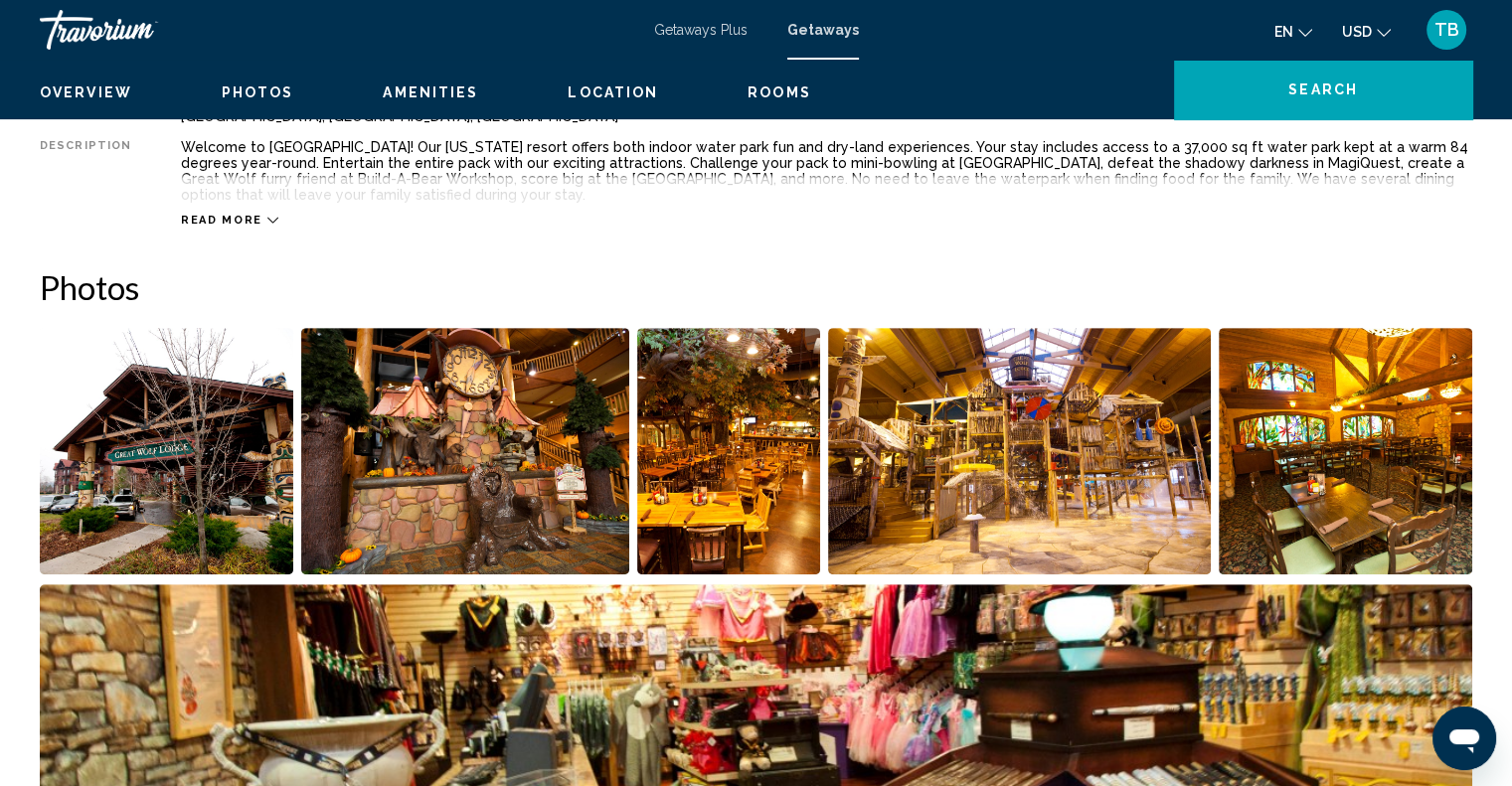 scroll, scrollTop: 0, scrollLeft: 0, axis: both 